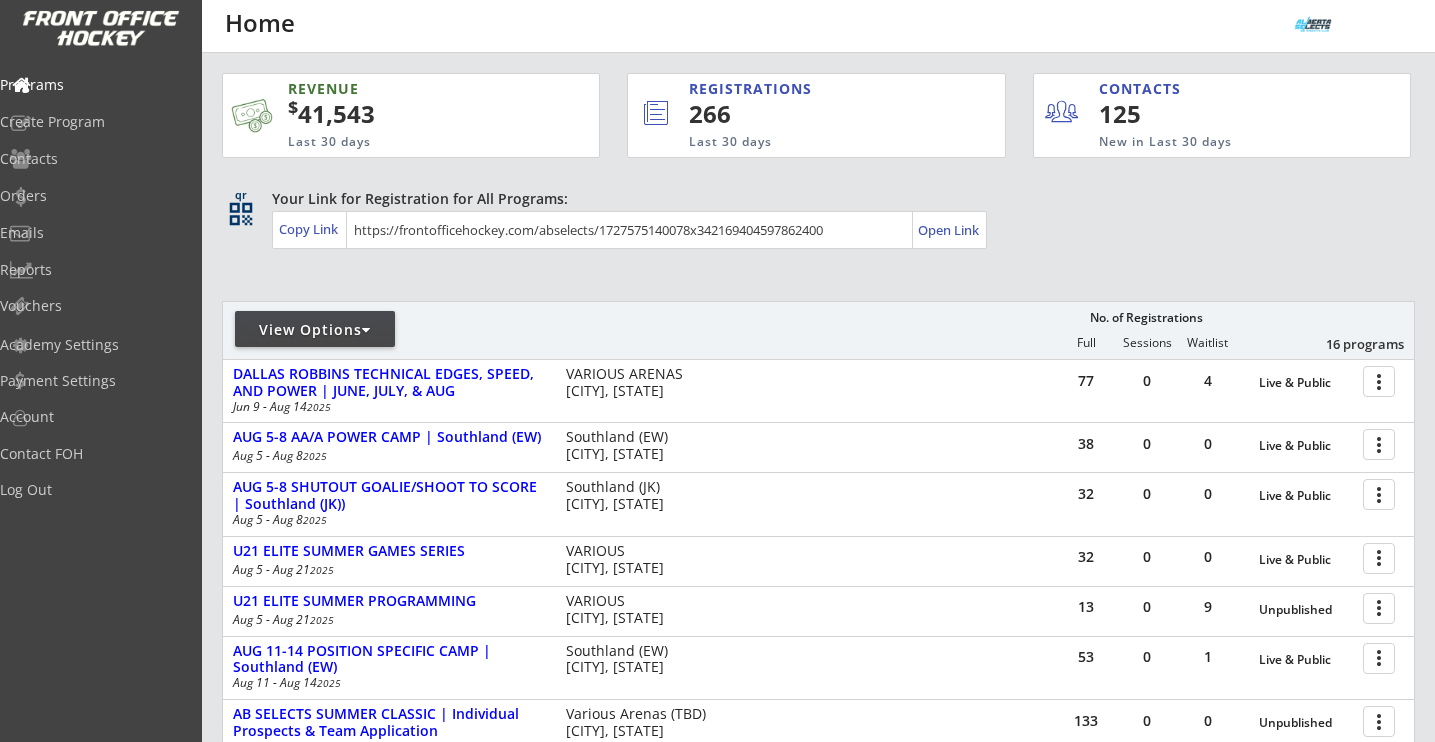 scroll, scrollTop: 0, scrollLeft: 0, axis: both 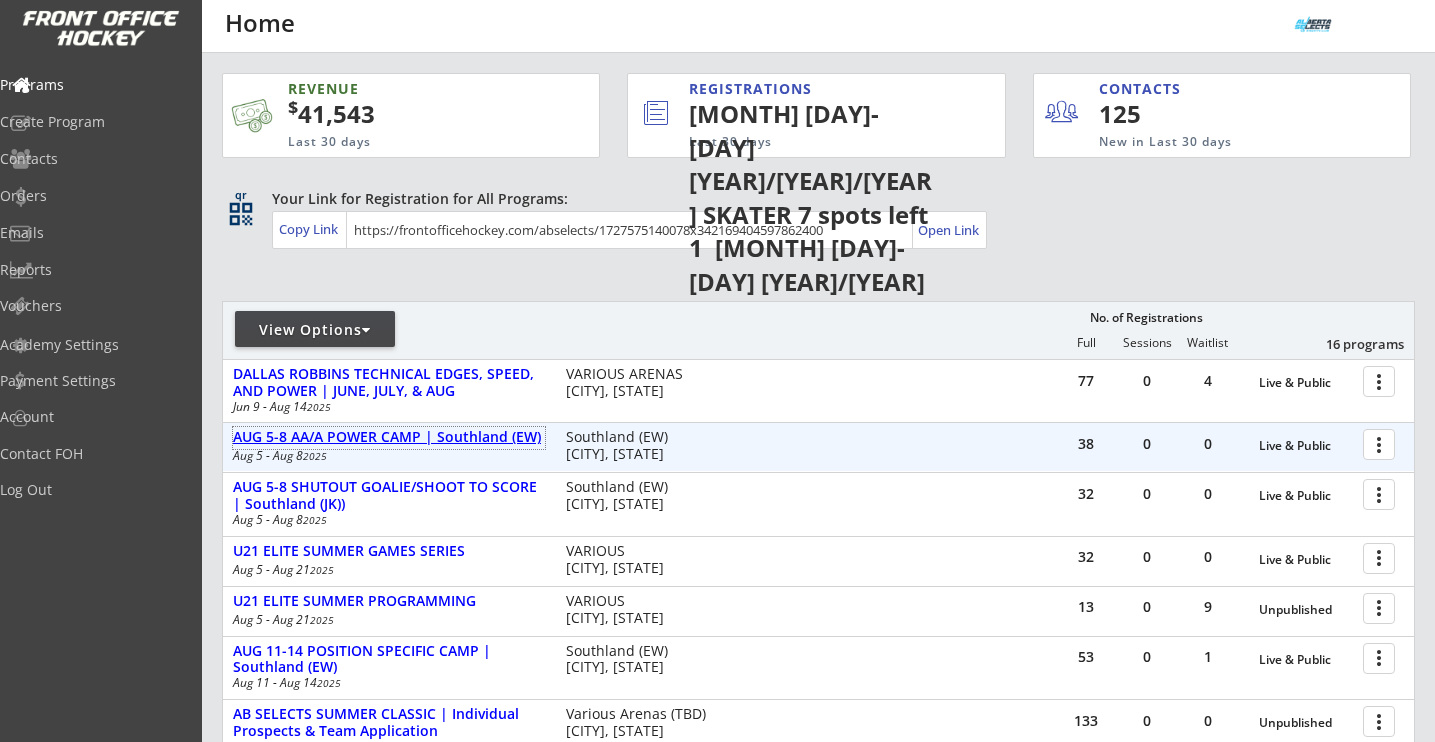 click on "AUG 5-8 AA/A POWER CAMP | Southland (EW)" at bounding box center [389, 437] 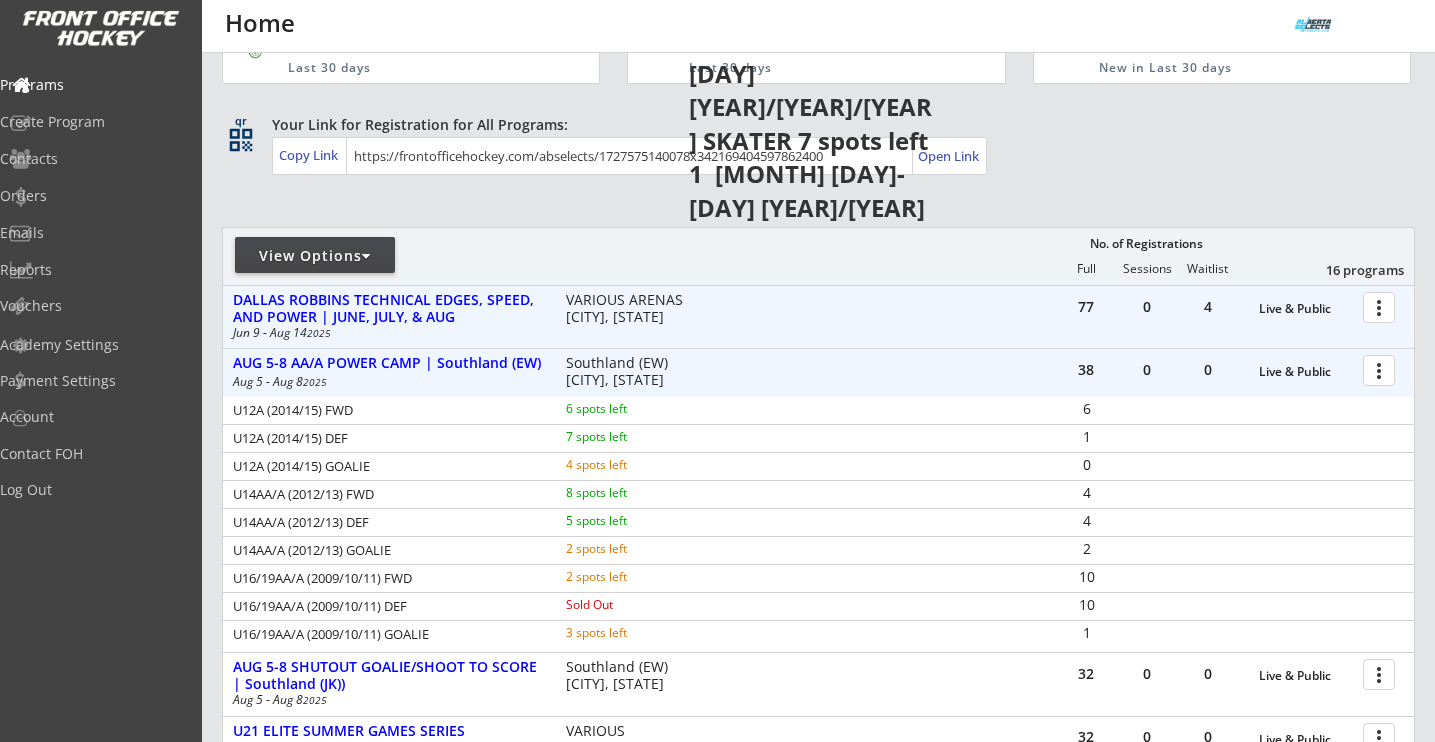 scroll, scrollTop: 84, scrollLeft: 0, axis: vertical 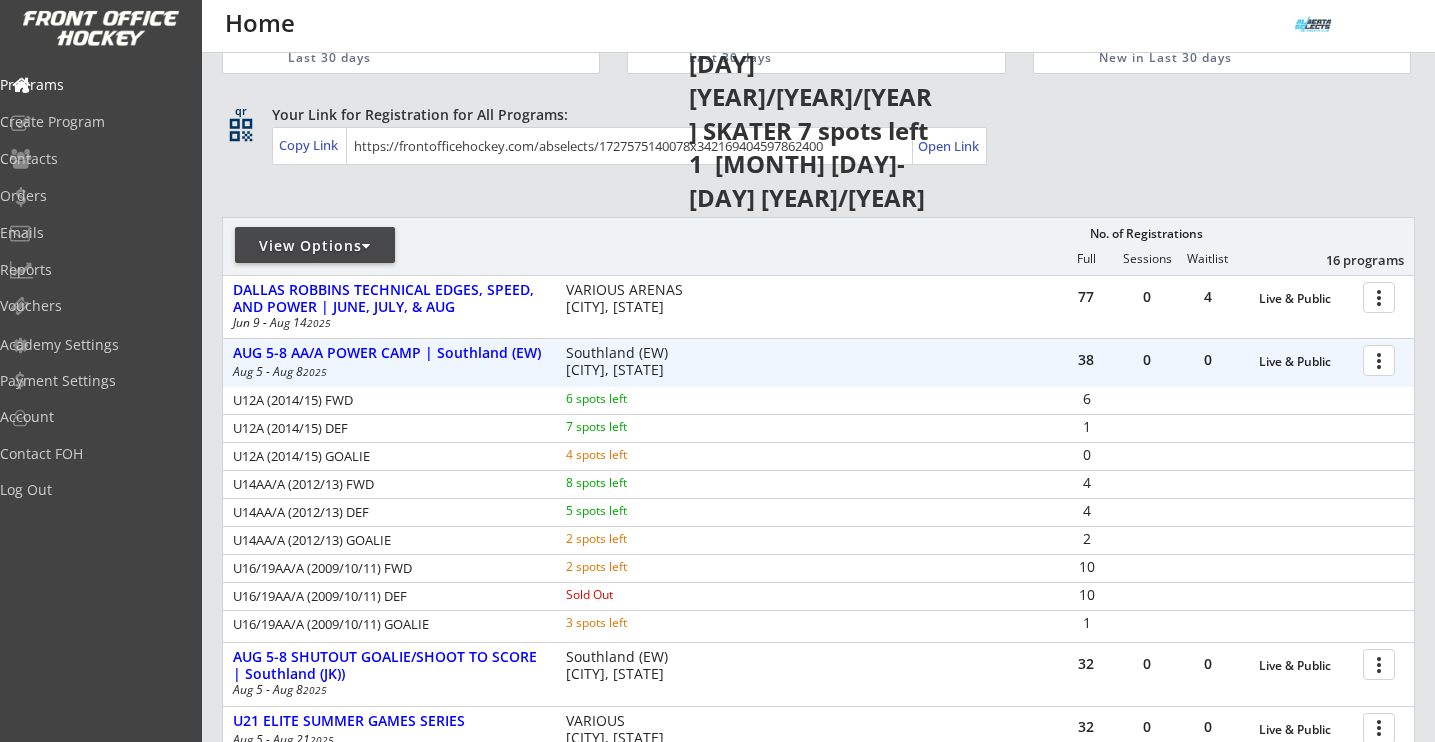 click at bounding box center (1382, 359) 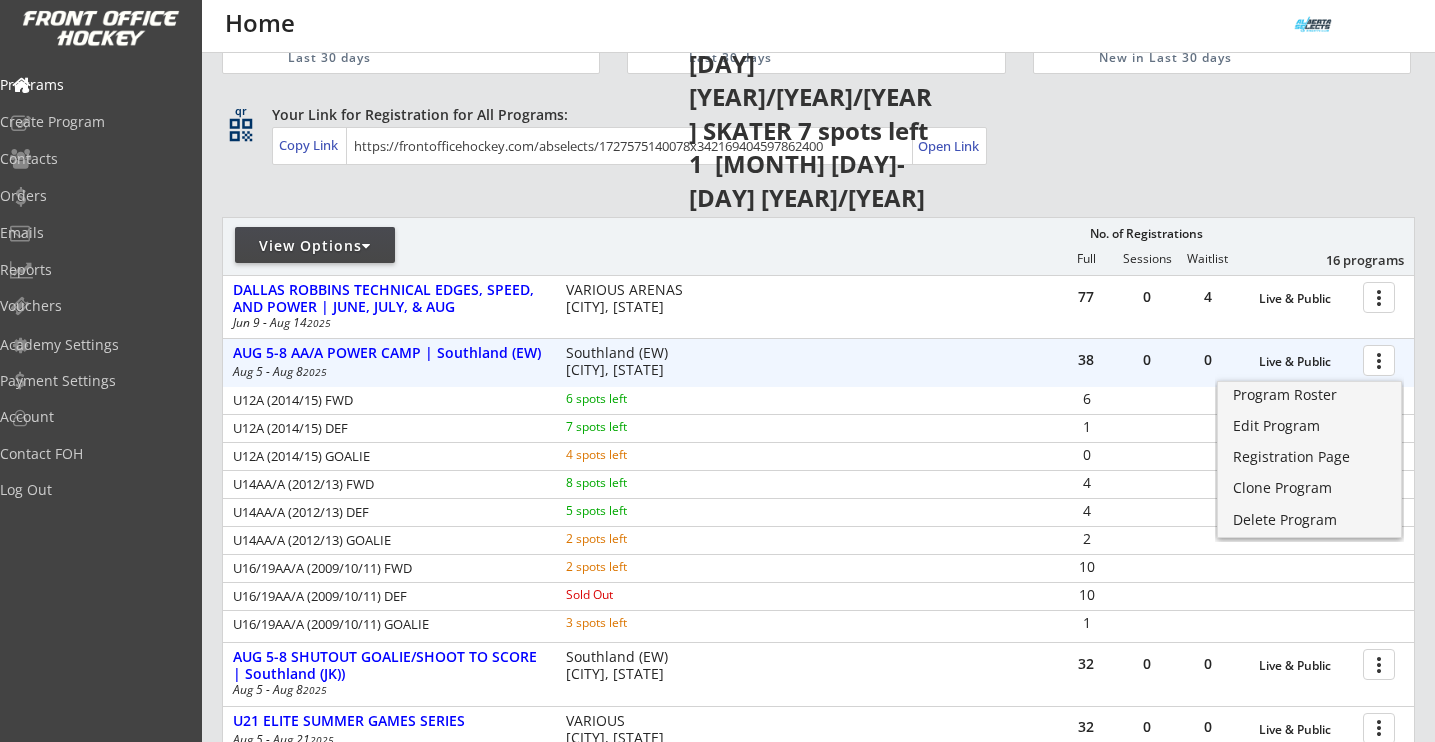 click on "REVENUE $  41,543 Last 30 days REGISTRATIONS 266 Last 30 days CONTACTS 125 New in Last 30 days qr qr_code Your Link for Registration for All Programs: Copy Link Open Link View Options   No. of Registrations Full Sessions Waitlist 16 programs
77 0 4 Live & Public more_vert [FIRST] [LAST] TECHNICAL EDGES, SPEED, AND POWER | [MONTH], [MONTH], & [MONTH] [MONTH] [DAY] - [MONTH] [DAY]    [YEAR] VARIOUS ARENAS
[CITY], [STATE]
38 0 0 Live & Public more_vert [MONTH] [DAY]-[DAY] AA/A POWER CAMP | Southland (EW)  [MONTH] [DAY] - [MONTH] [DAY]    [YEAR] Southland (EW)
[CITY], [STATE]  U[NUMBER]A ([YEAR]/[YEAR]) FWD 6 spots left 6  U[NUMBER]A ([YEAR]/[YEAR]) DEF 7 spots left 1  U[NUMBER]A ([YEAR]/[YEAR]) GOALIE 4 spots left 0  U[NUMBER]AA/A ([YEAR]/[YEAR]) FWD 8 spots left 4  U[NUMBER]AA/A ([YEAR]/[YEAR]) DEF 5 spots left 4  U[NUMBER]AA/A ([YEAR]/[YEAR]) GOALIE 2 spots left 2  U[NUMBER]/[NUMBER]AA/A ([YEAR]/[YEAR]/[YEAR]) FWD 2 spots left 10  U[NUMBER]/[NUMBER]AA/A ([YEAR]/[YEAR]/[YEAR]) DEF Sold Out 10  U[NUMBER]/[NUMBER]AA/A ([YEAR]/[YEAR]/[YEAR]) GOALIE 3 spots left 1
32 0 0 Live & Public more_vert [MONTH] [DAY]-[DAY] SHUTOUT GOALIE/SHOOT TO SCORE | Southland (JK))  [MONTH] [DAY] - [MONTH] [DAY]    [YEAR] 32" at bounding box center (818, 651) 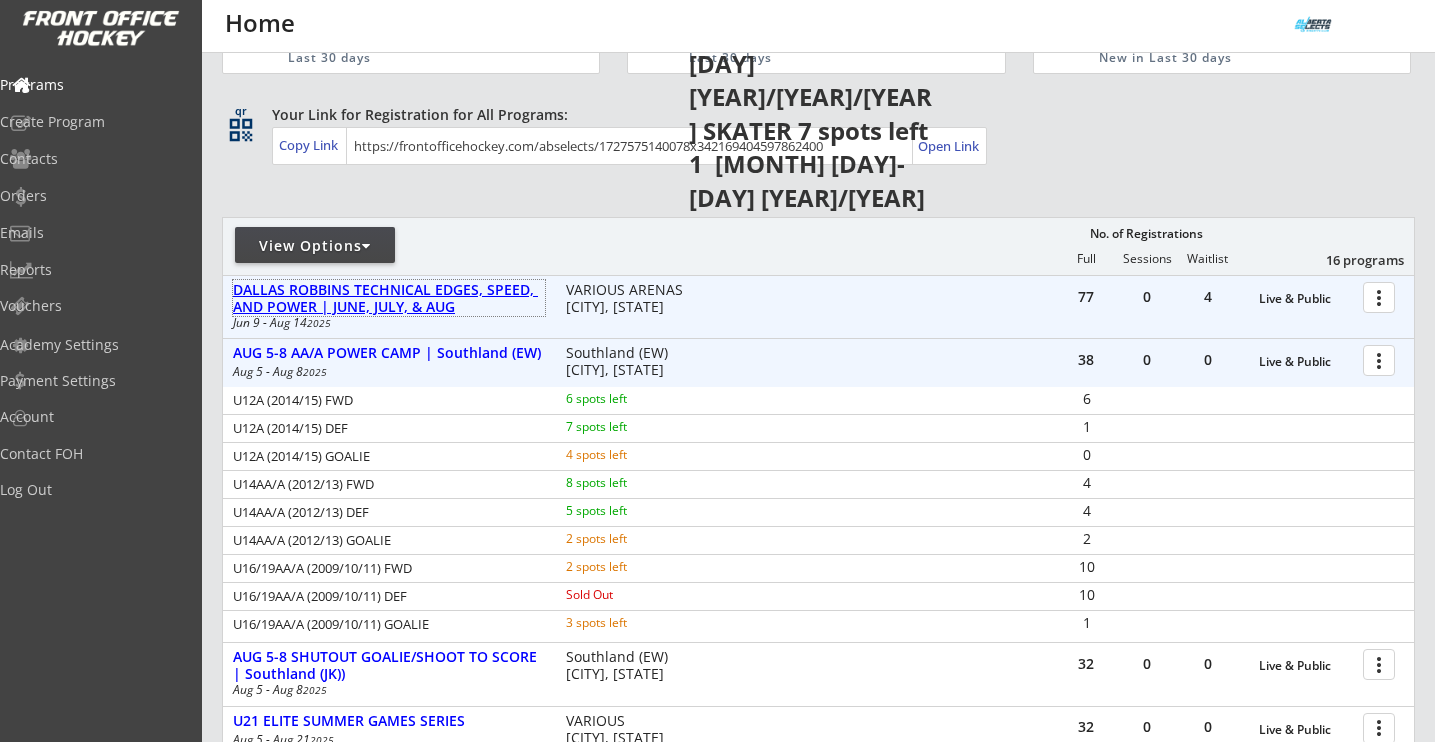 click on "DALLAS ROBBINS TECHNICAL EDGES, SPEED, AND POWER | JUNE, JULY, & AUG" at bounding box center [389, 299] 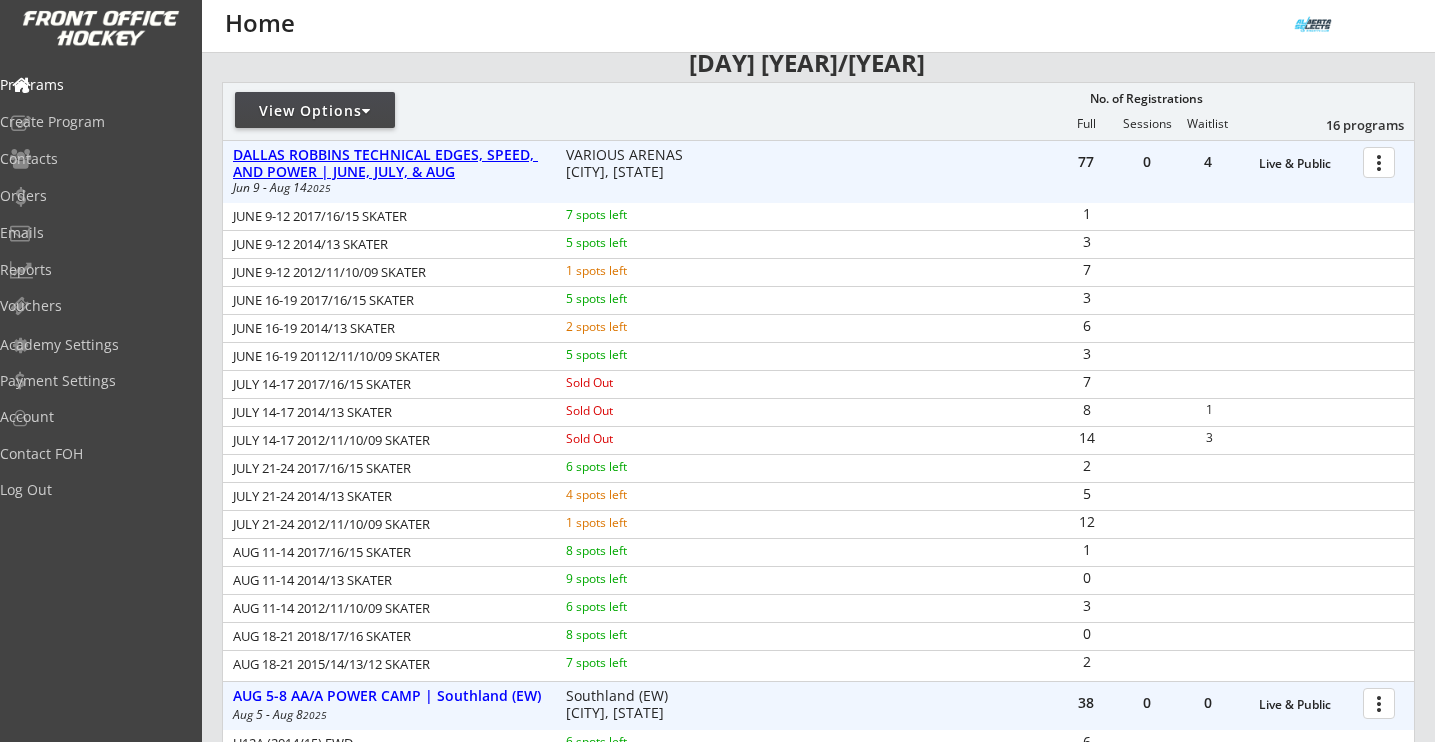 scroll, scrollTop: 245, scrollLeft: 0, axis: vertical 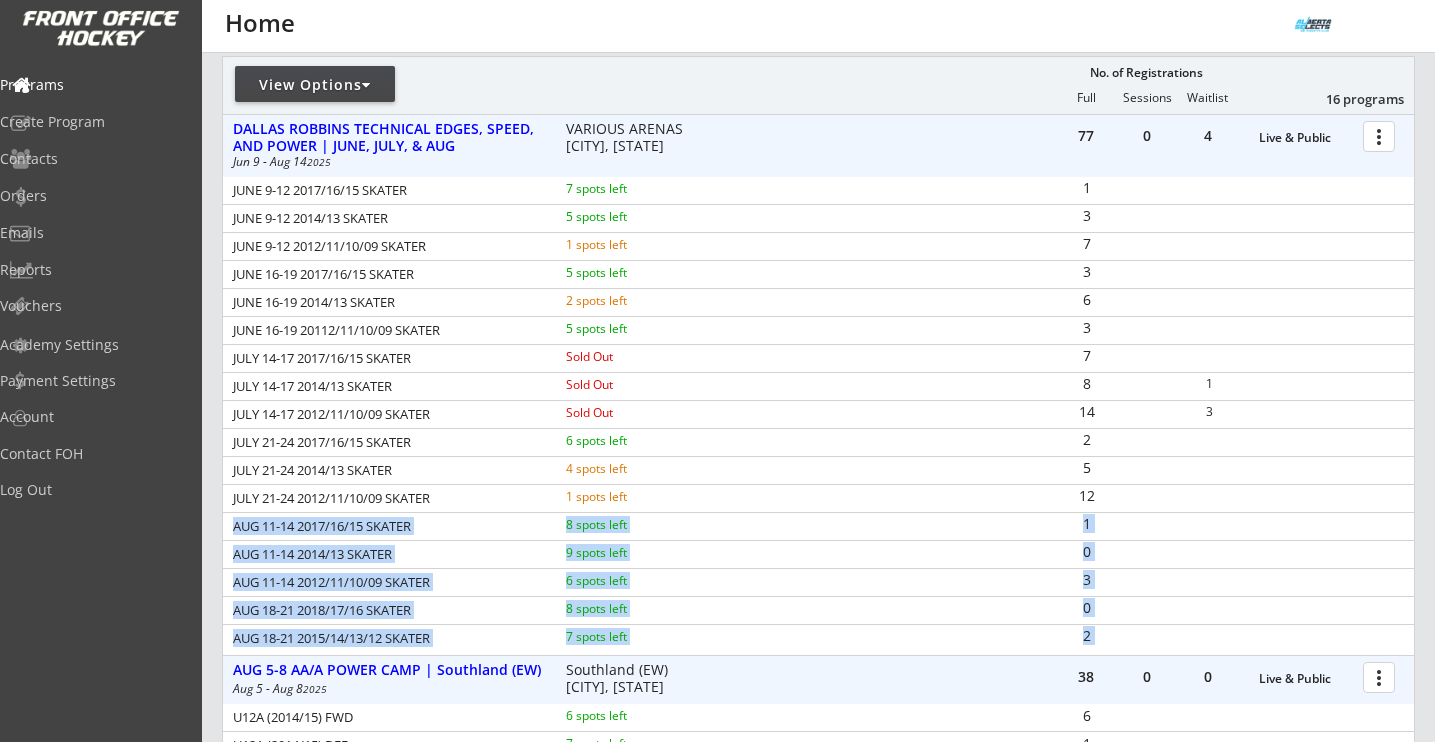 drag, startPoint x: 233, startPoint y: 525, endPoint x: 1089, endPoint y: 659, distance: 866.42487 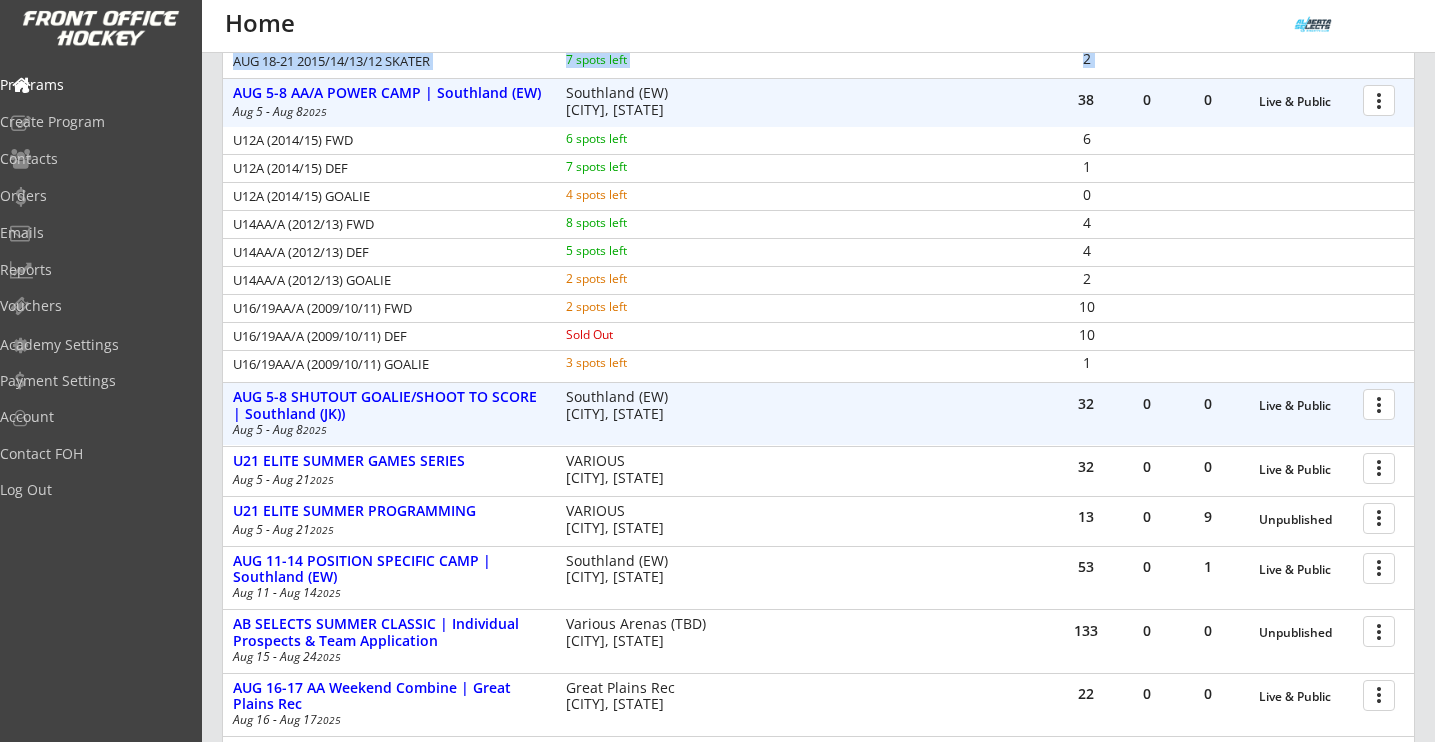 scroll, scrollTop: 829, scrollLeft: 0, axis: vertical 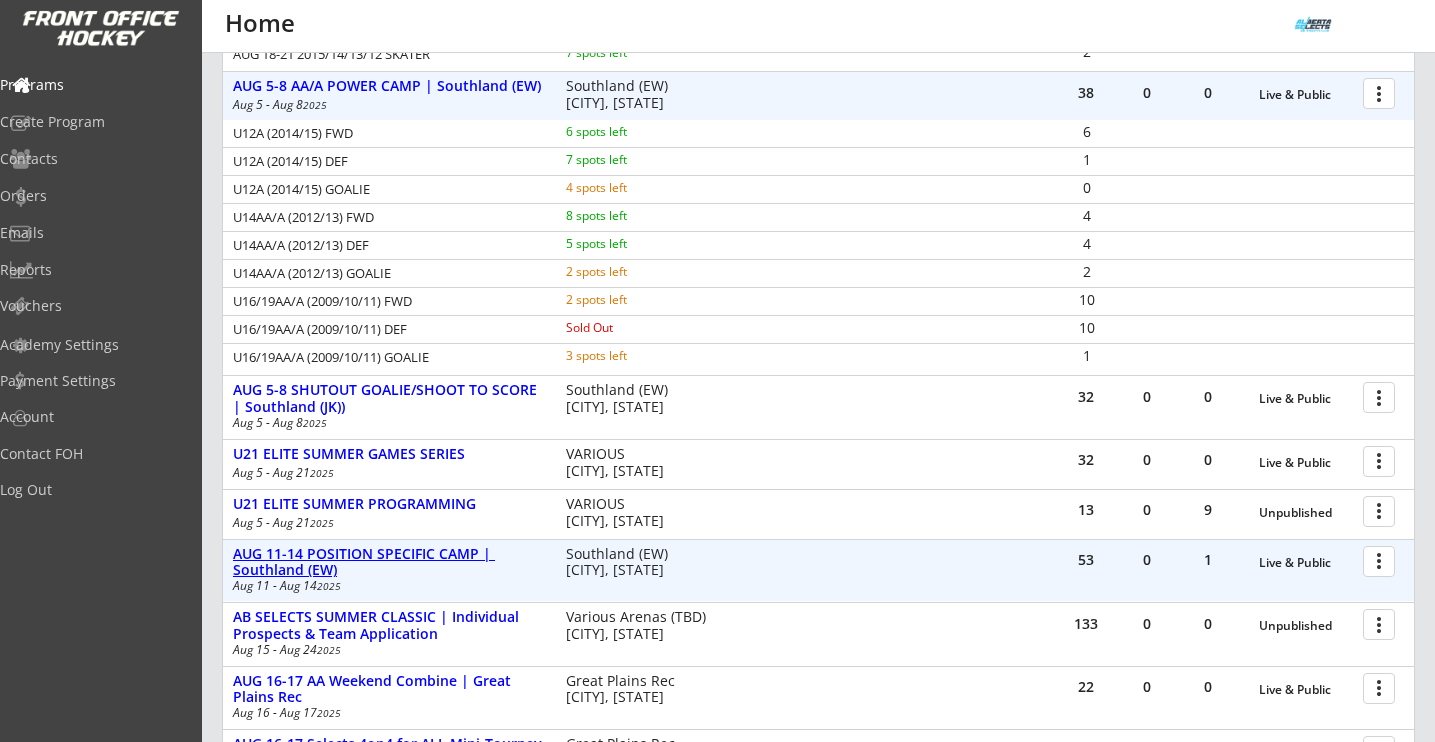 click on "AUG 11-14 POSITION SPECIFIC CAMP | Southland (EW)" at bounding box center [389, 563] 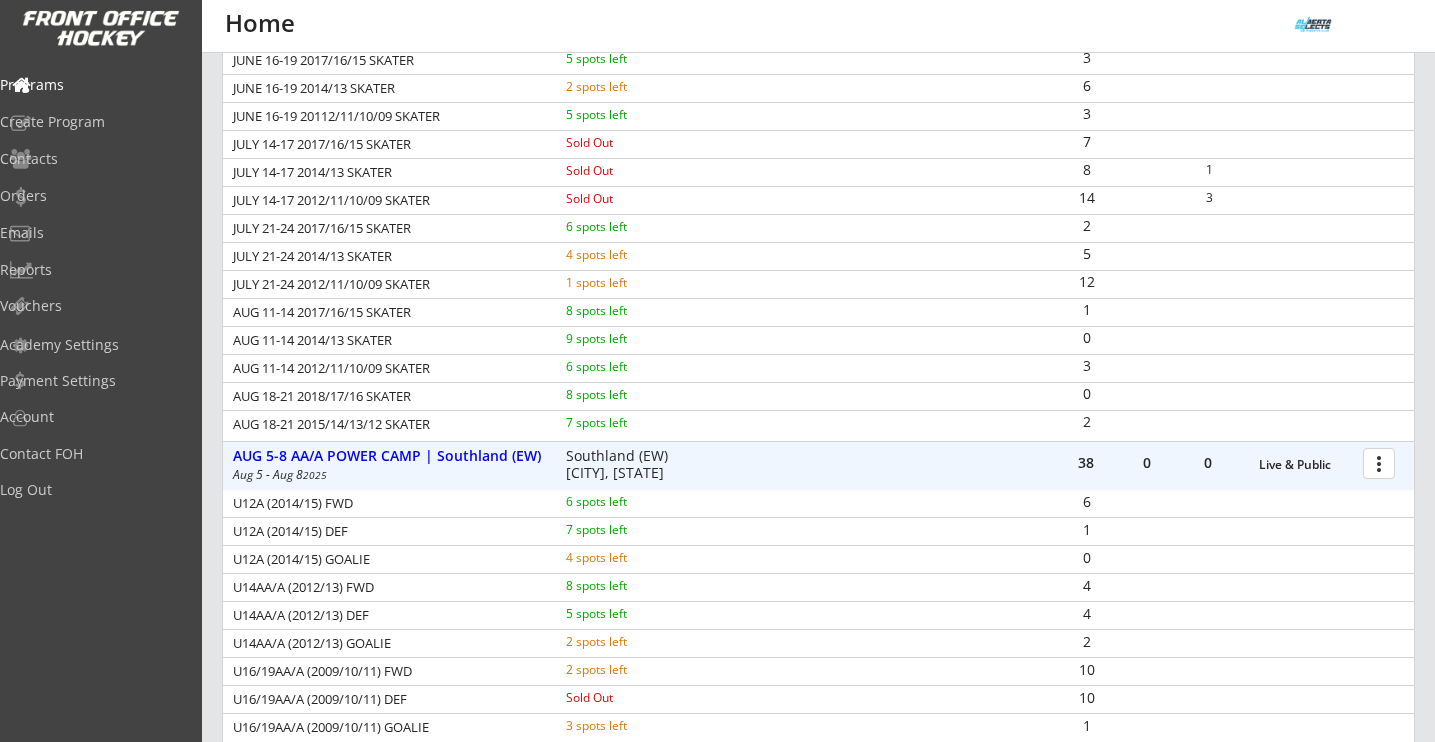 scroll, scrollTop: 418, scrollLeft: 0, axis: vertical 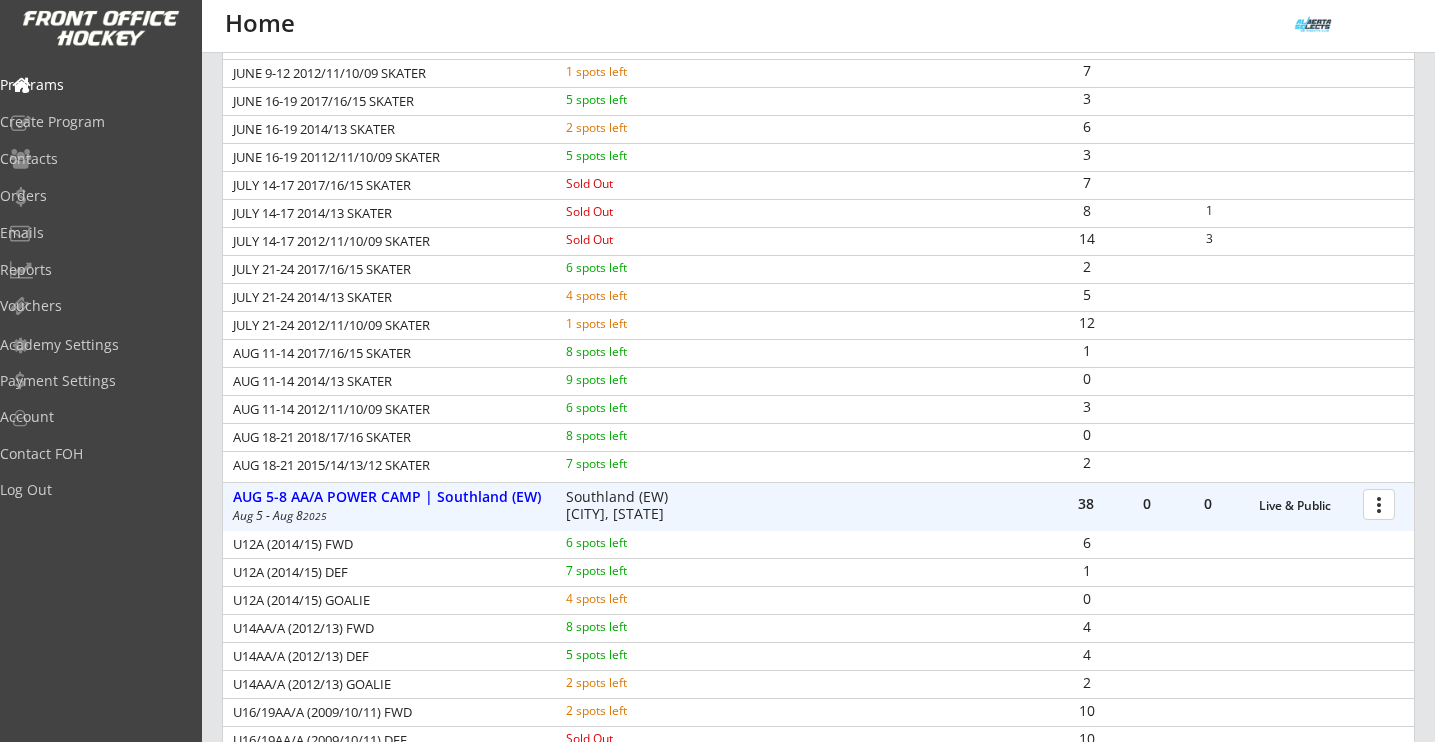 drag, startPoint x: 236, startPoint y: 353, endPoint x: 434, endPoint y: 379, distance: 199.69977 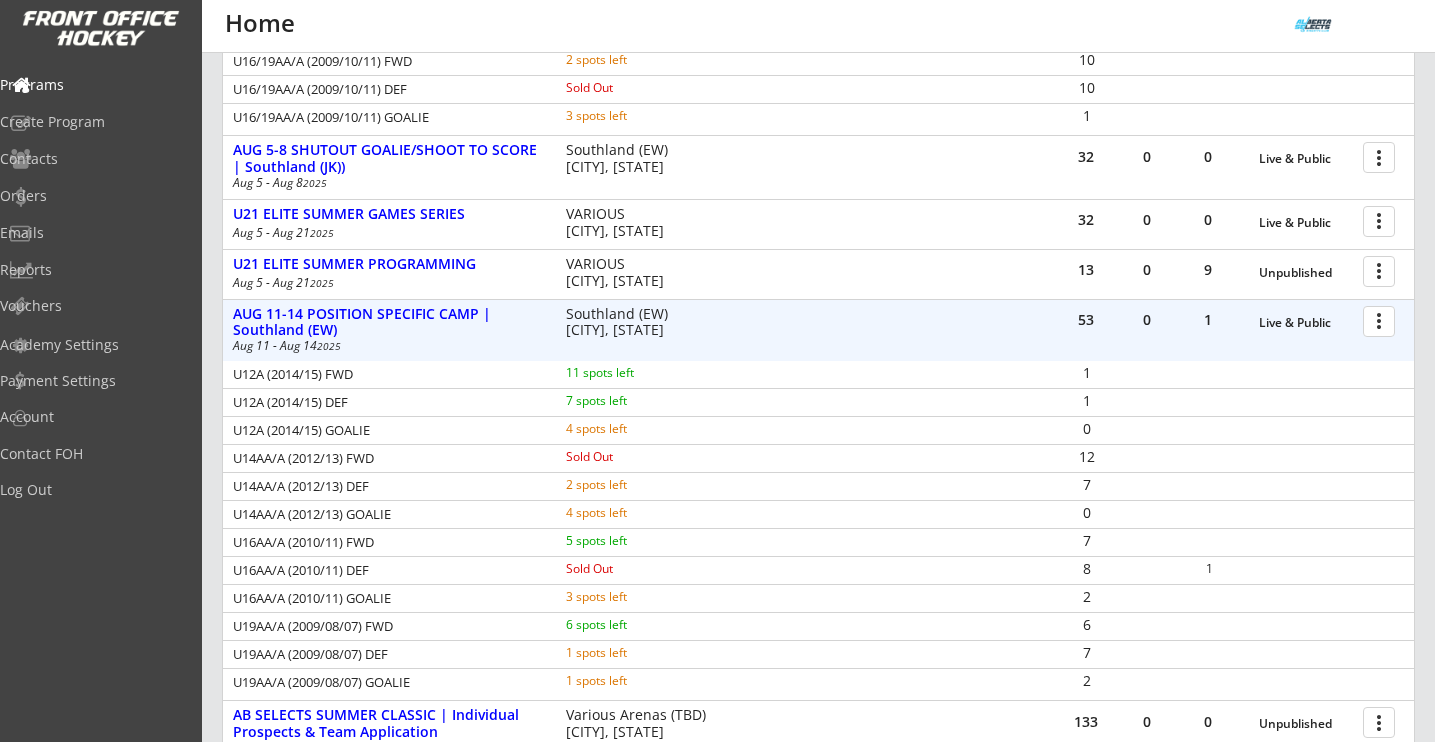 scroll, scrollTop: 1070, scrollLeft: 0, axis: vertical 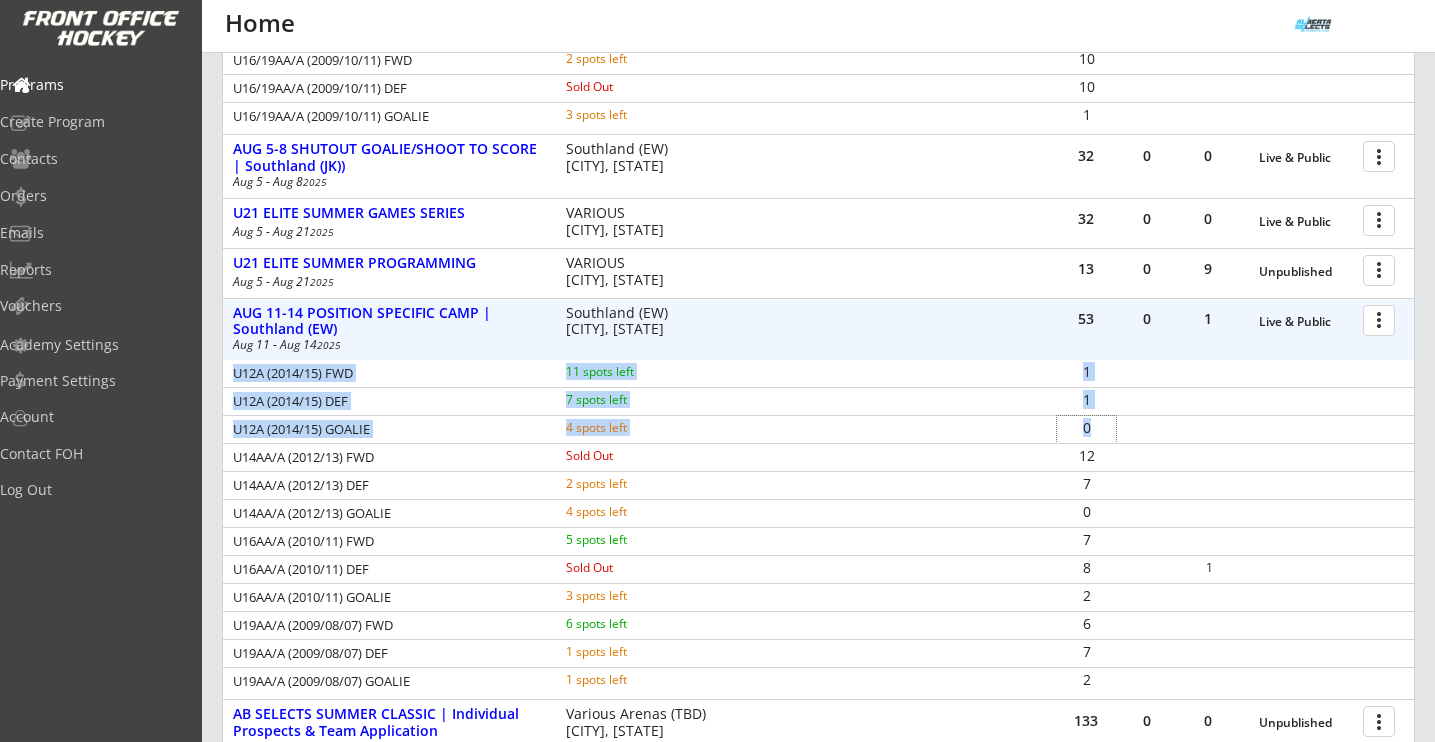 drag, startPoint x: 1106, startPoint y: 431, endPoint x: 229, endPoint y: 377, distance: 878.6609 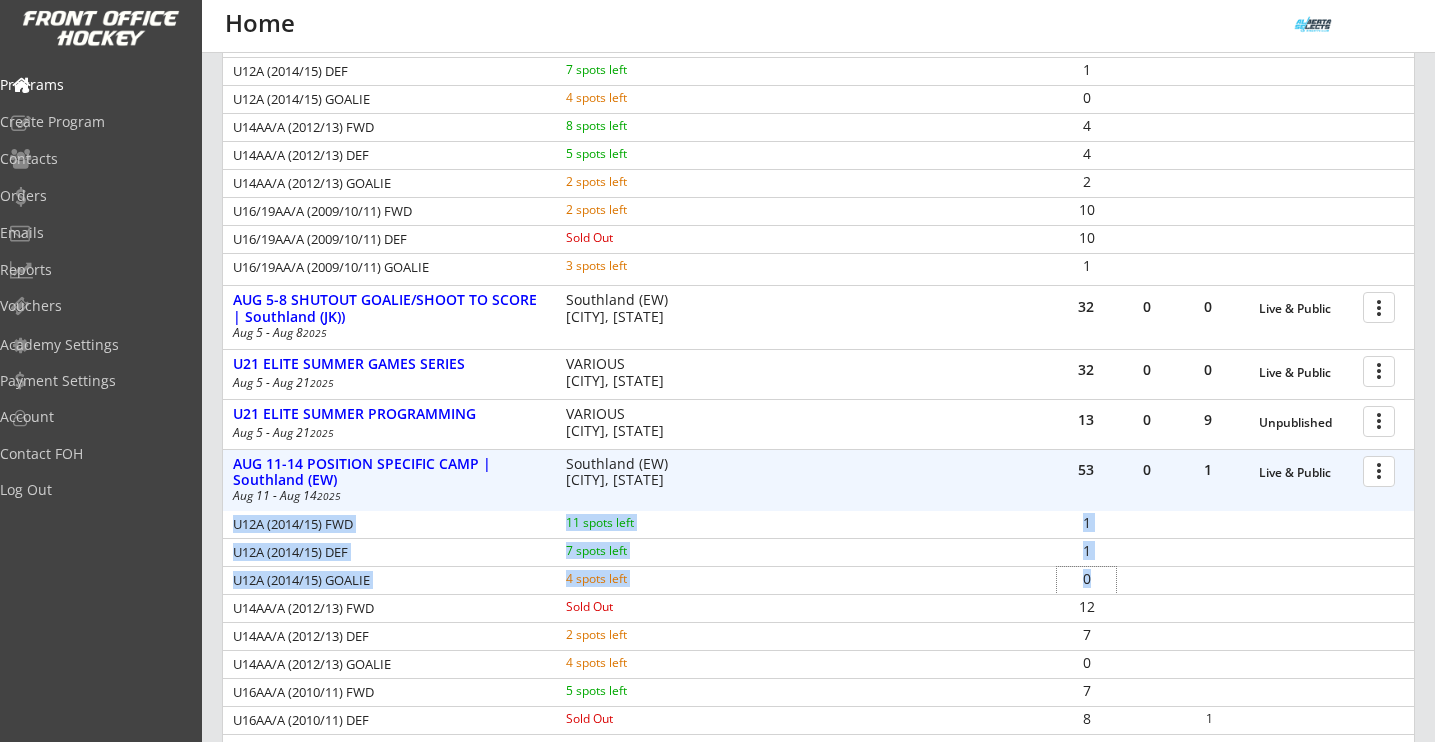 scroll, scrollTop: 787, scrollLeft: 0, axis: vertical 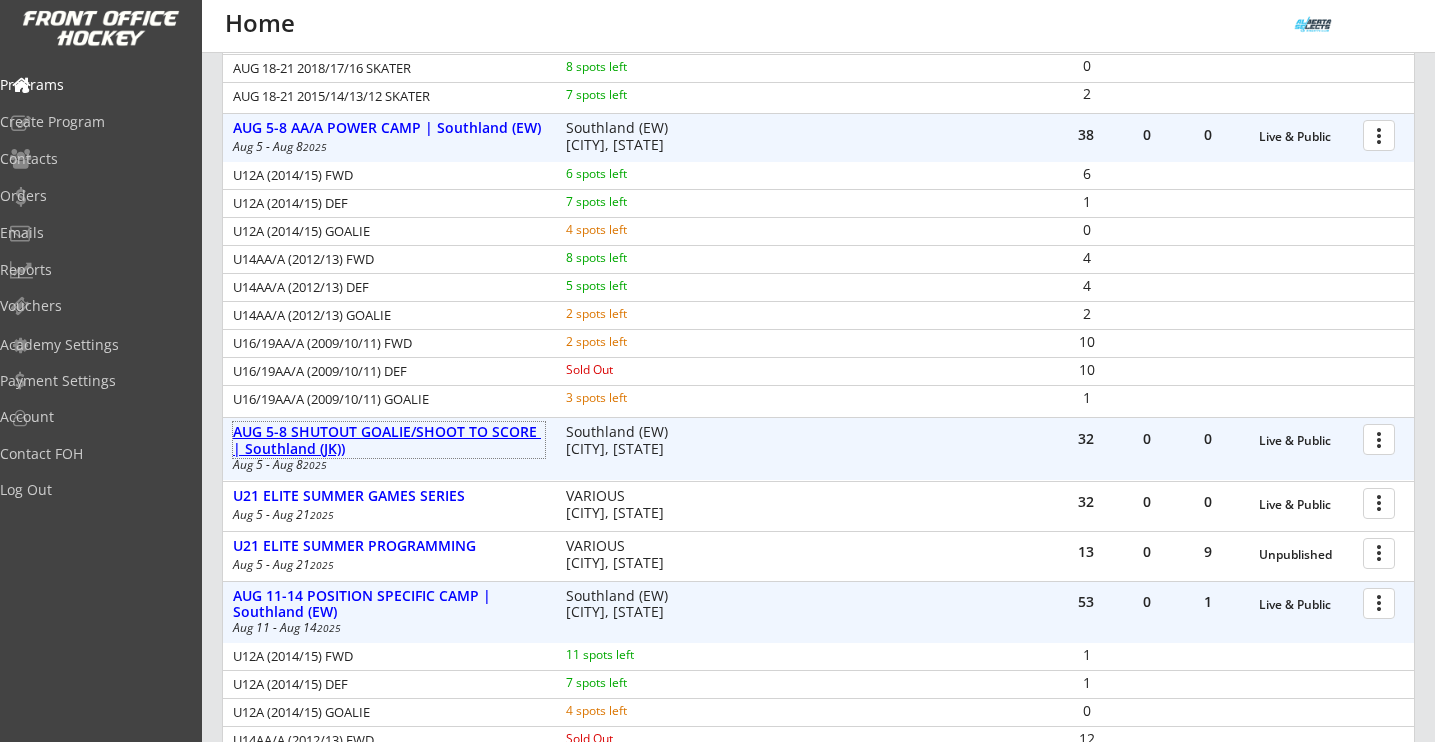 click on "AUG 5-8 SHUTOUT GOALIE/SHOOT TO SCORE | Southland (JK))" at bounding box center [389, 441] 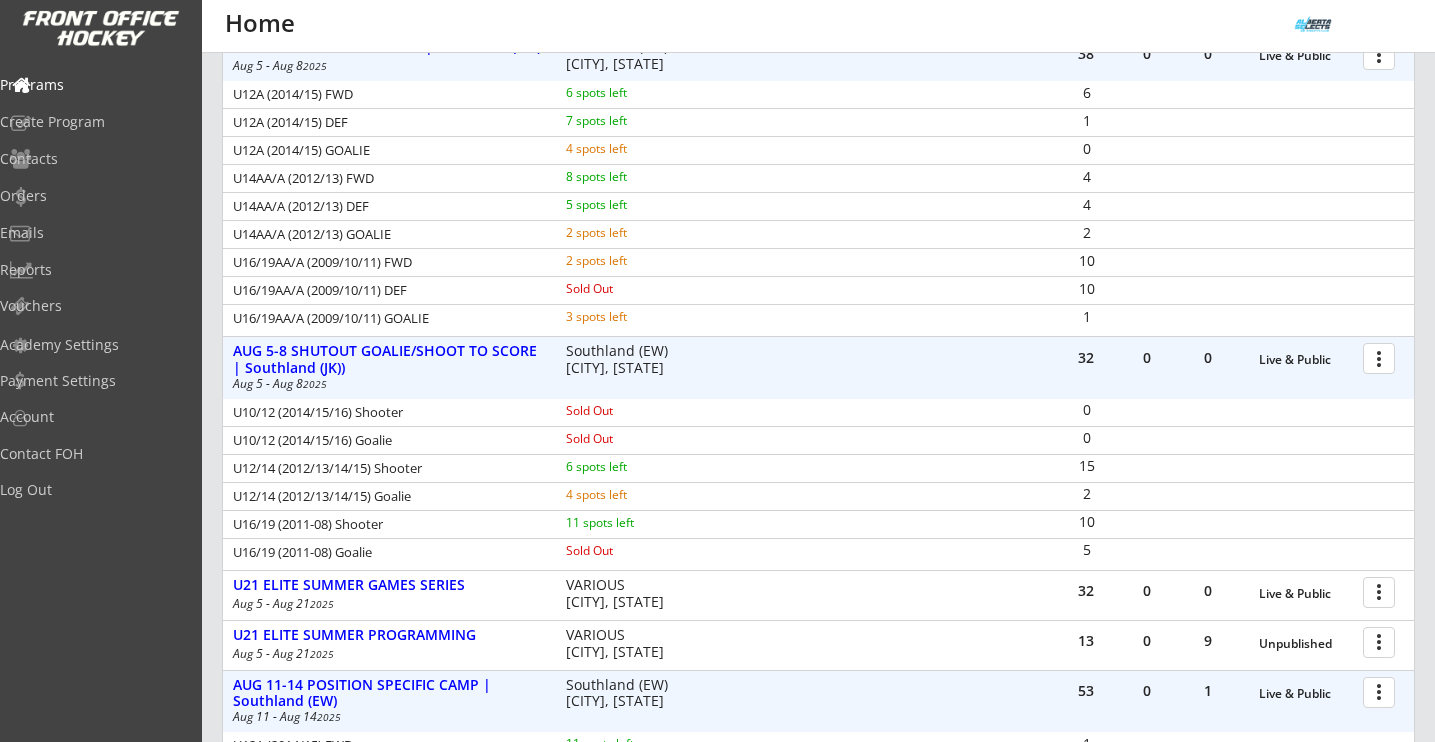scroll, scrollTop: 871, scrollLeft: 0, axis: vertical 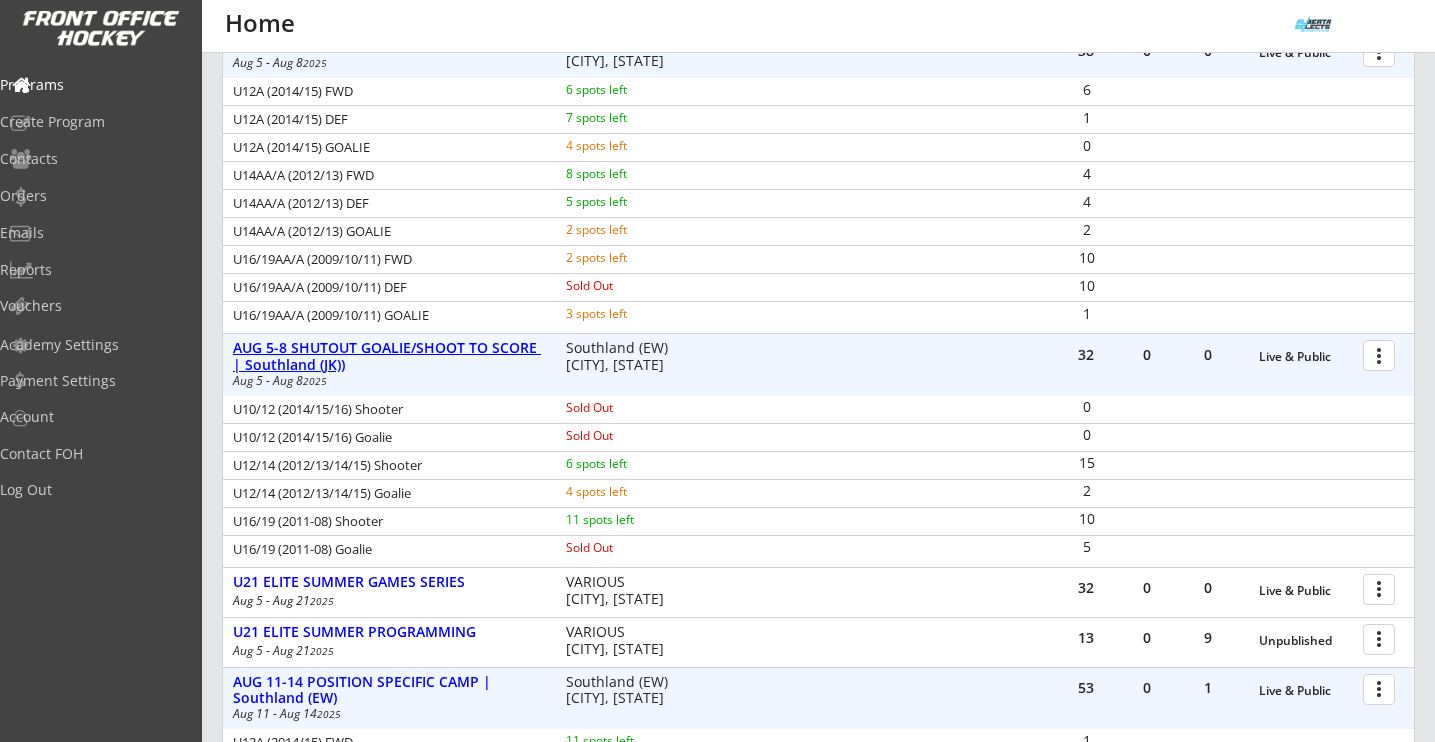 click on "AUG 5-8 SHUTOUT GOALIE/SHOOT TO SCORE | Southland (JK))" at bounding box center (389, 357) 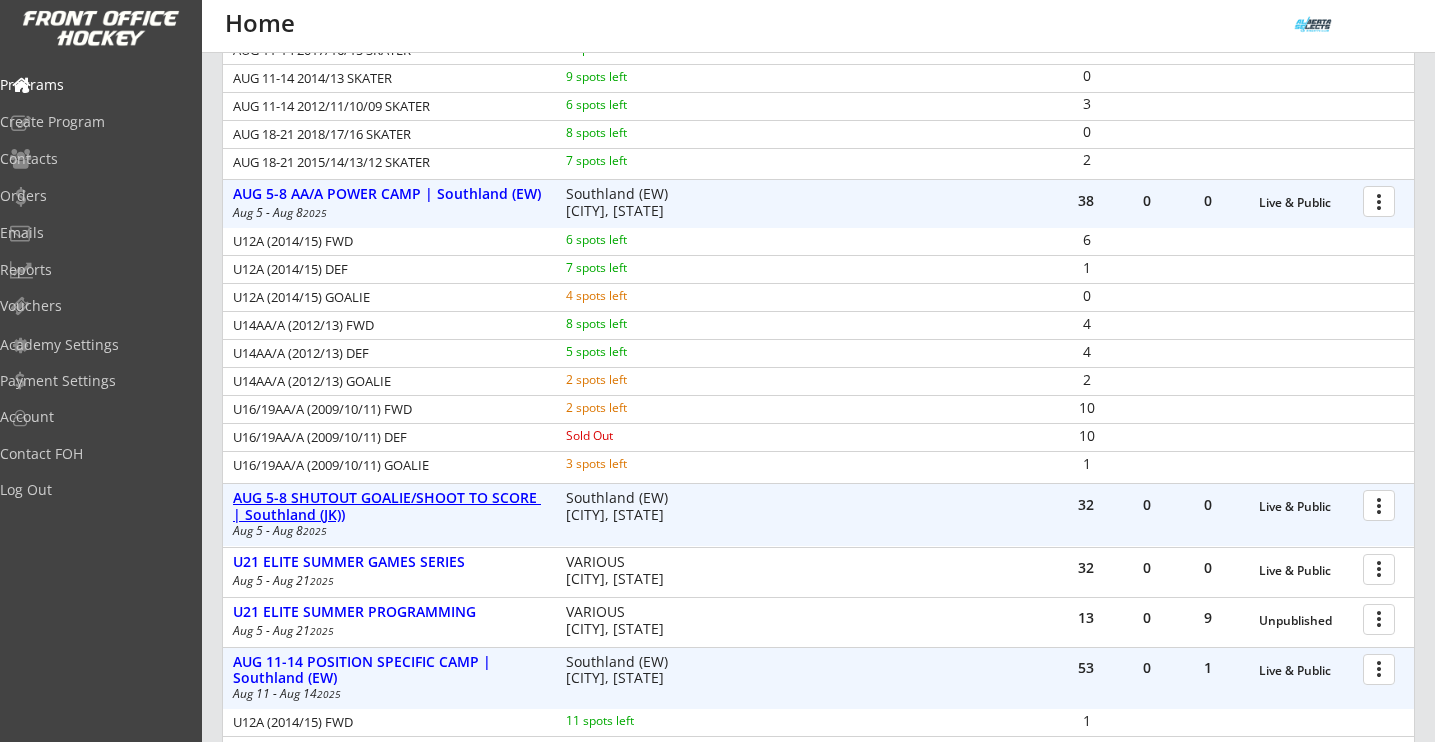 scroll, scrollTop: 710, scrollLeft: 0, axis: vertical 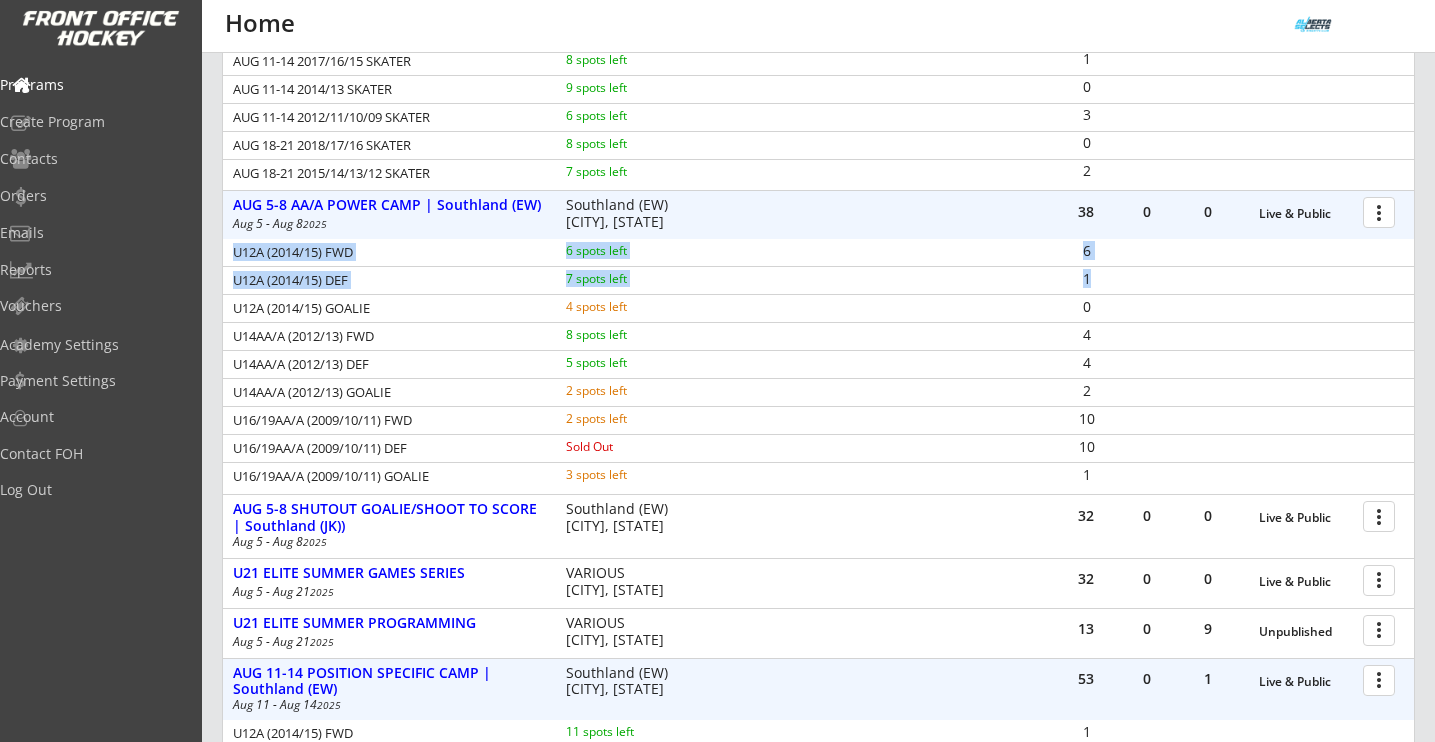 drag, startPoint x: 234, startPoint y: 251, endPoint x: 1153, endPoint y: 287, distance: 919.70483 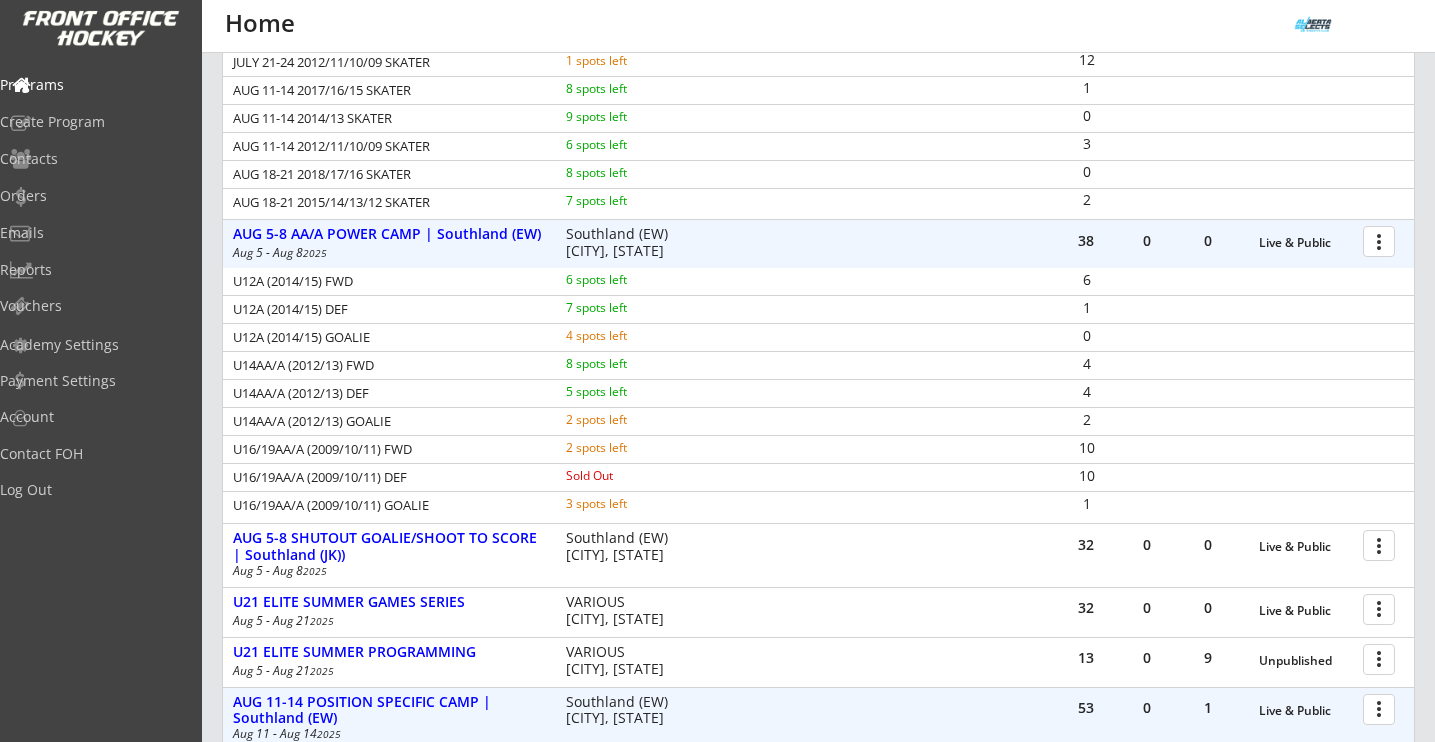 click on "U14AA/A (2012/13) GOALIE 2 spots left 2" at bounding box center [818, 421] 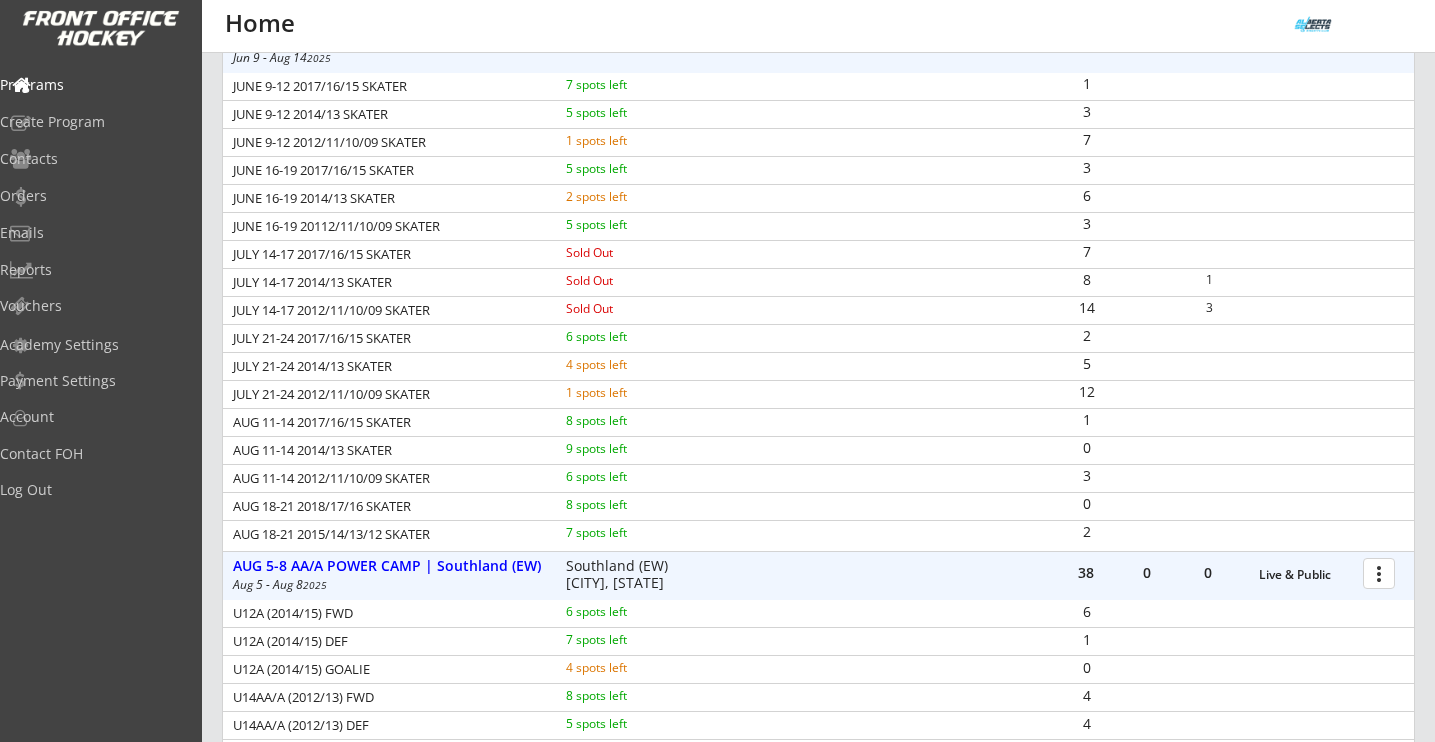 scroll, scrollTop: 471, scrollLeft: 0, axis: vertical 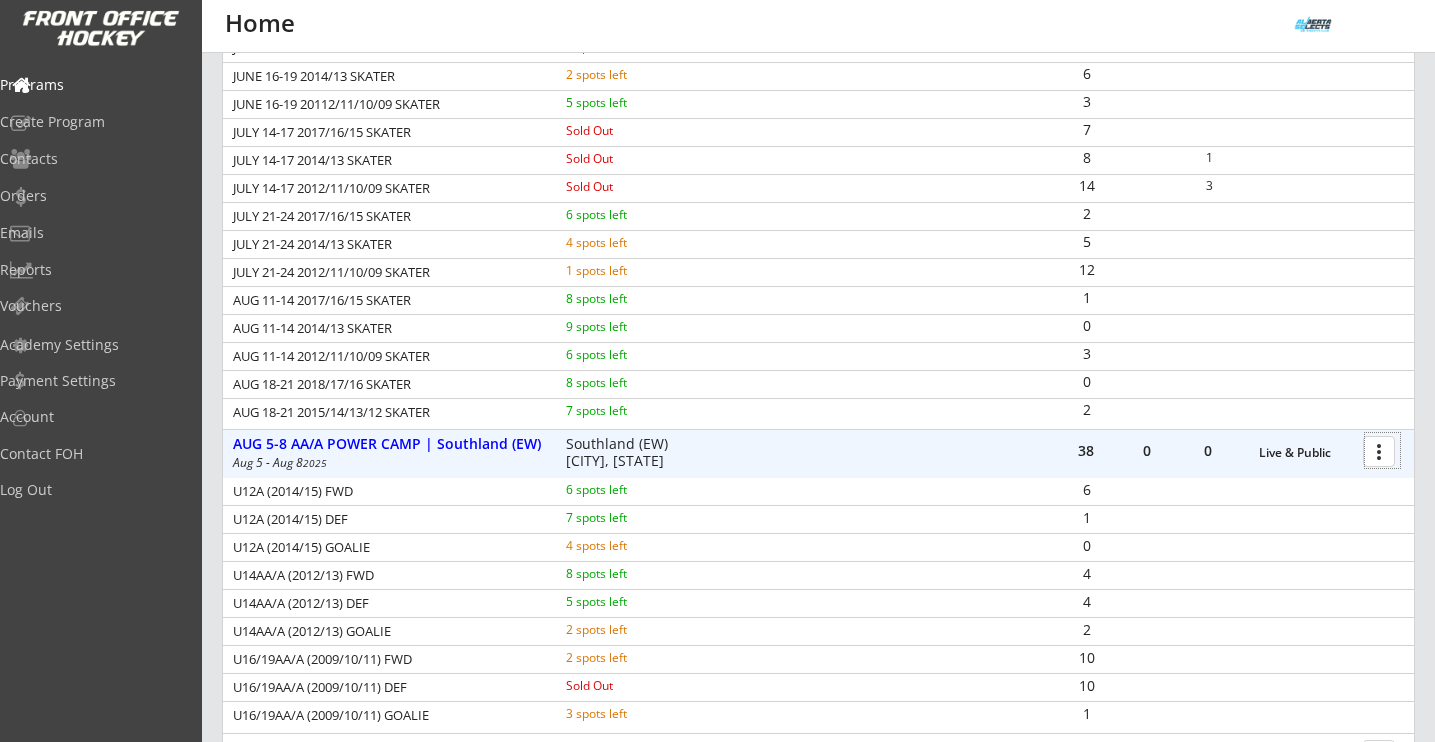 click at bounding box center [1382, 450] 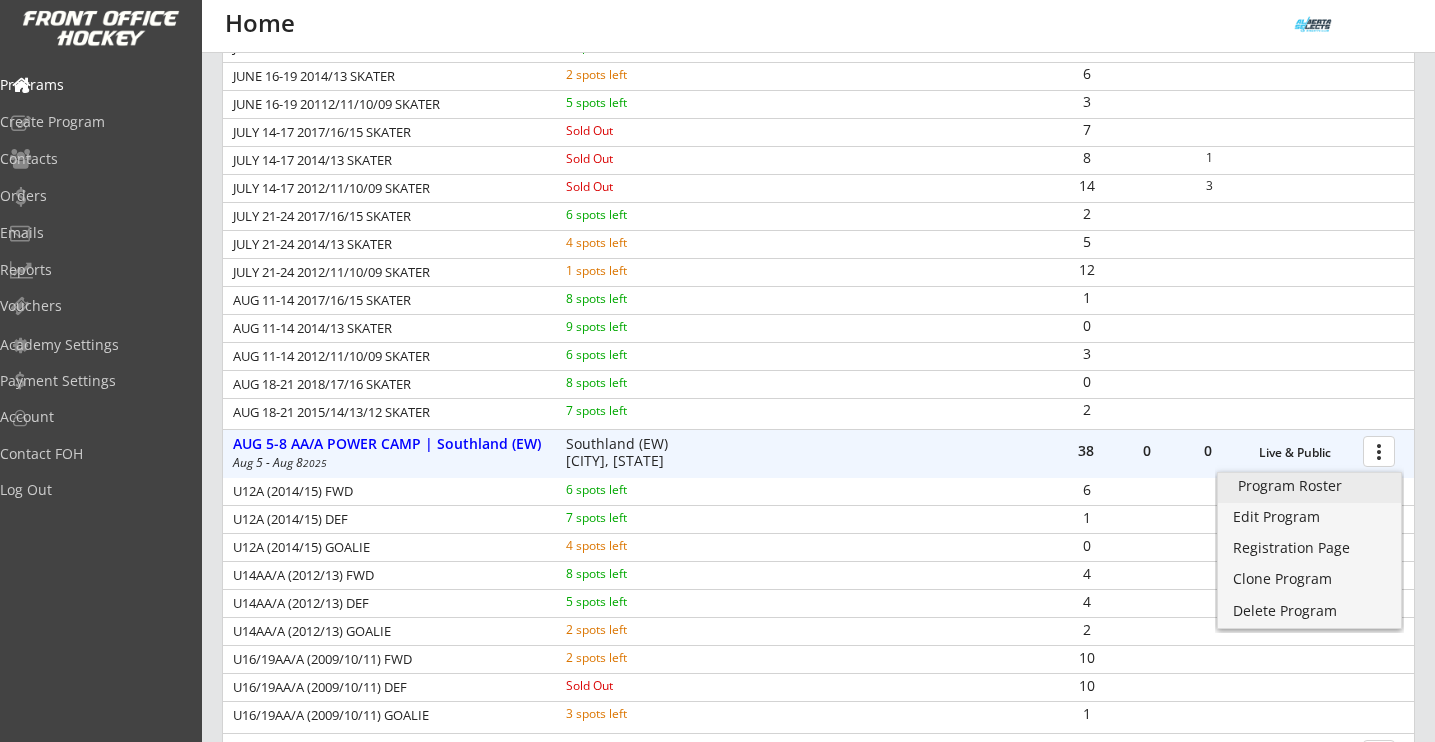 click on "Program Roster" at bounding box center (1309, 486) 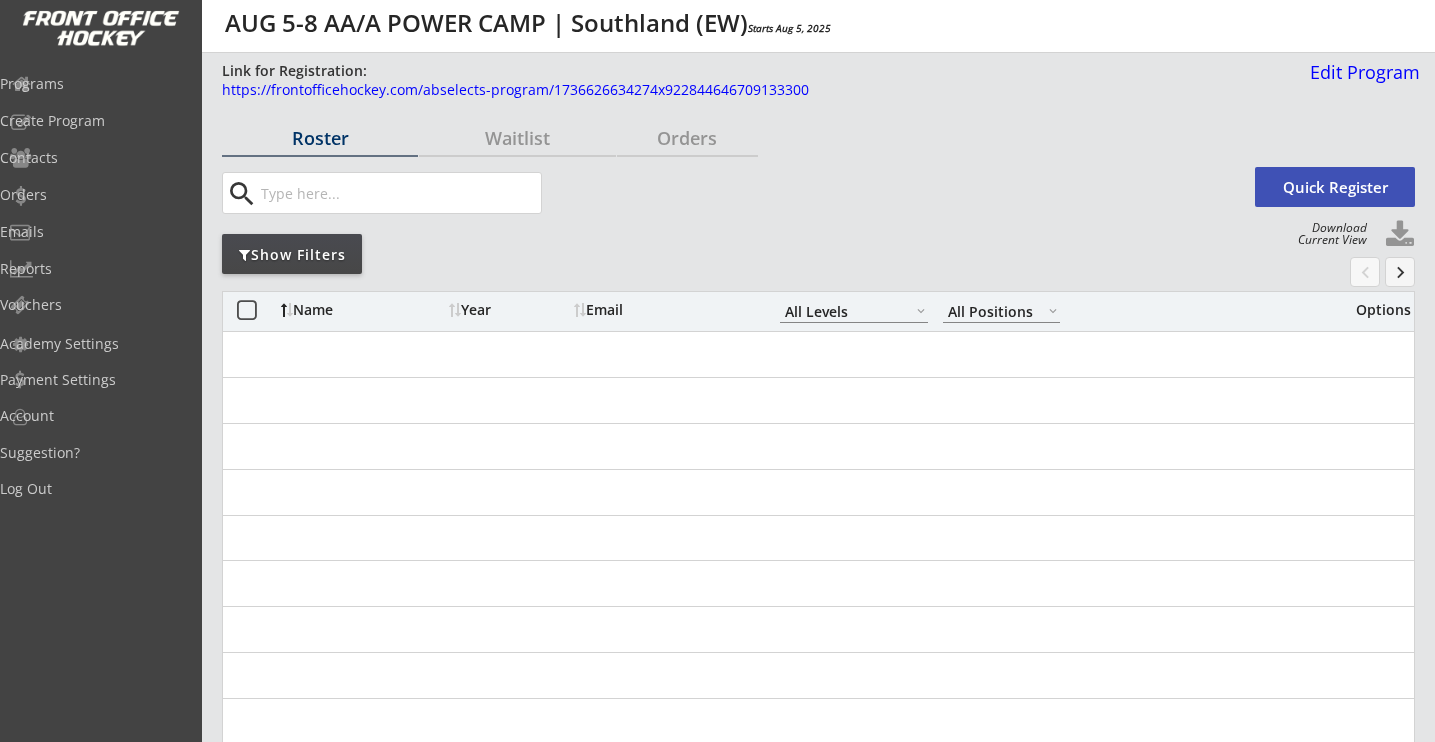 select on ""All Levels"" 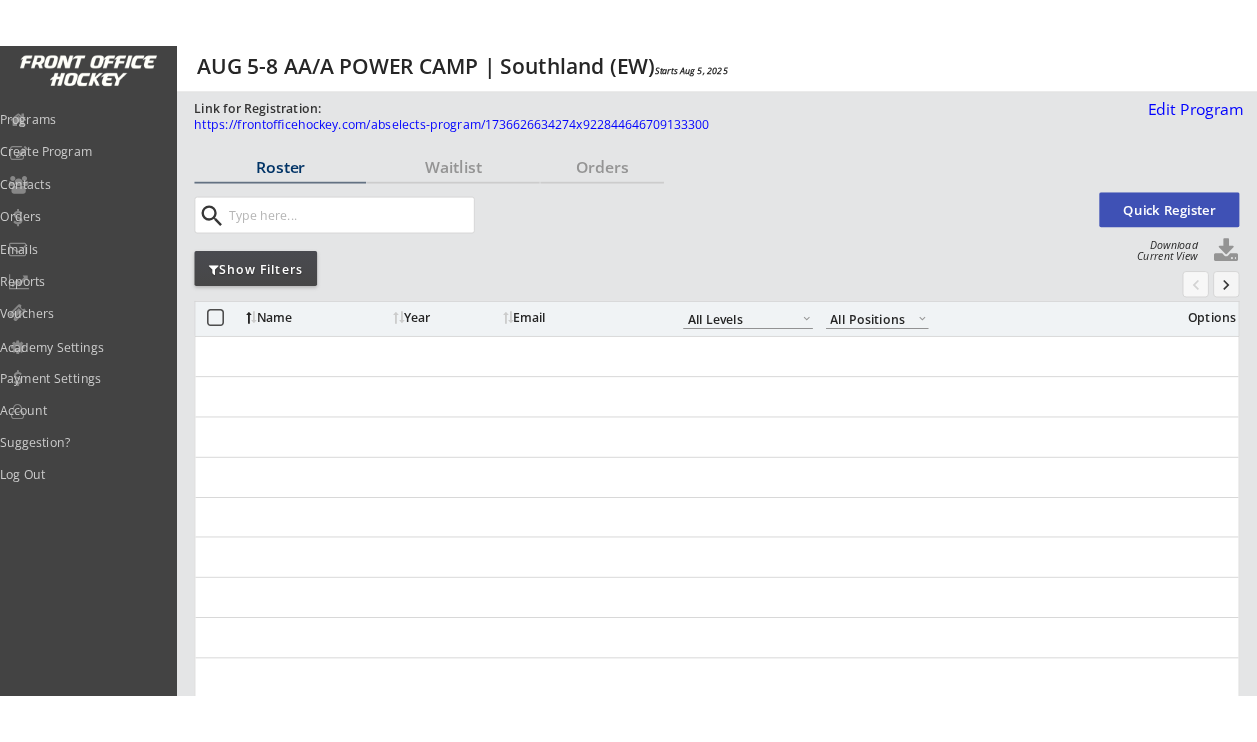 scroll, scrollTop: 0, scrollLeft: 0, axis: both 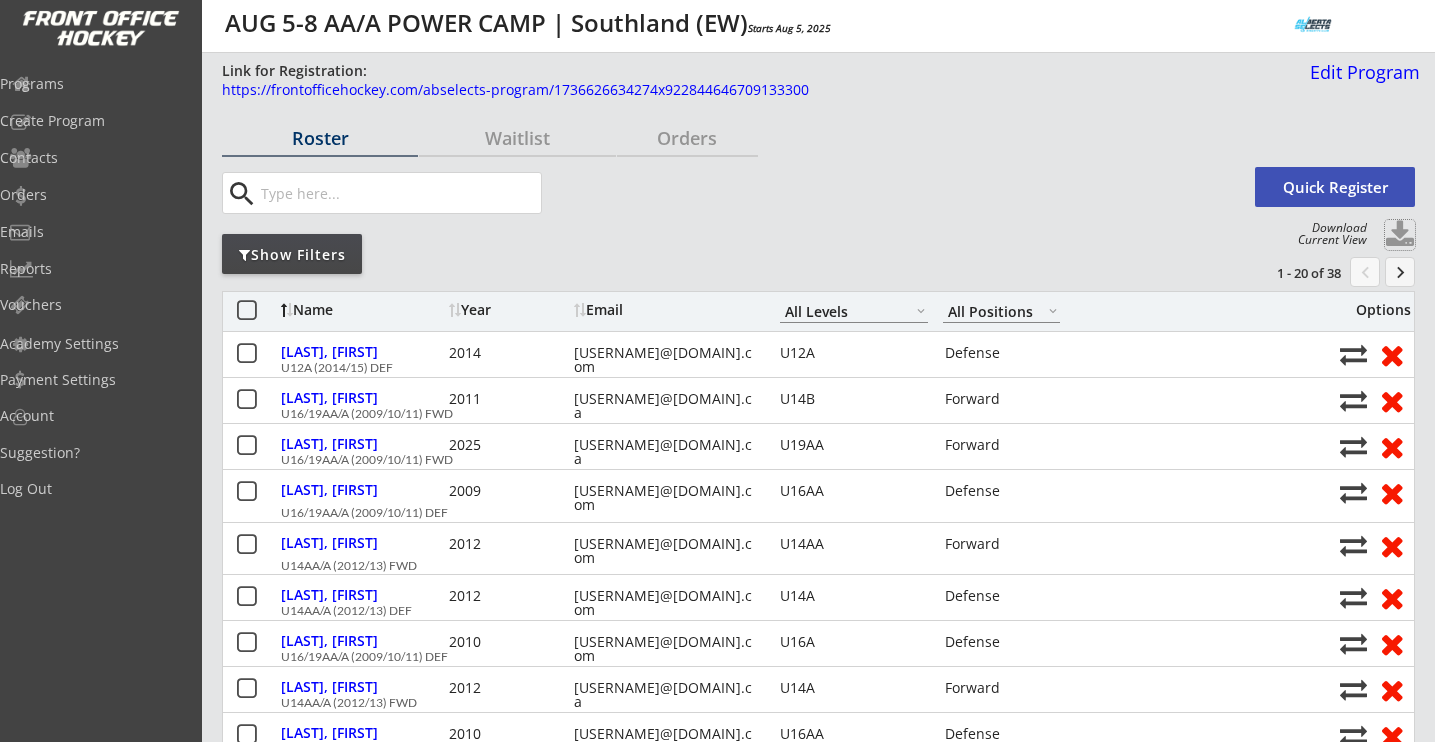 click at bounding box center [1400, 235] 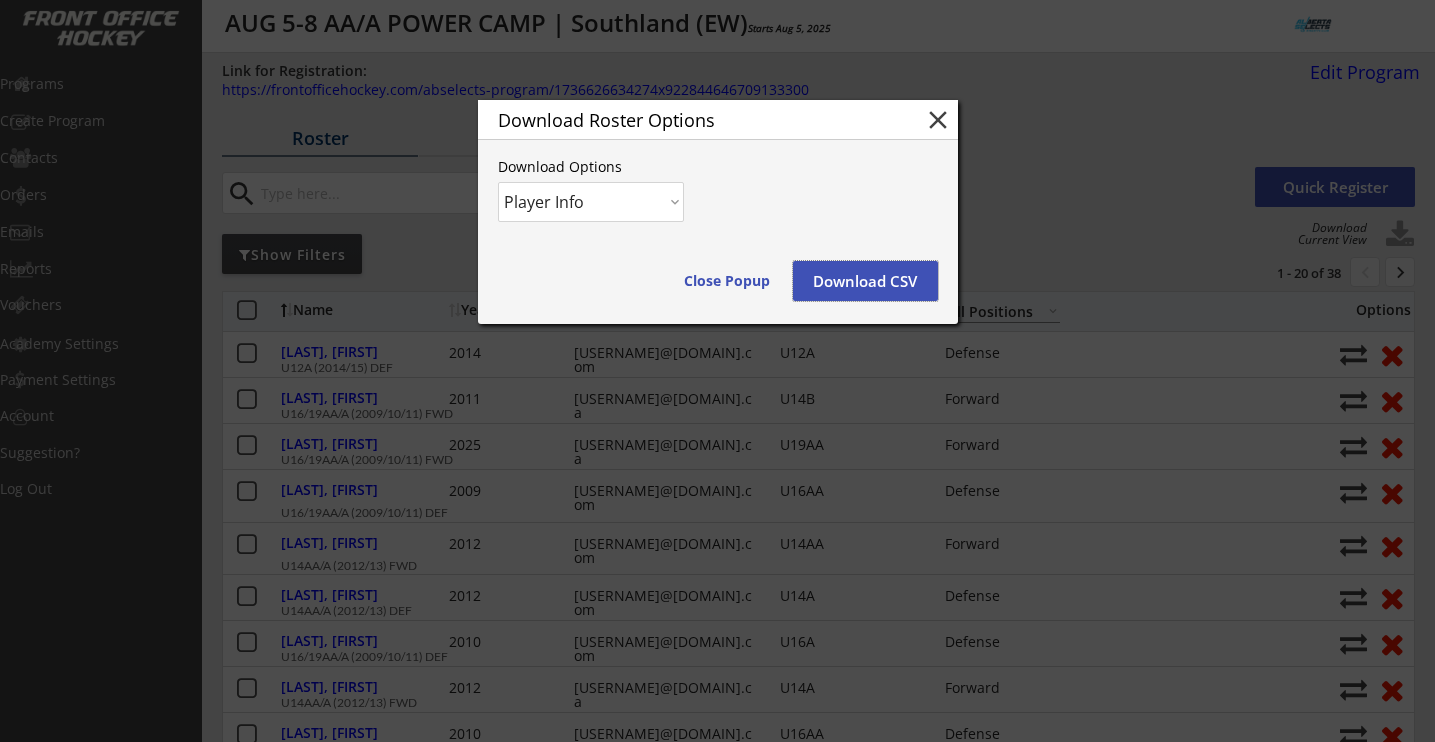 click on "Download CSV" at bounding box center [865, 281] 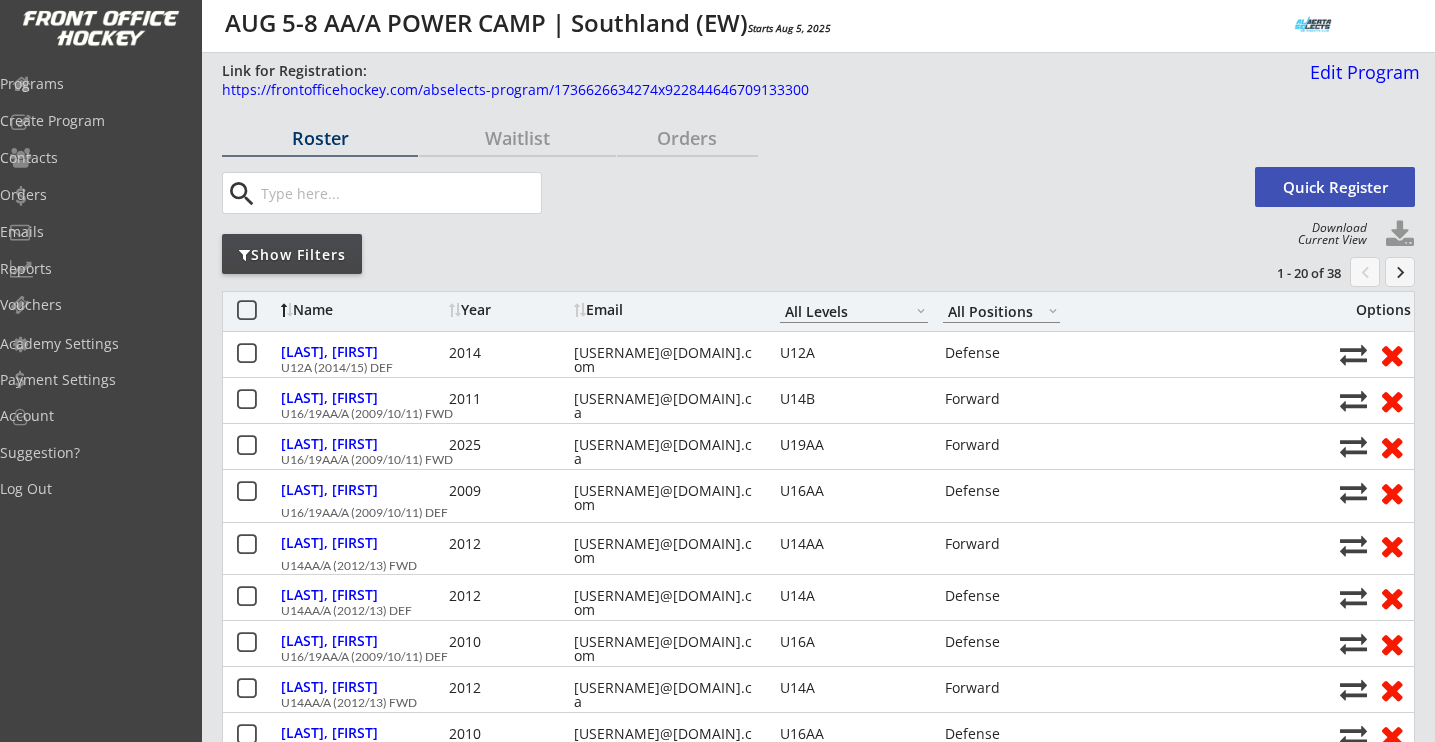 select on ""All Levels"" 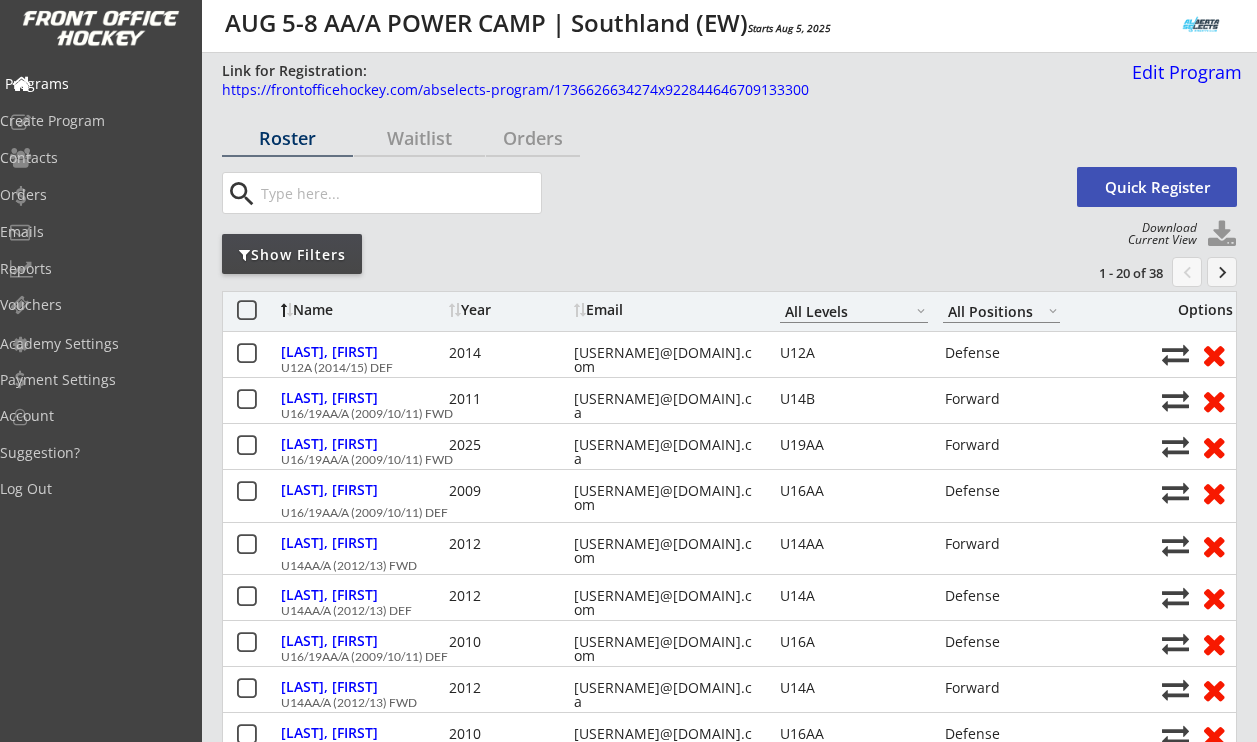 click on "Programs" at bounding box center (95, 84) 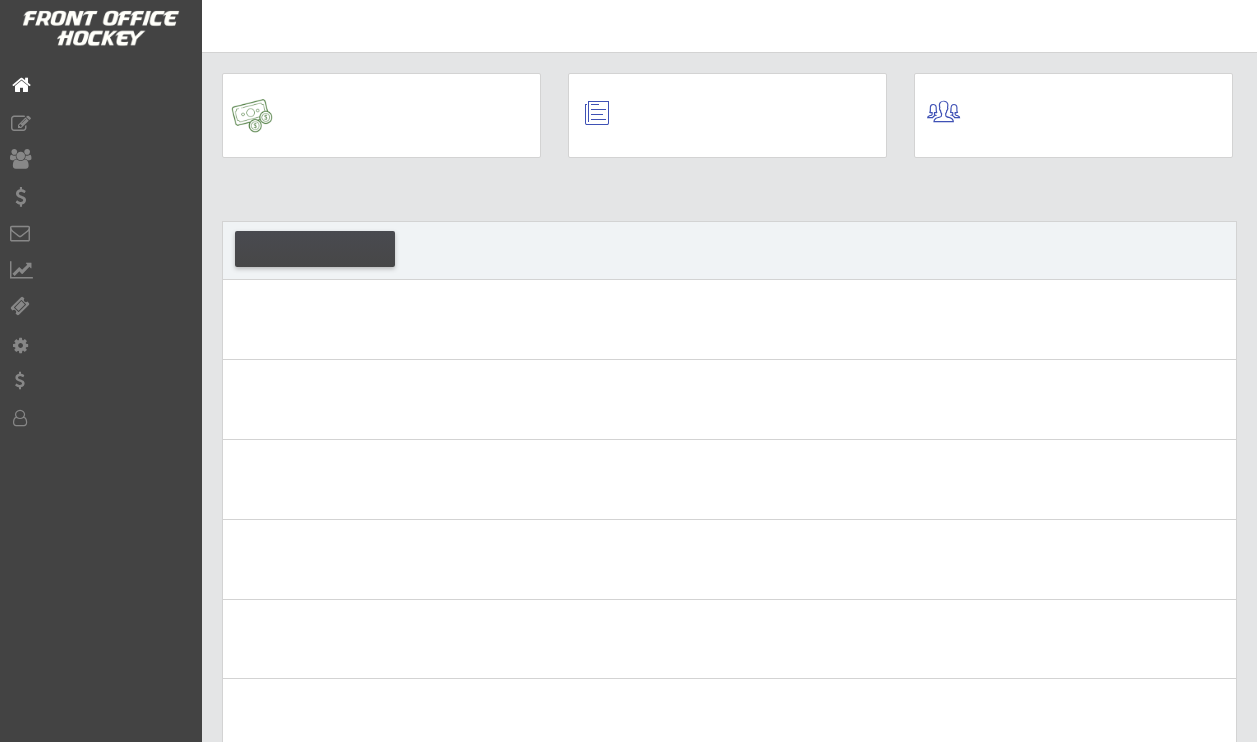 scroll, scrollTop: 0, scrollLeft: 0, axis: both 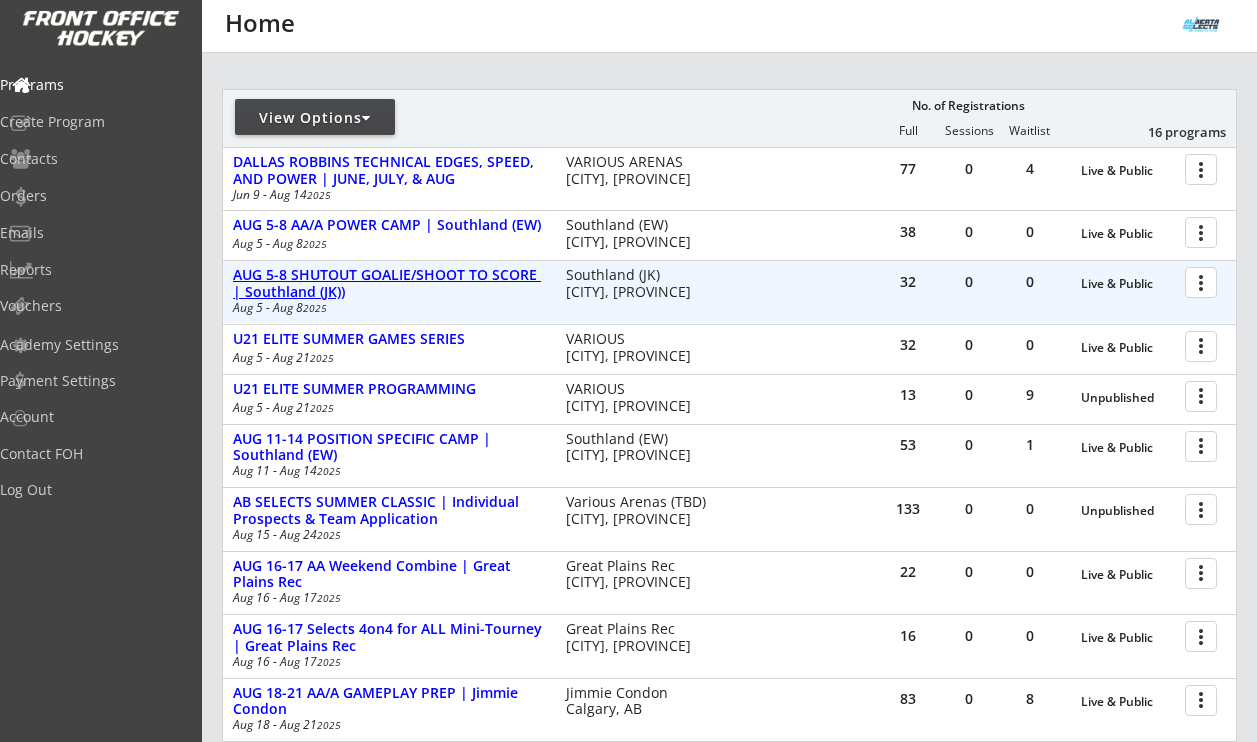 click on "AUG 5-8 SHUTOUT GOALIE/SHOOT TO SCORE | Southland (JK))" at bounding box center (389, 284) 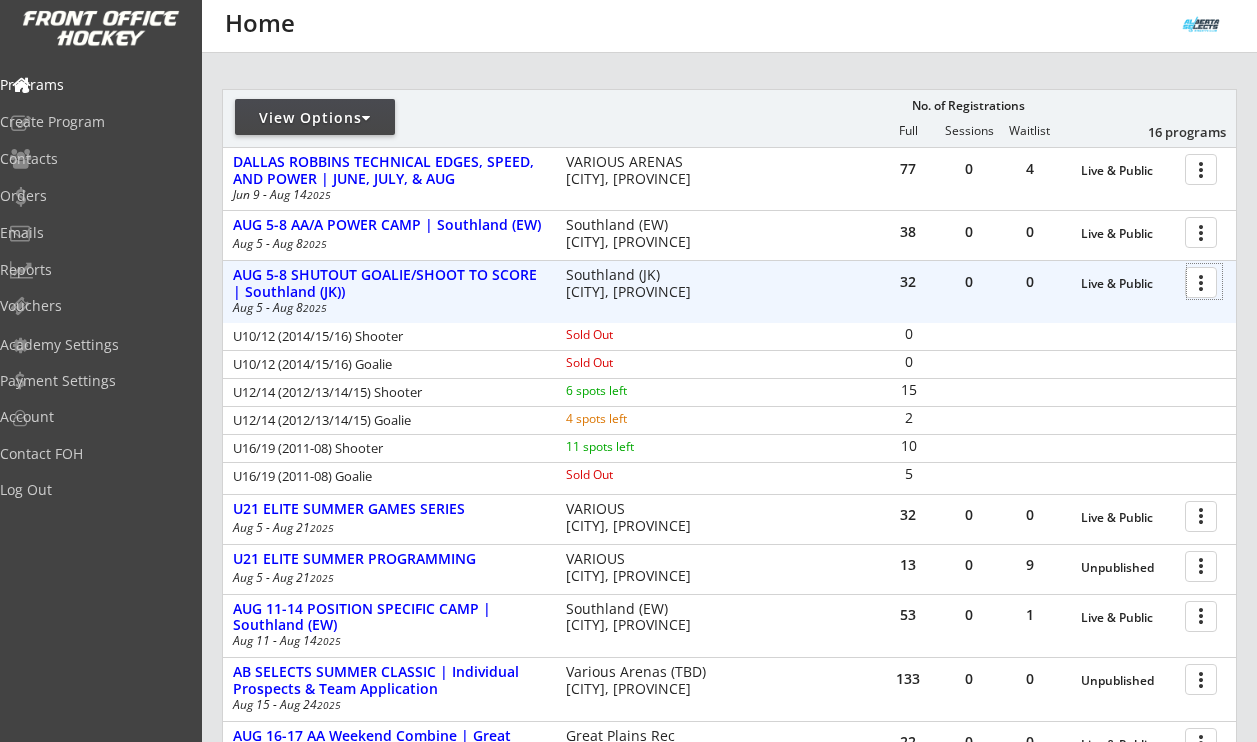 click at bounding box center (1204, 281) 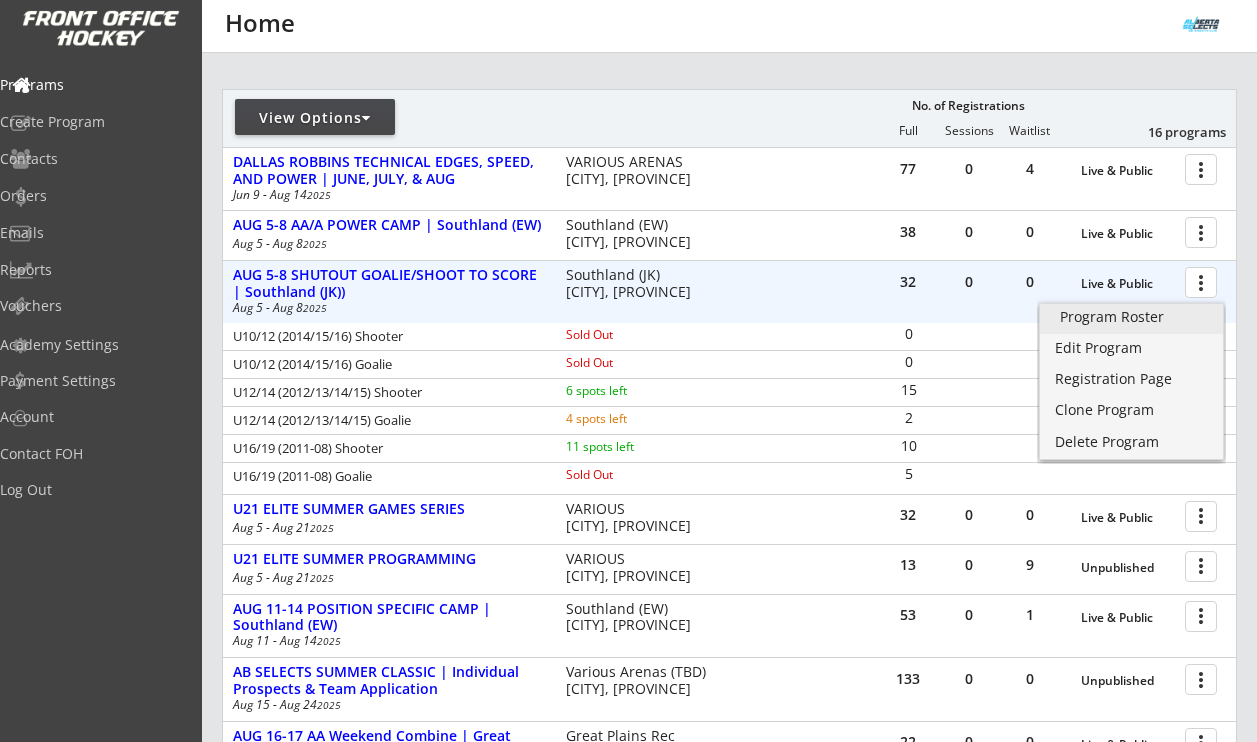 click on "Program Roster" at bounding box center [1131, 317] 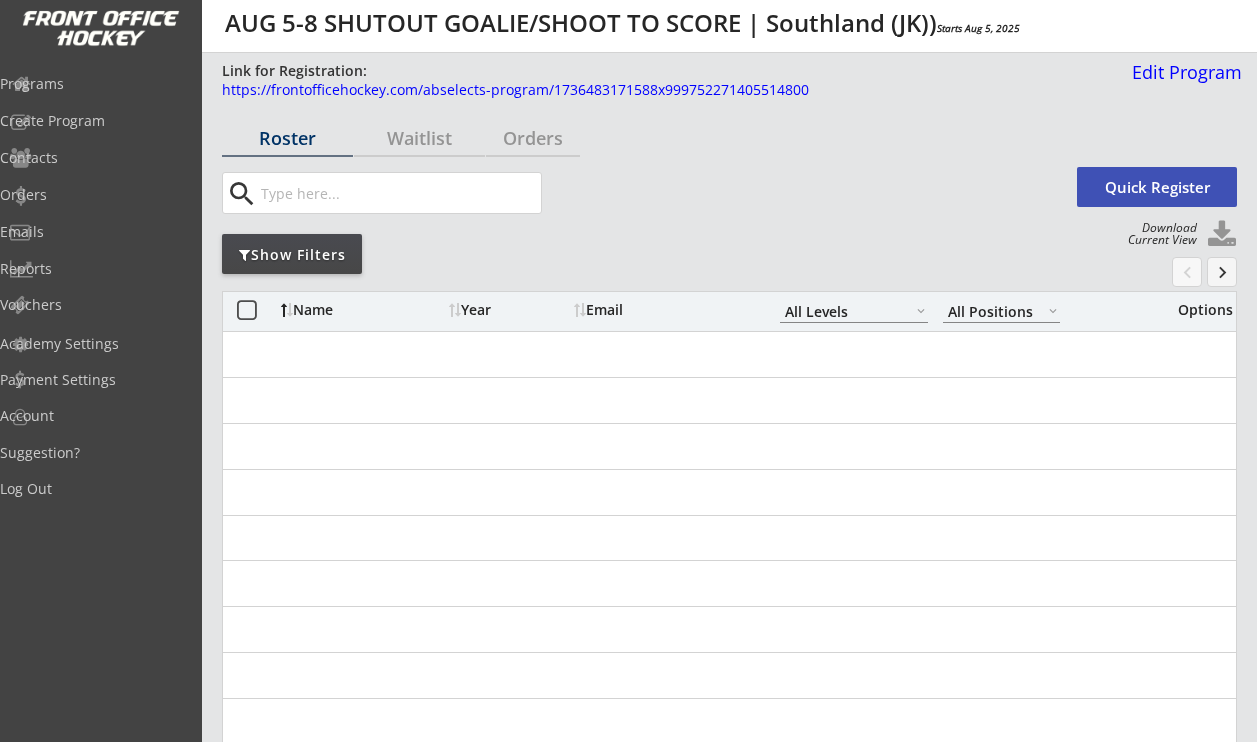 select on ""All Levels"" 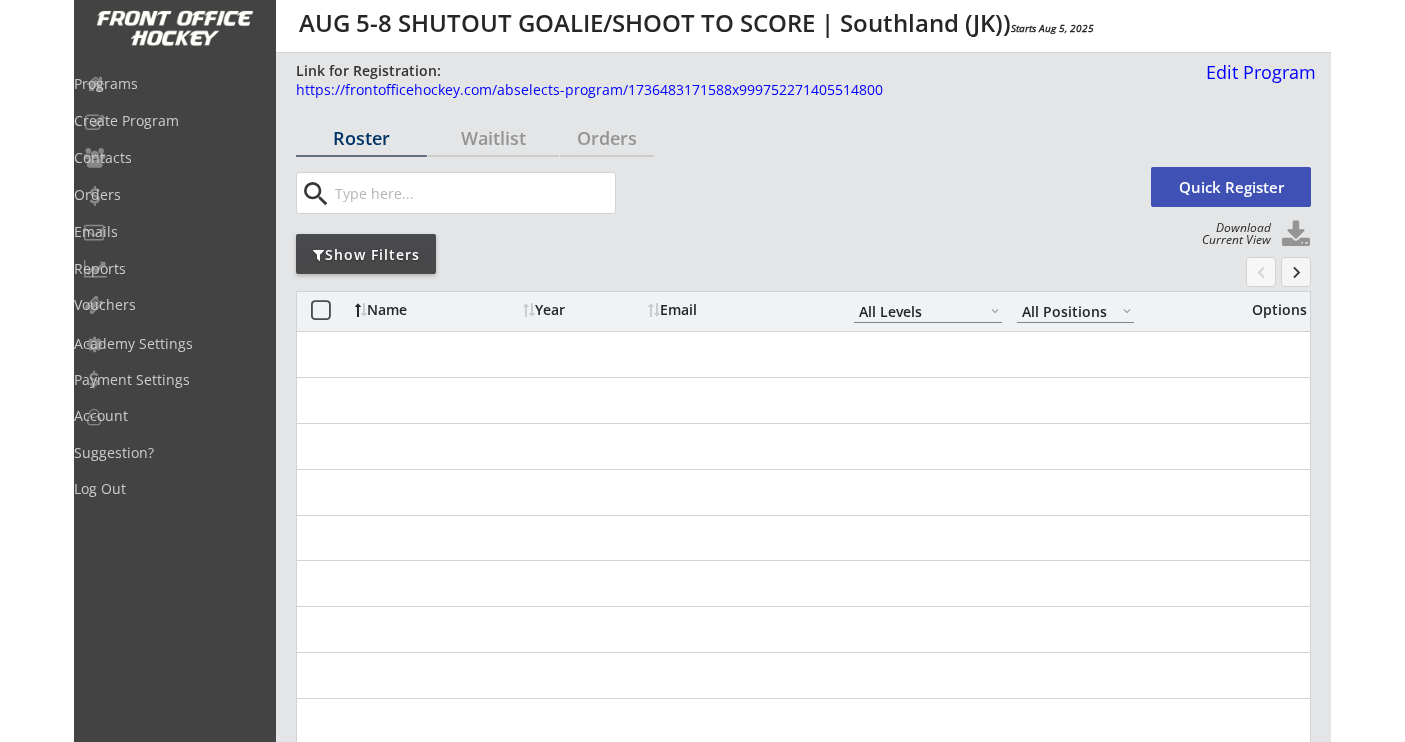 scroll, scrollTop: 0, scrollLeft: 0, axis: both 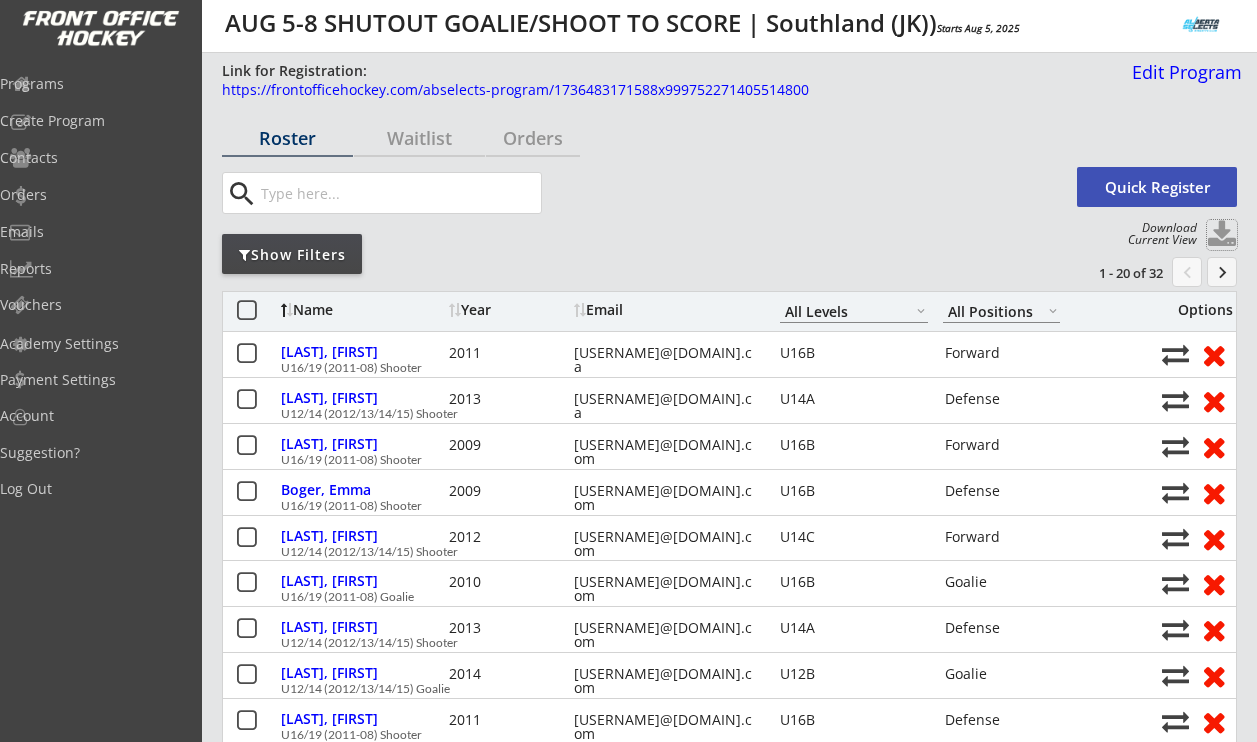 click at bounding box center (1222, 235) 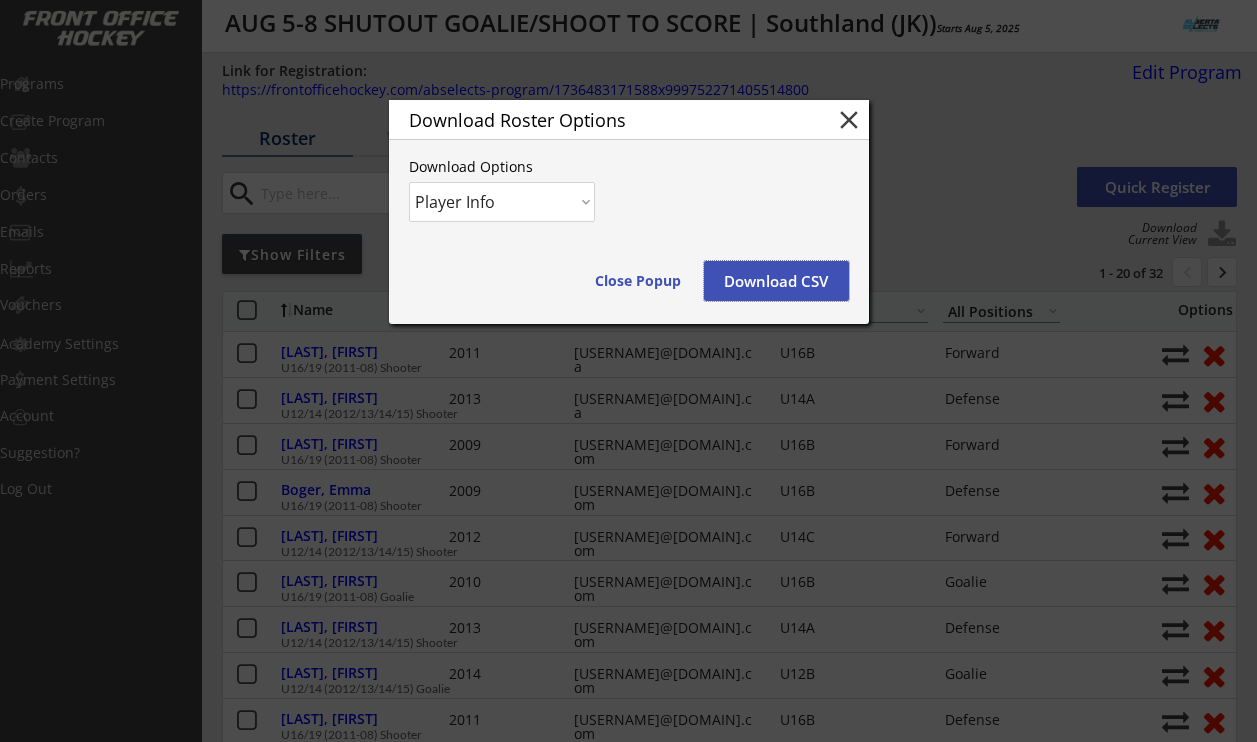 click on "Download CSV" at bounding box center (776, 281) 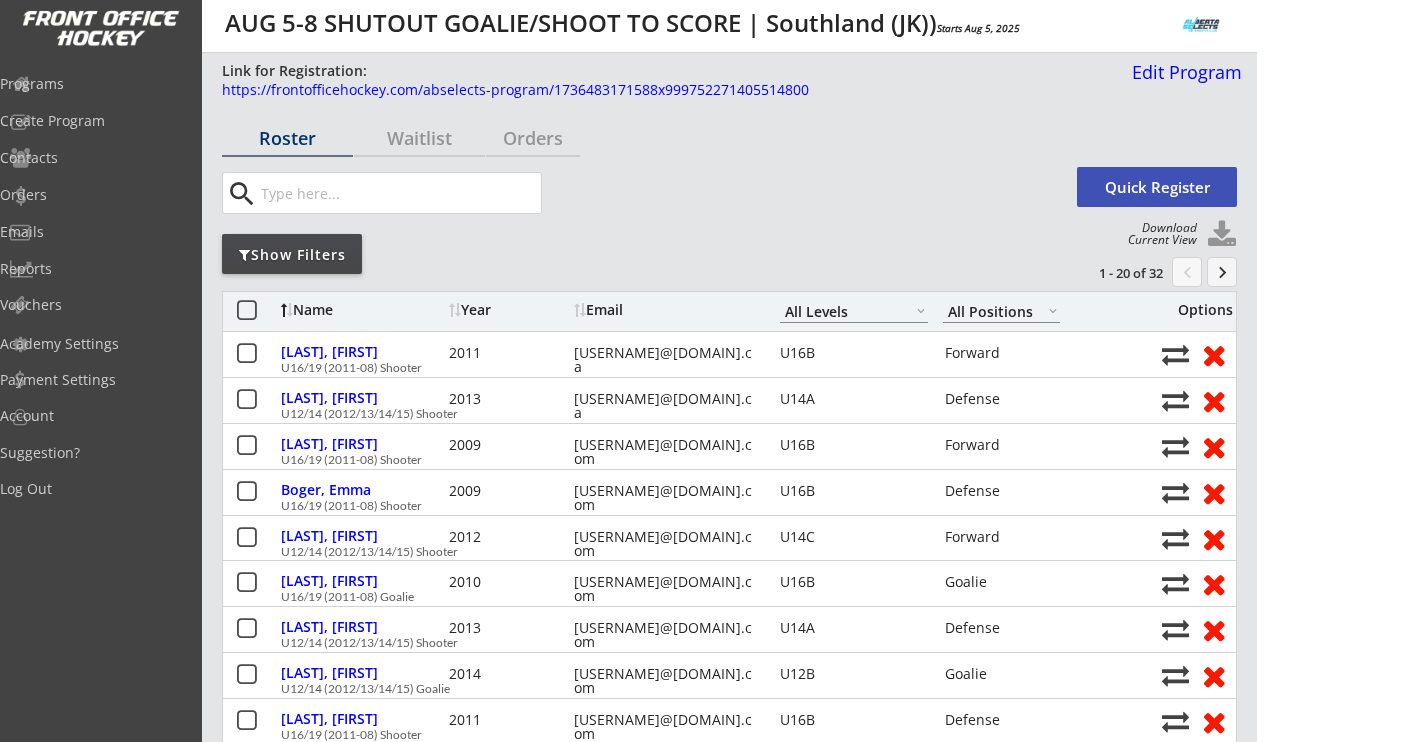 select on ""All Levels"" 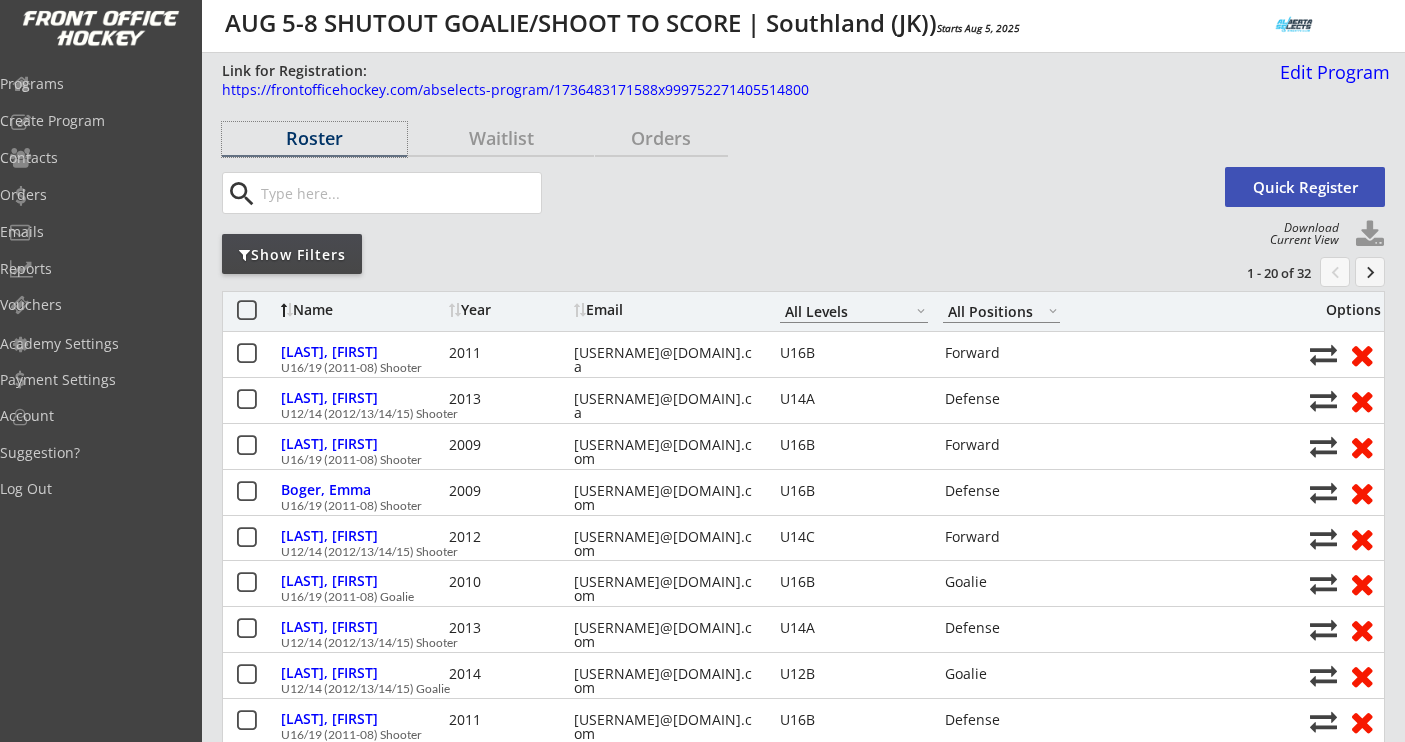 click on "Roster" at bounding box center [314, 138] 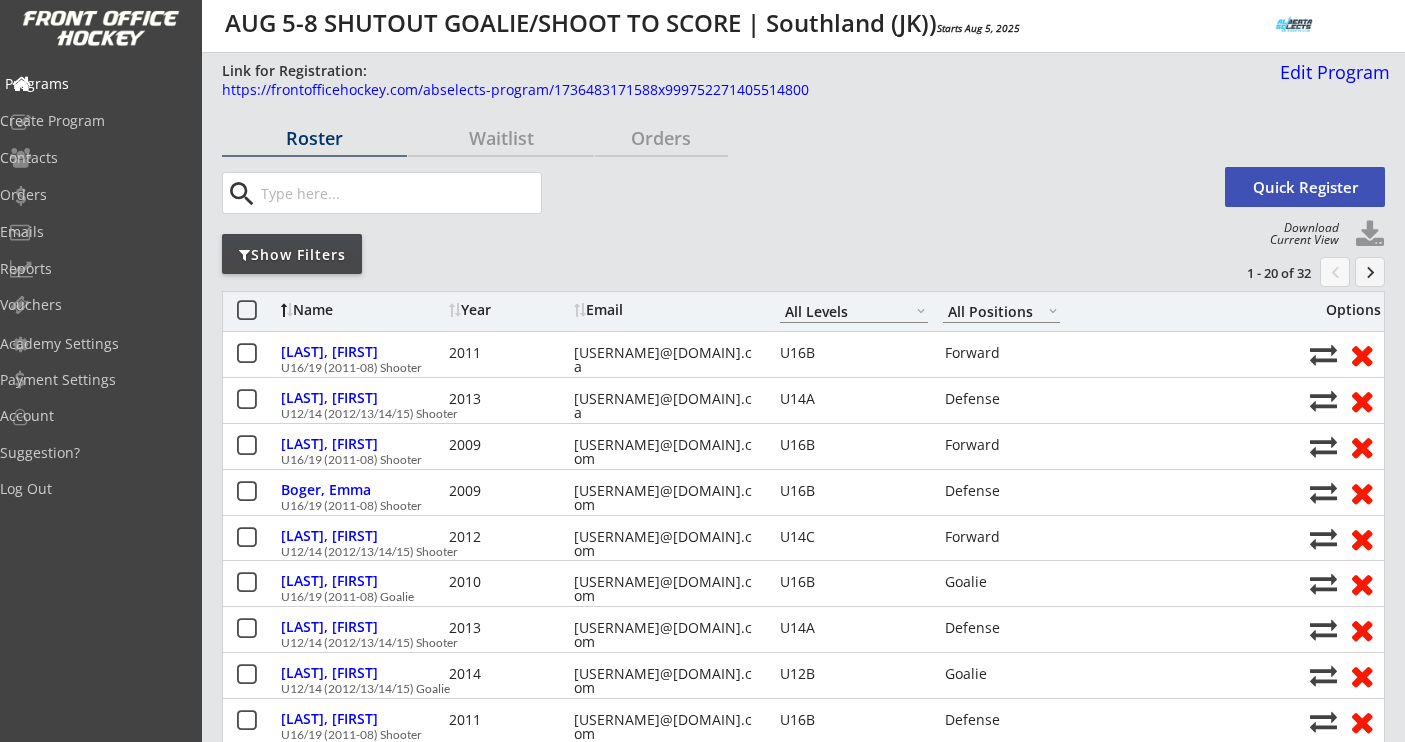 click on "Programs" at bounding box center [95, 84] 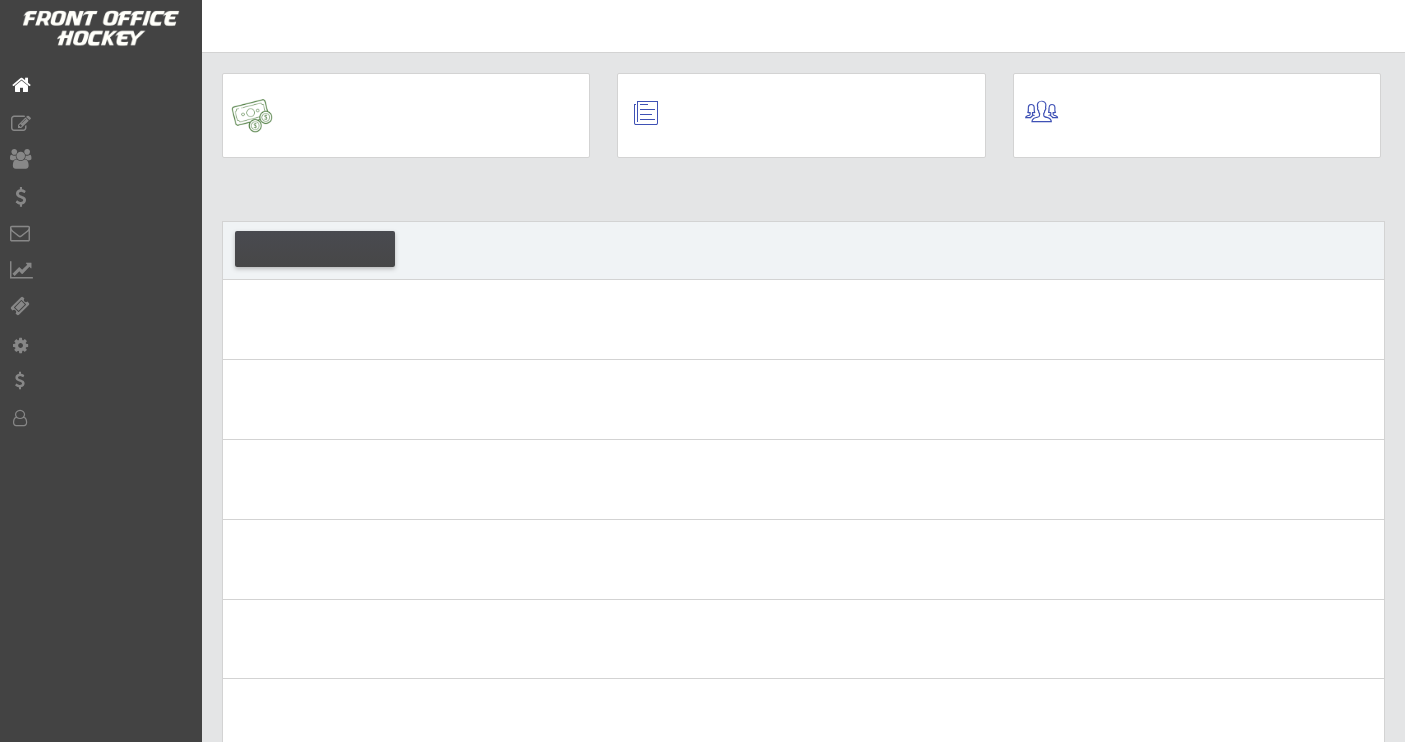 scroll, scrollTop: 0, scrollLeft: 0, axis: both 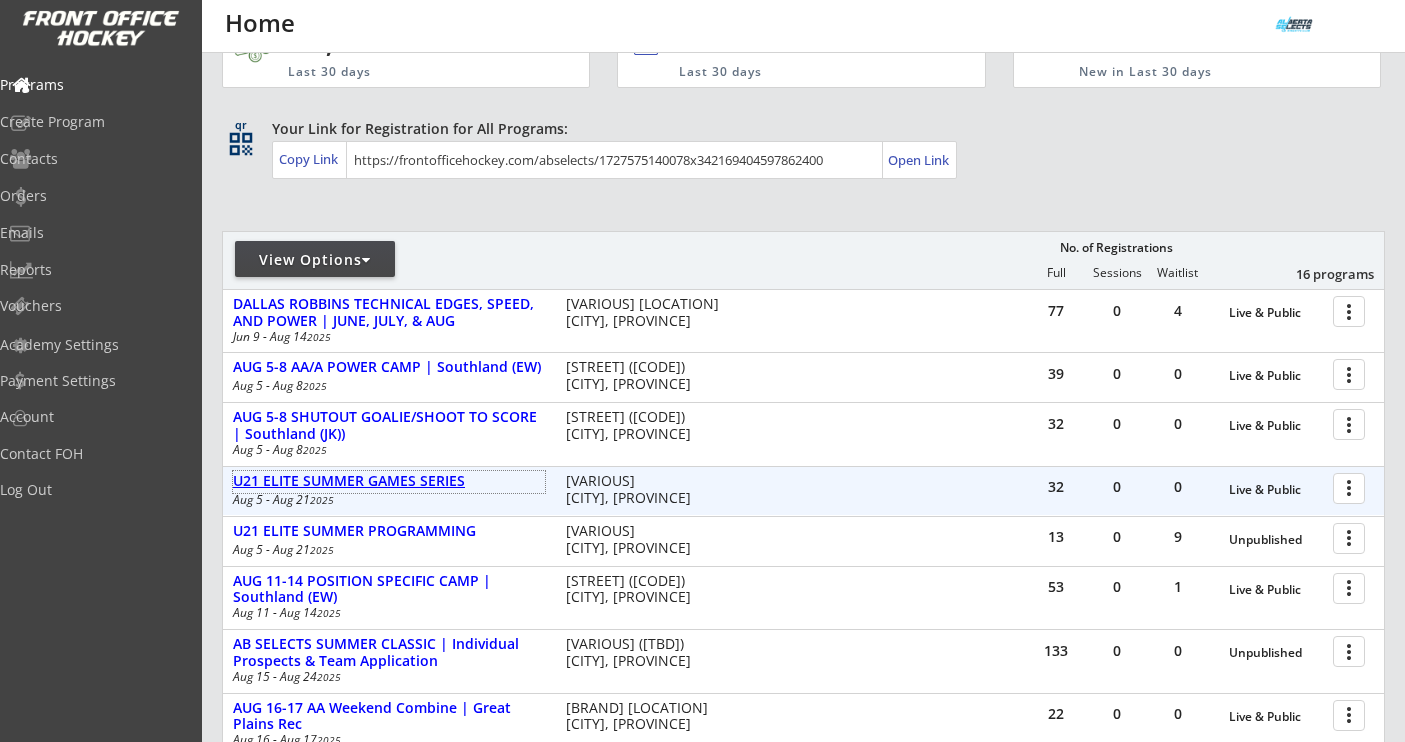 click on "U21 ELITE SUMMER GAMES SERIES" at bounding box center [389, 481] 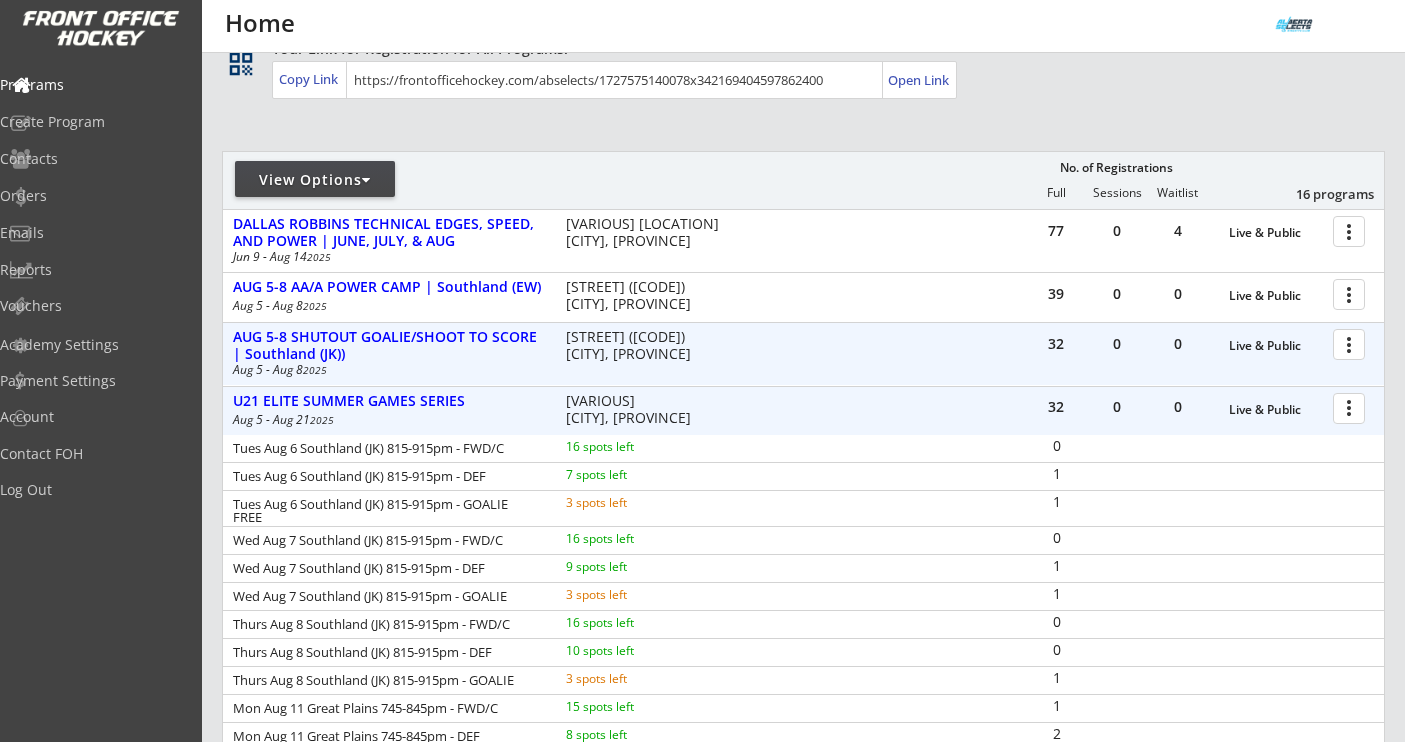 scroll, scrollTop: 168, scrollLeft: 0, axis: vertical 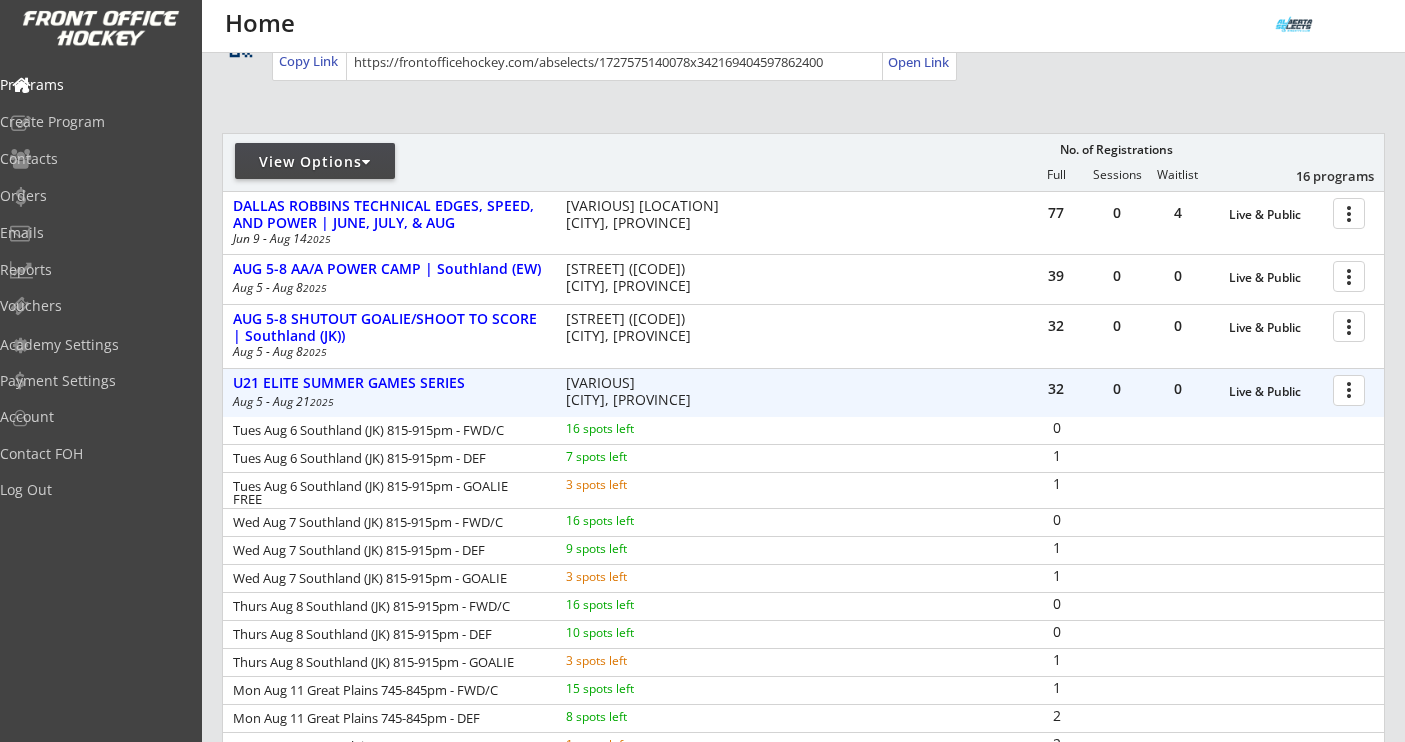 click at bounding box center [1352, 389] 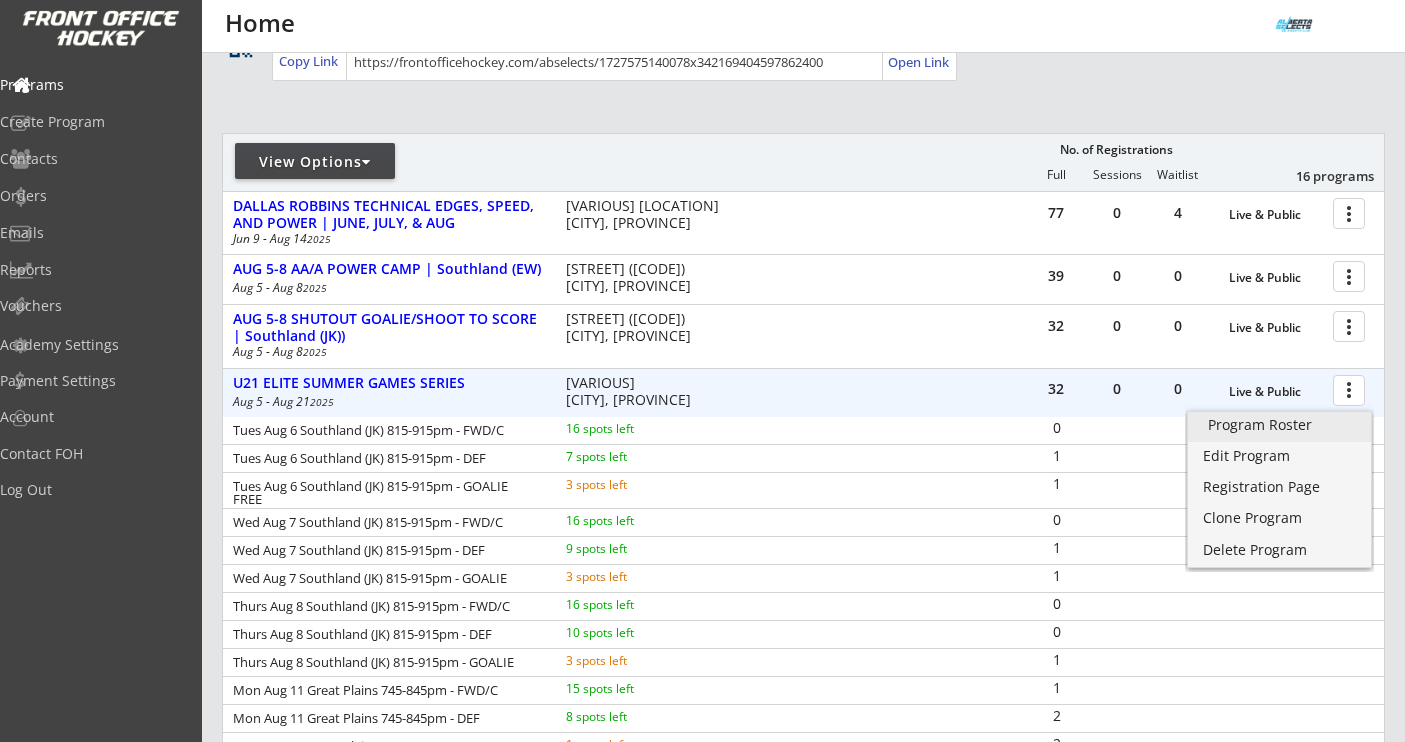 click on "Program Roster" at bounding box center (1279, 425) 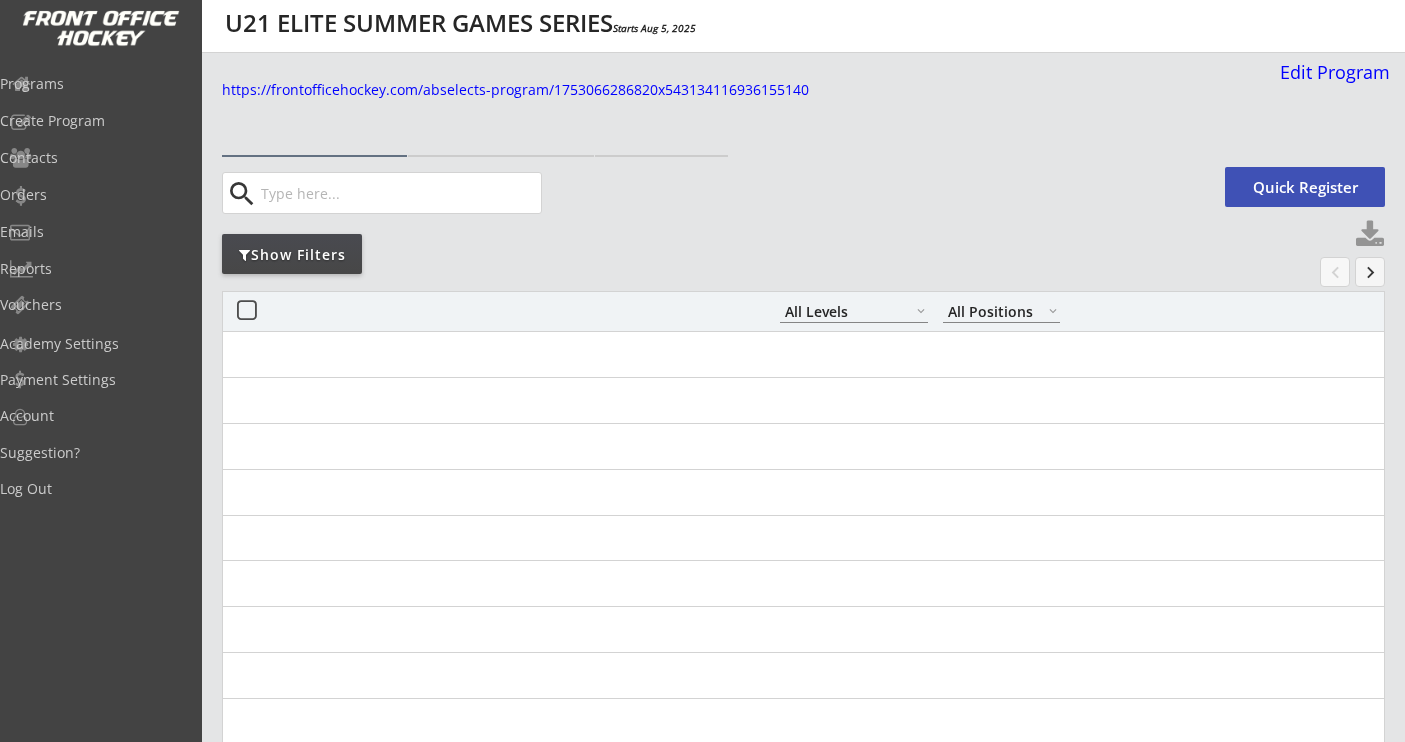 select on ""All Levels"" 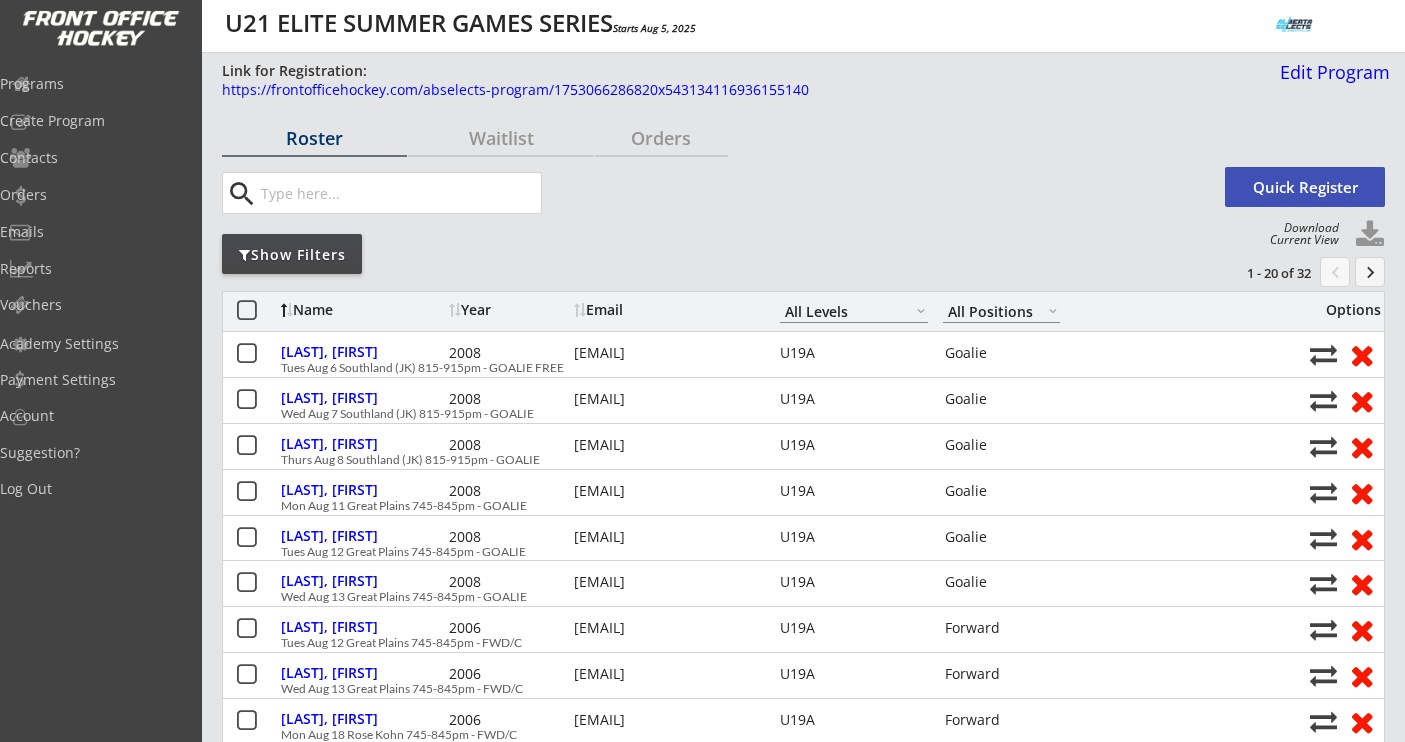 click on "Show Filters" at bounding box center [292, 255] 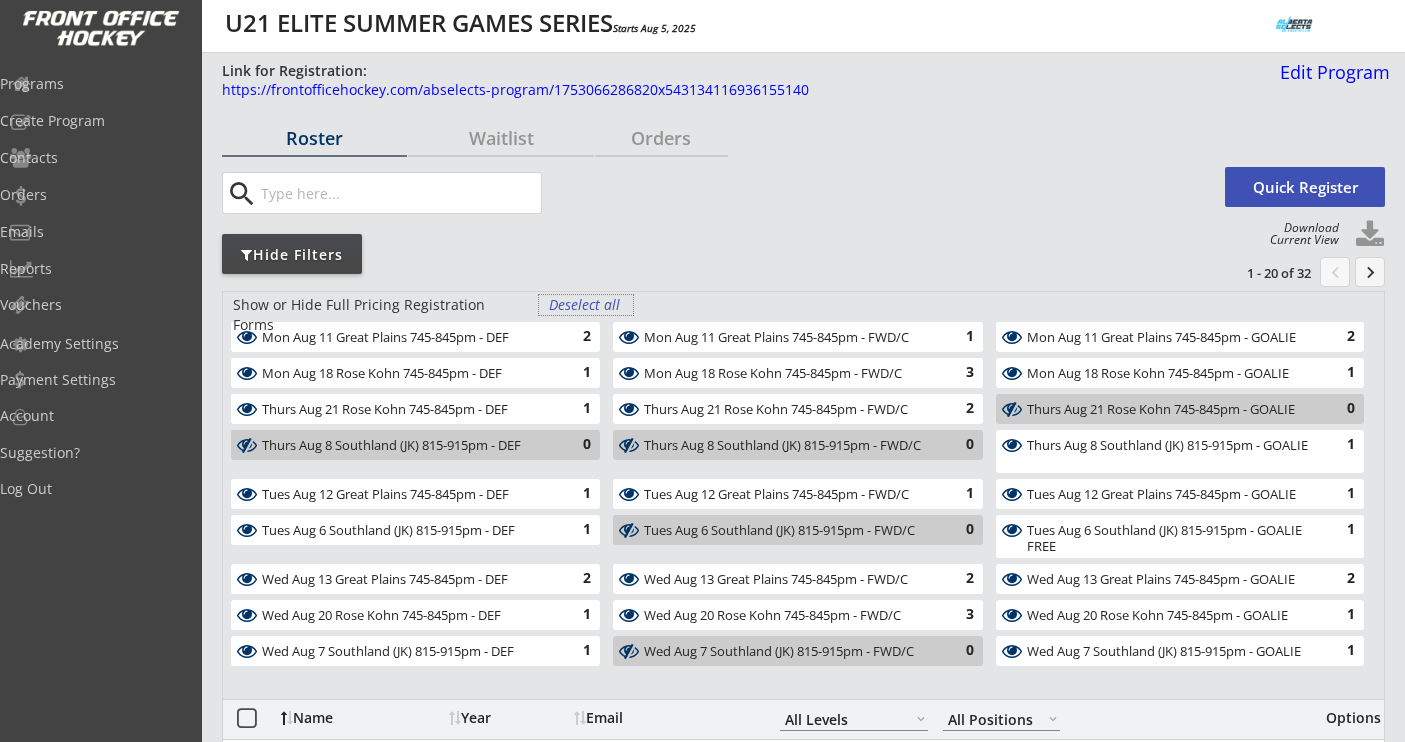 click on "Deselect all" at bounding box center (586, 305) 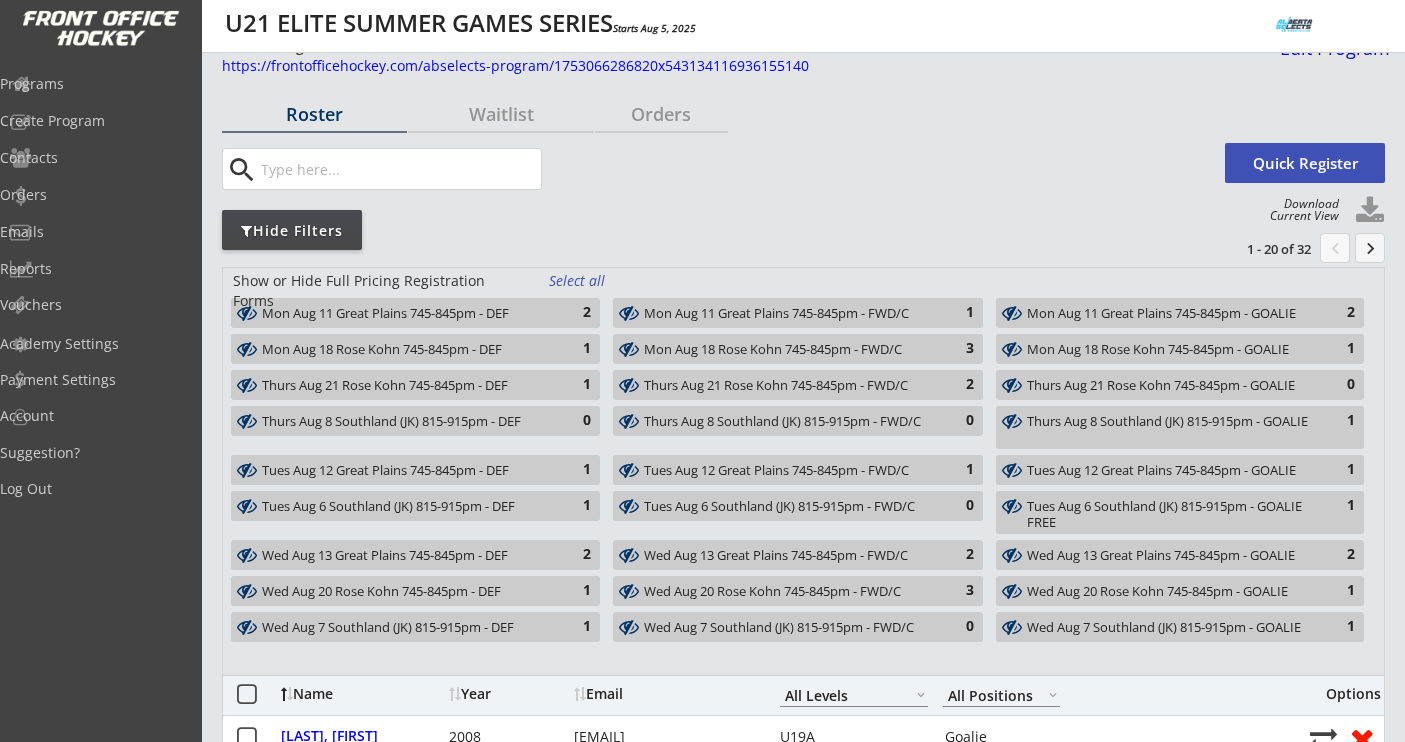 scroll, scrollTop: 23, scrollLeft: 0, axis: vertical 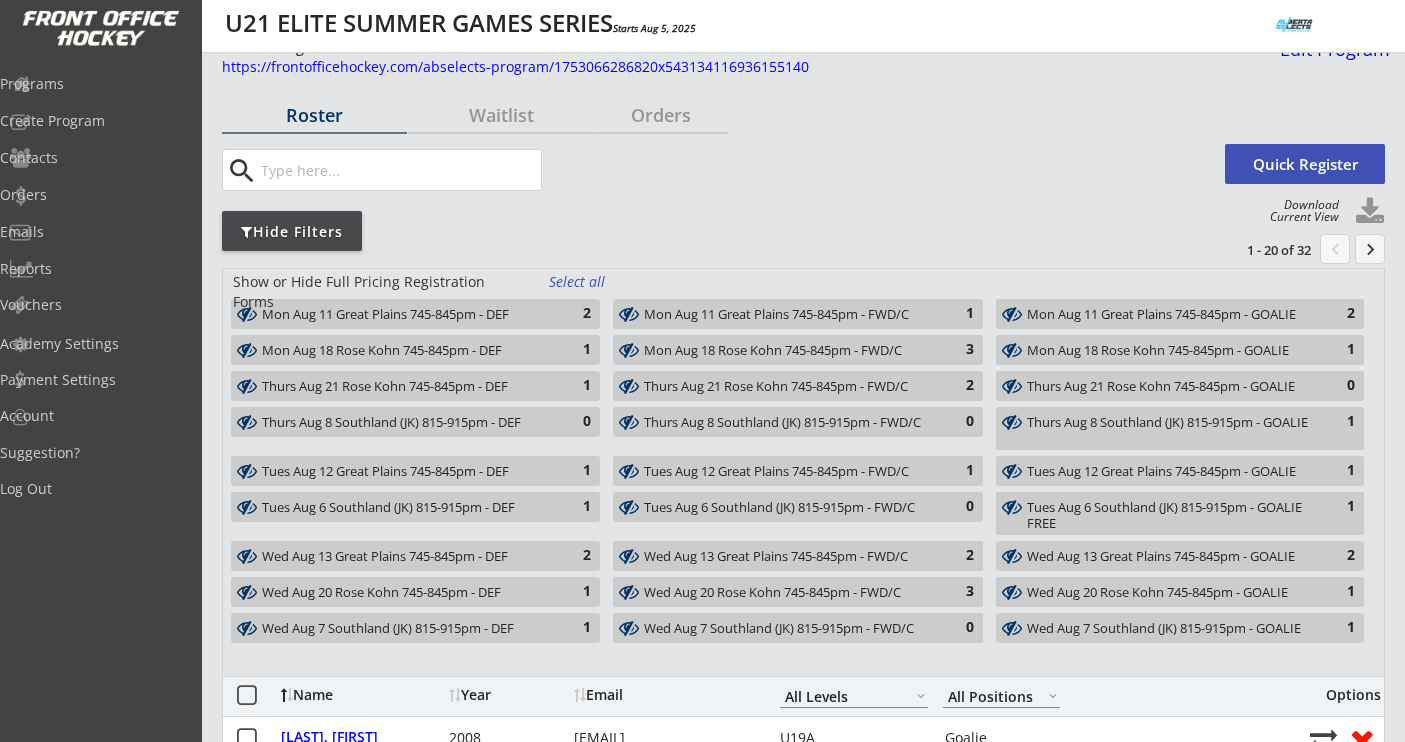 click on "Tues Aug 6 Southland (JK) 815-915pm - DEF" at bounding box center (404, 508) 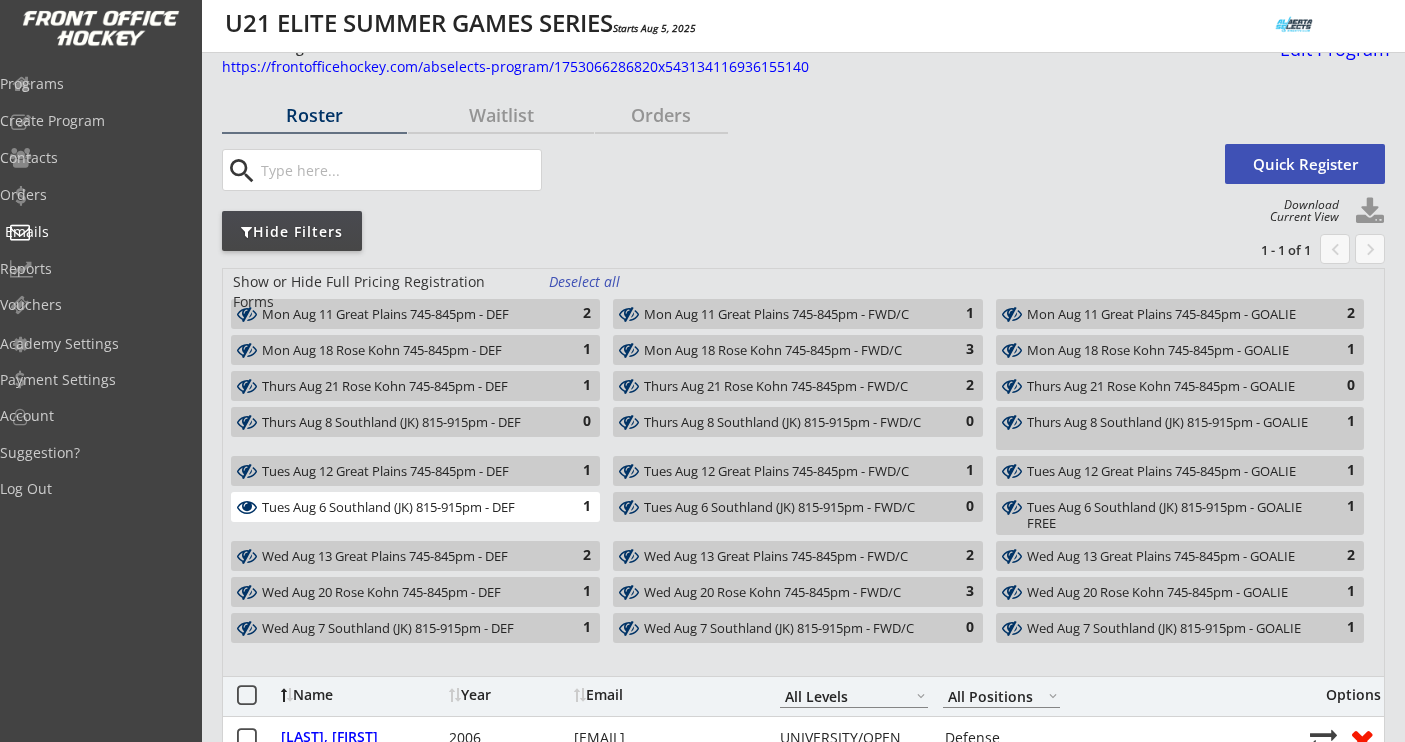 click on "Emails" at bounding box center (95, 232) 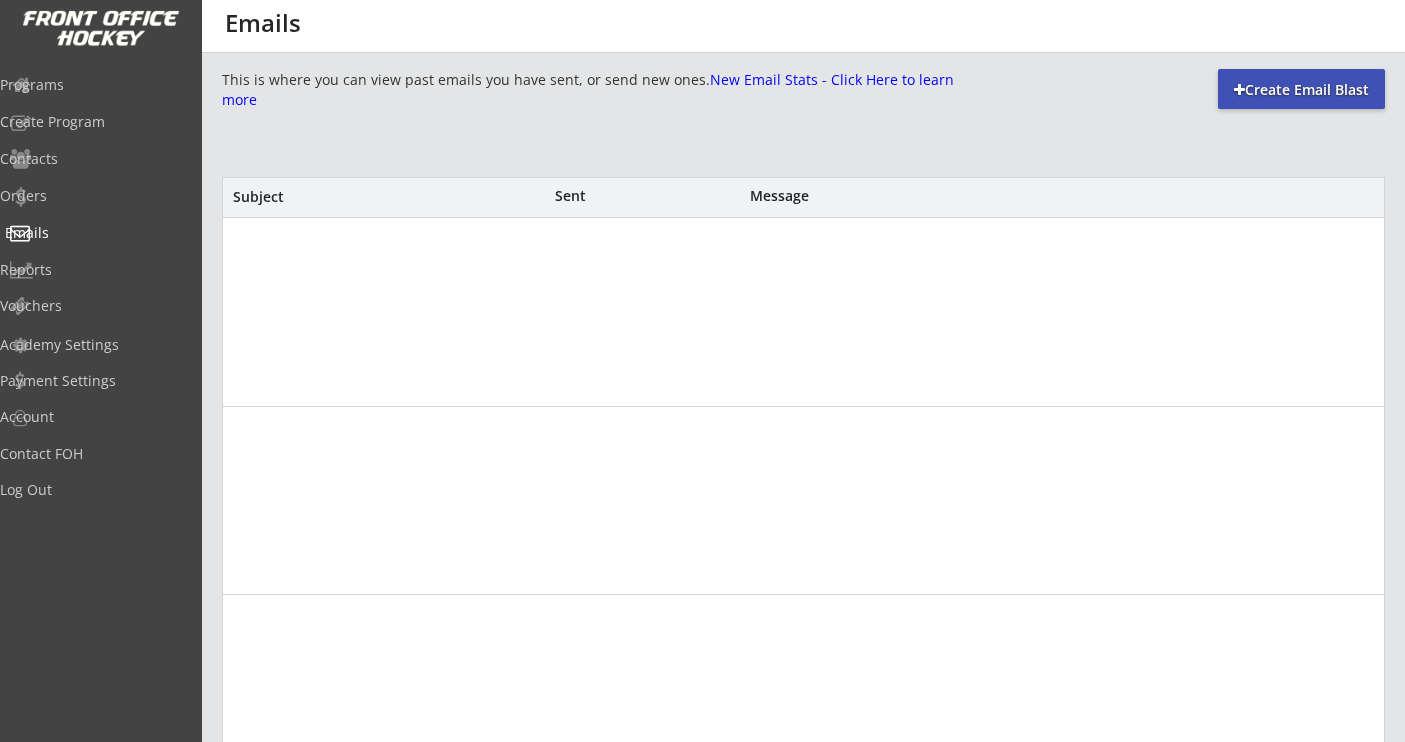 scroll, scrollTop: 0, scrollLeft: 0, axis: both 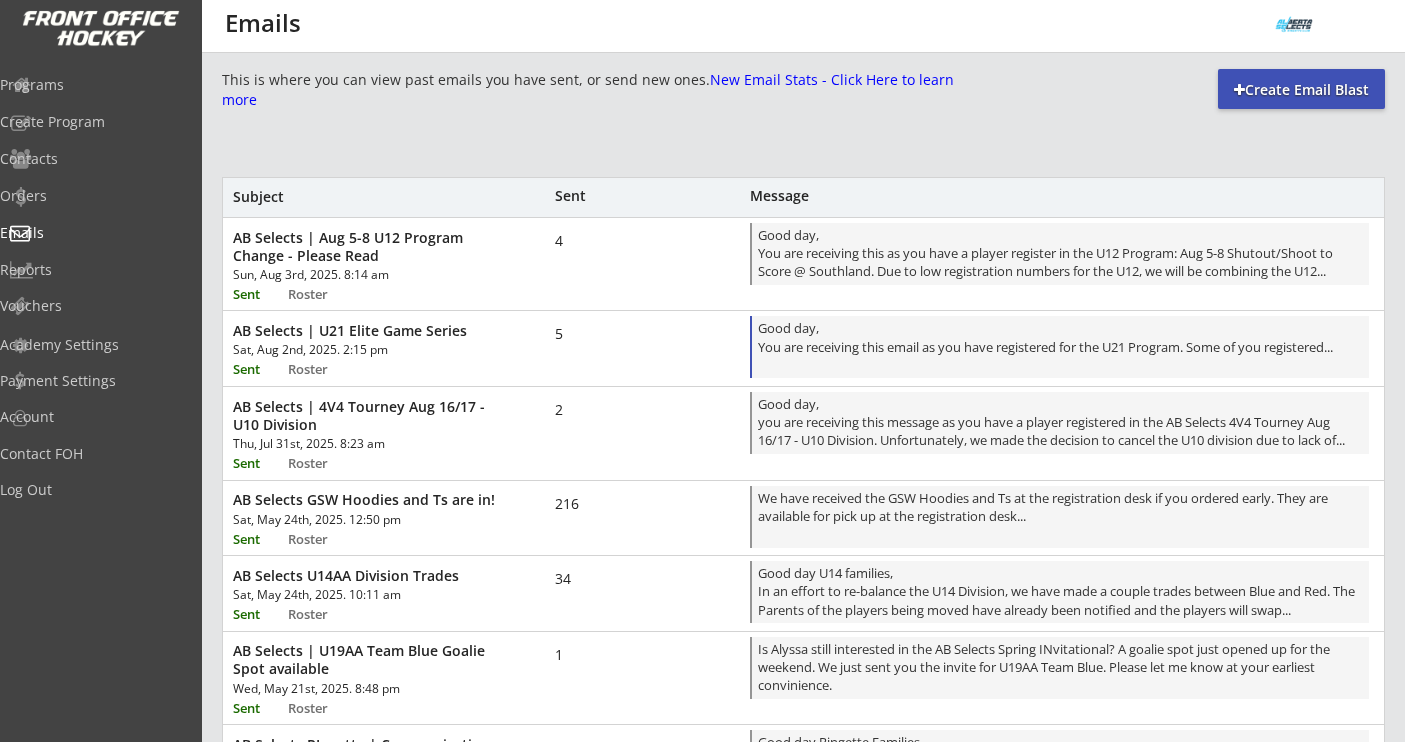 click on "Good day,
You are receiving this email as you have registered for the U21 Program. Some of you registered..." at bounding box center (1060, 348) 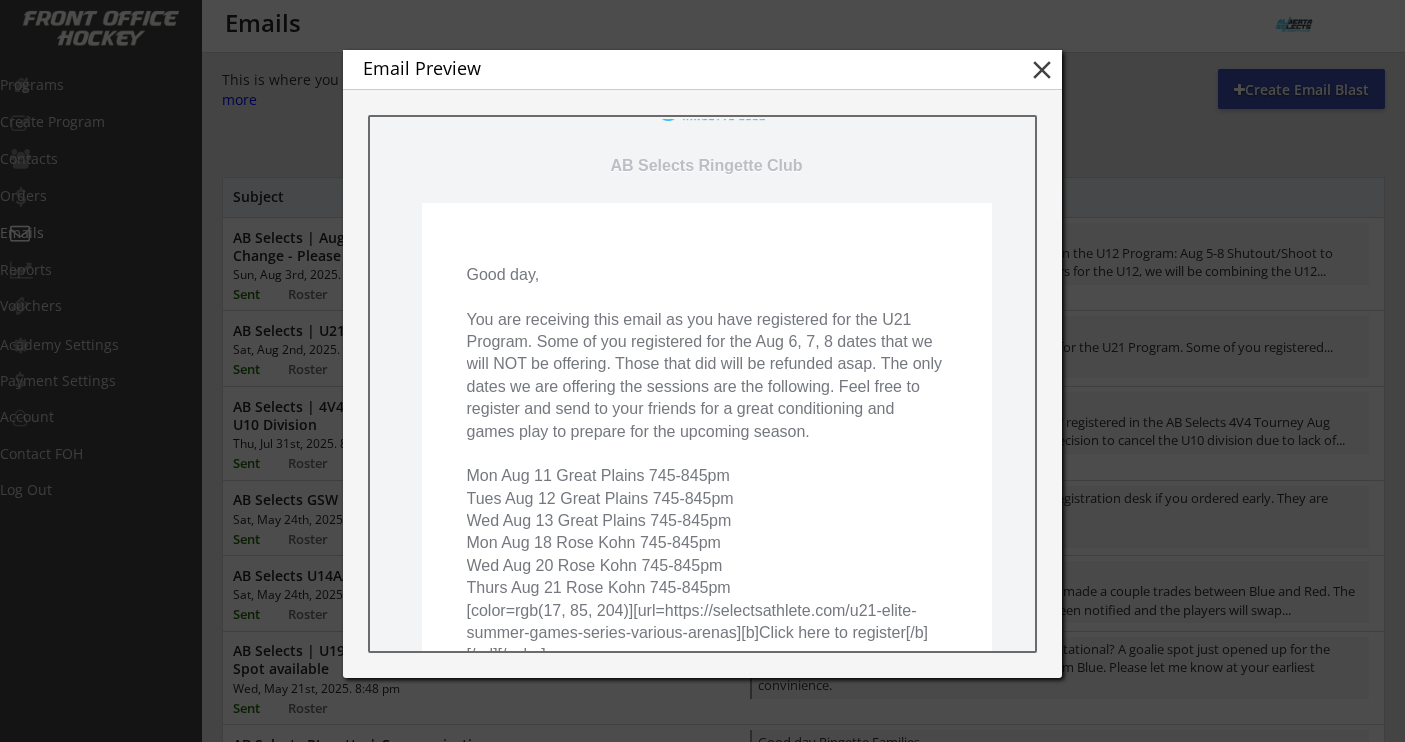 scroll, scrollTop: 101, scrollLeft: 0, axis: vertical 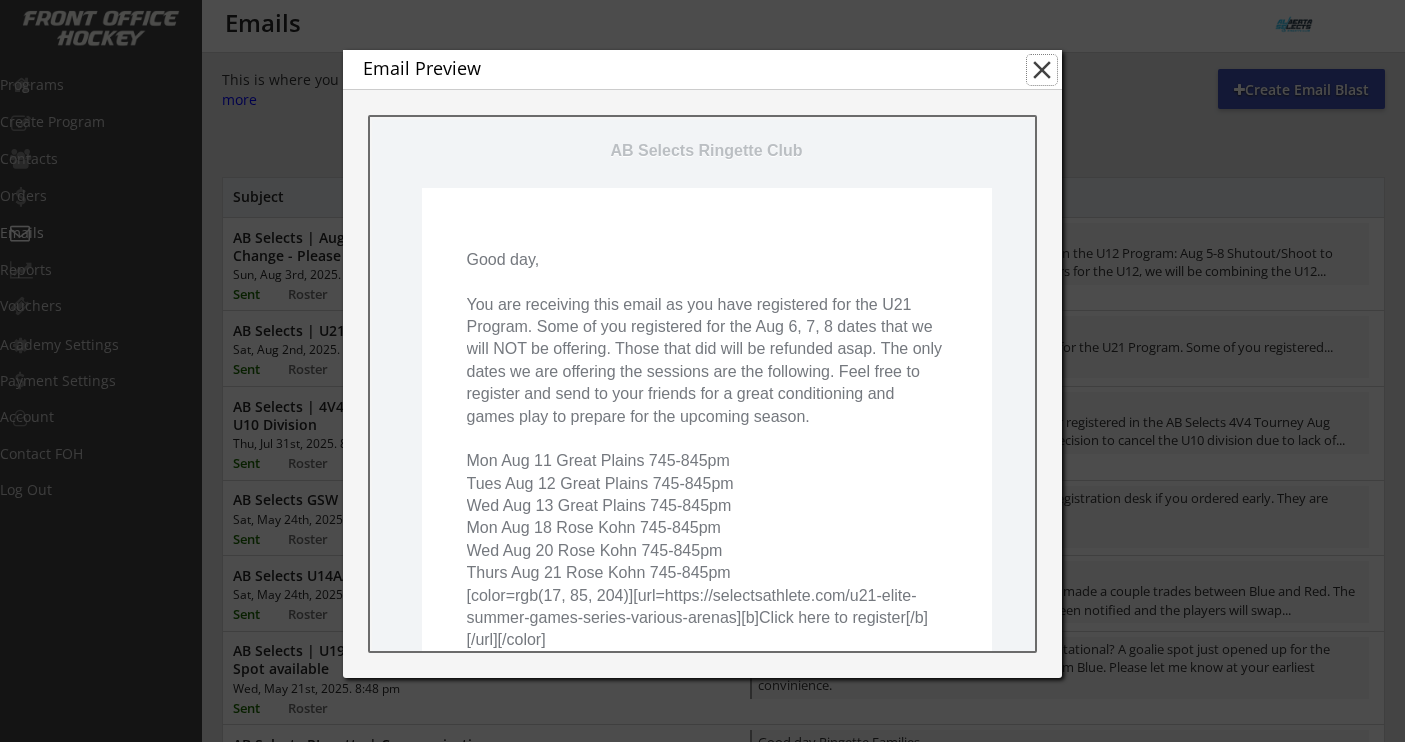 click on "close" at bounding box center [1042, 70] 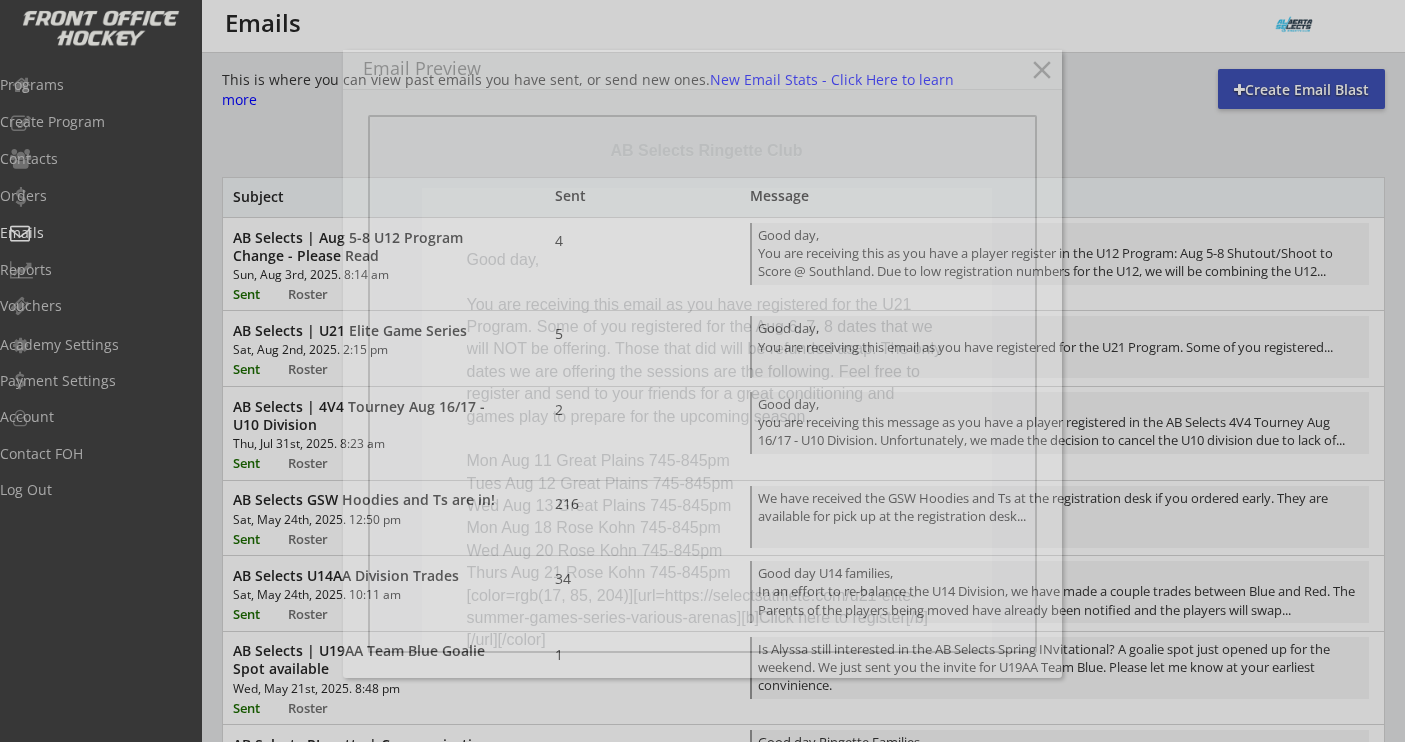 scroll, scrollTop: 0, scrollLeft: 0, axis: both 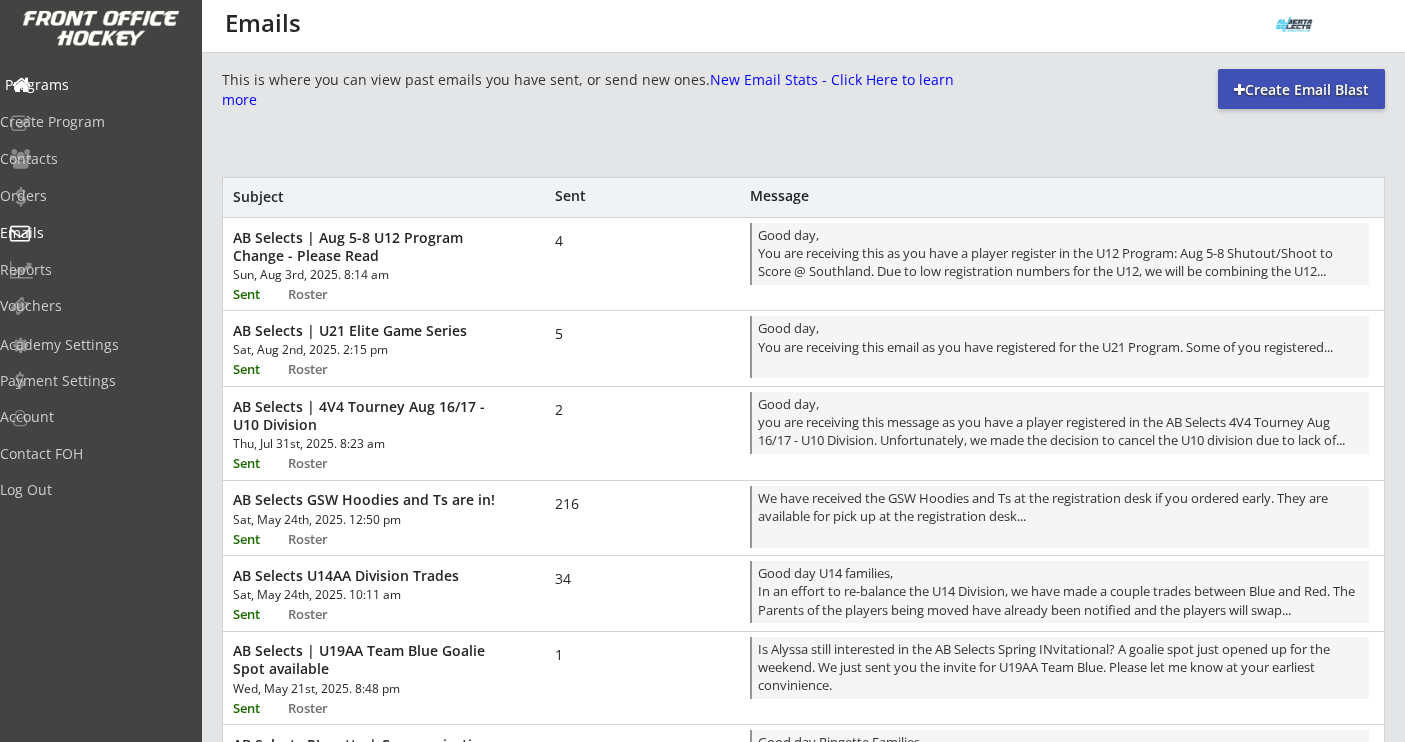 click on "Programs" at bounding box center [95, 86] 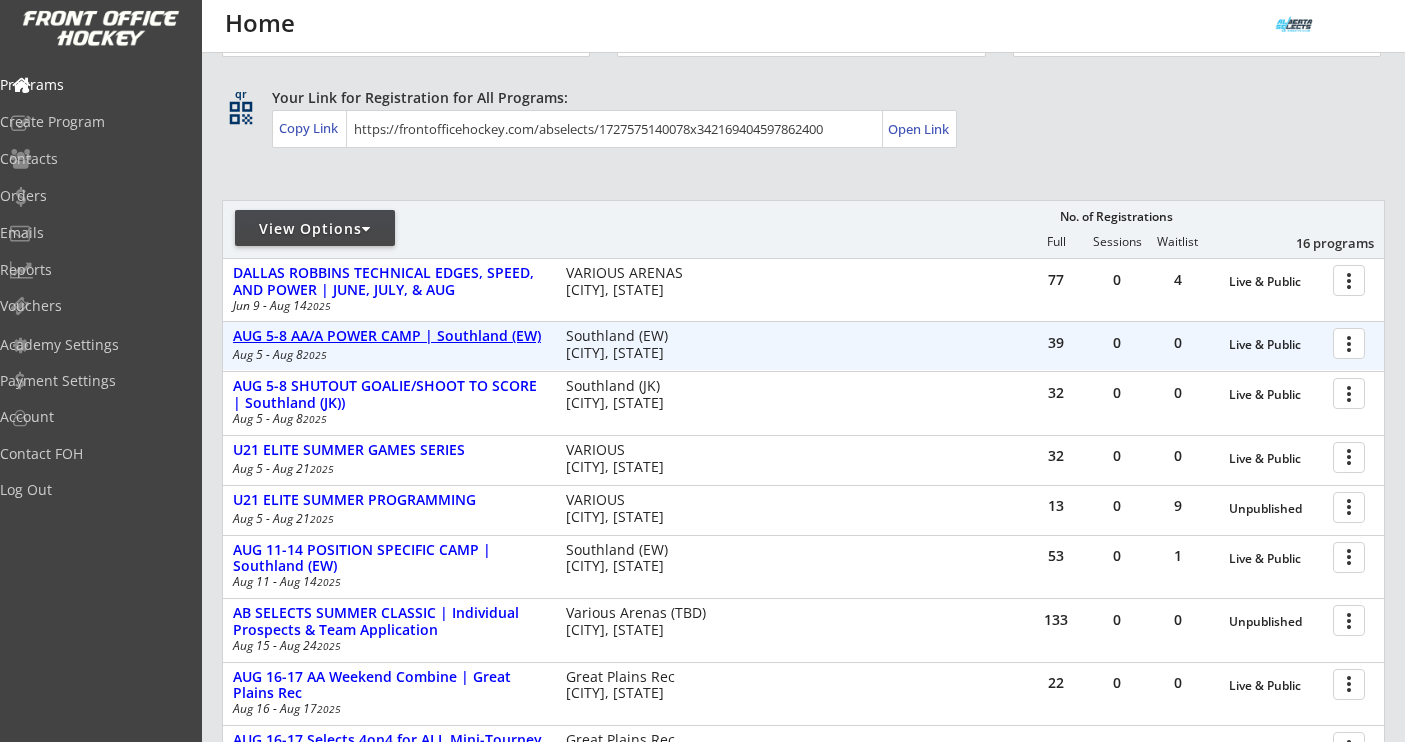 scroll, scrollTop: 105, scrollLeft: 0, axis: vertical 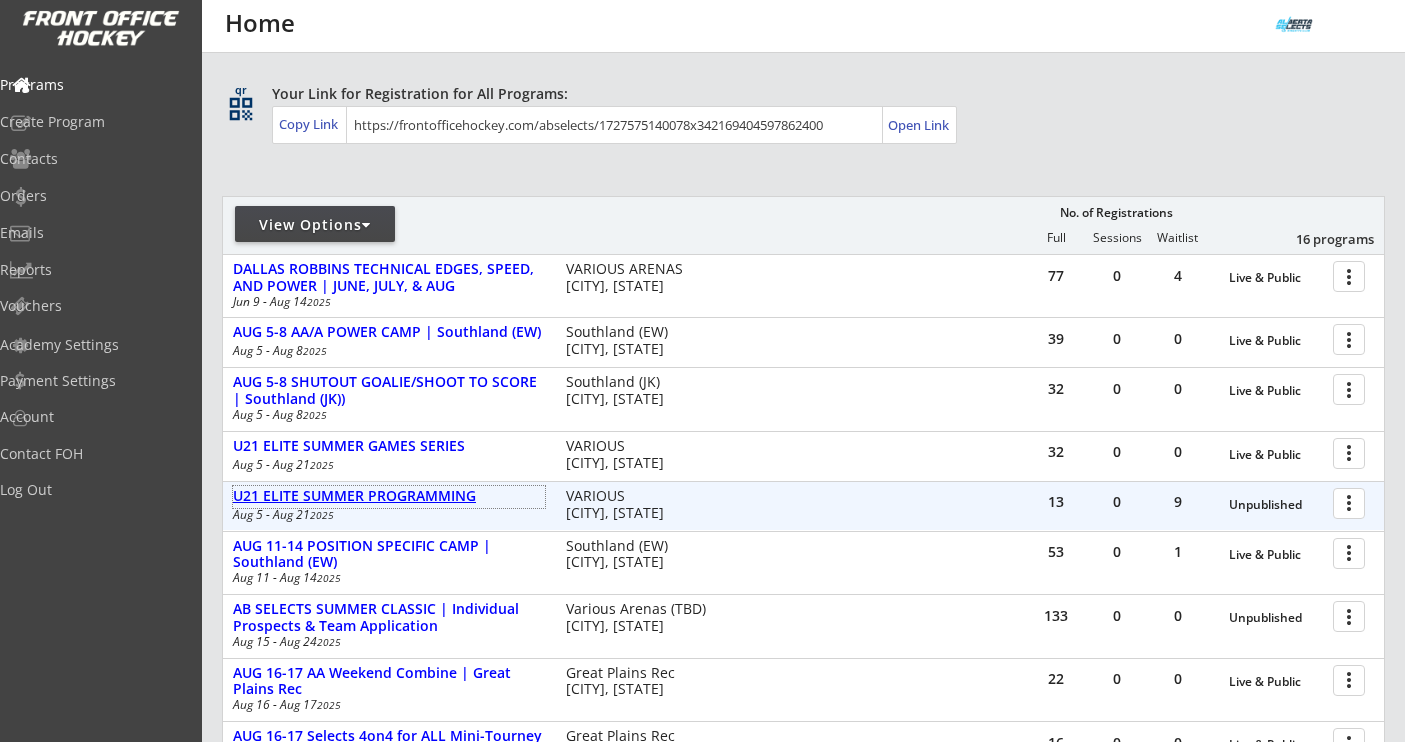 click on "U21 ELITE SUMMER PROGRAMMING" at bounding box center [389, 496] 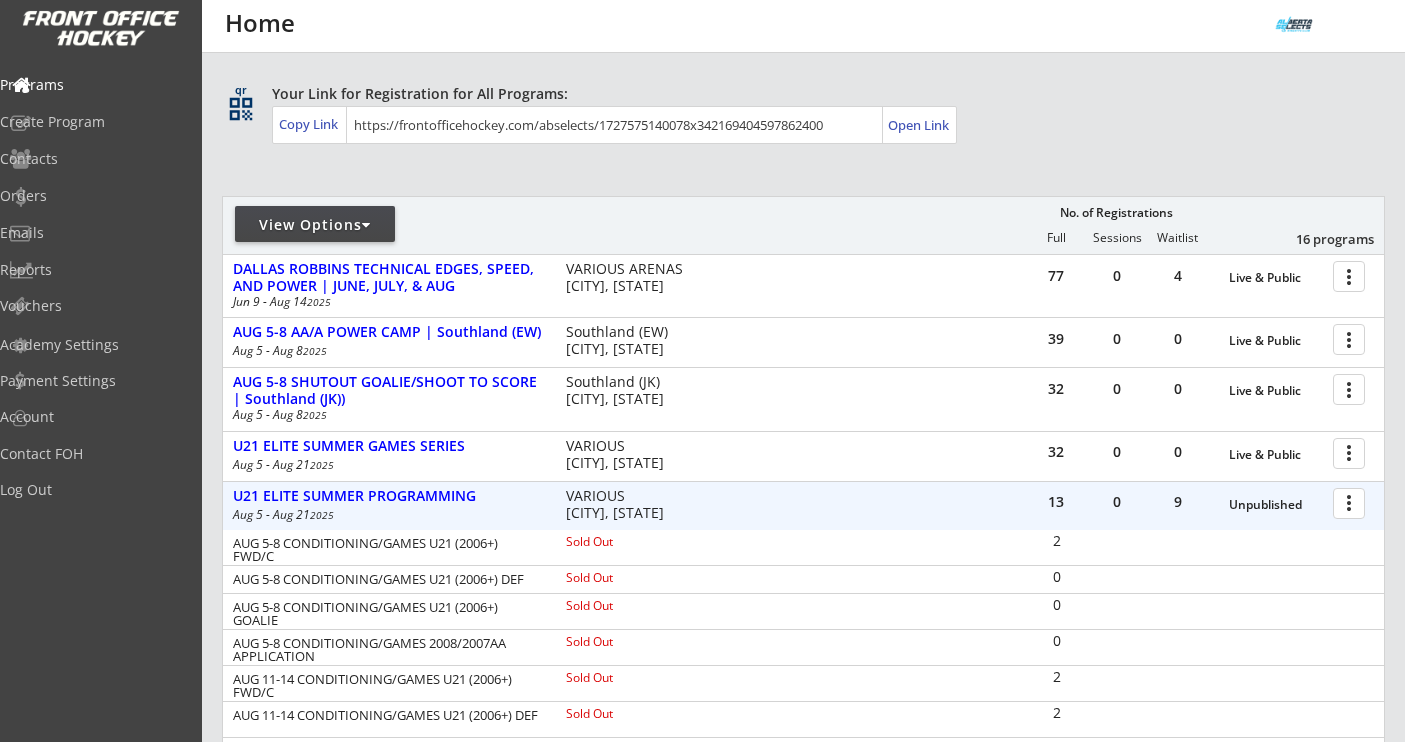 click at bounding box center (1352, 502) 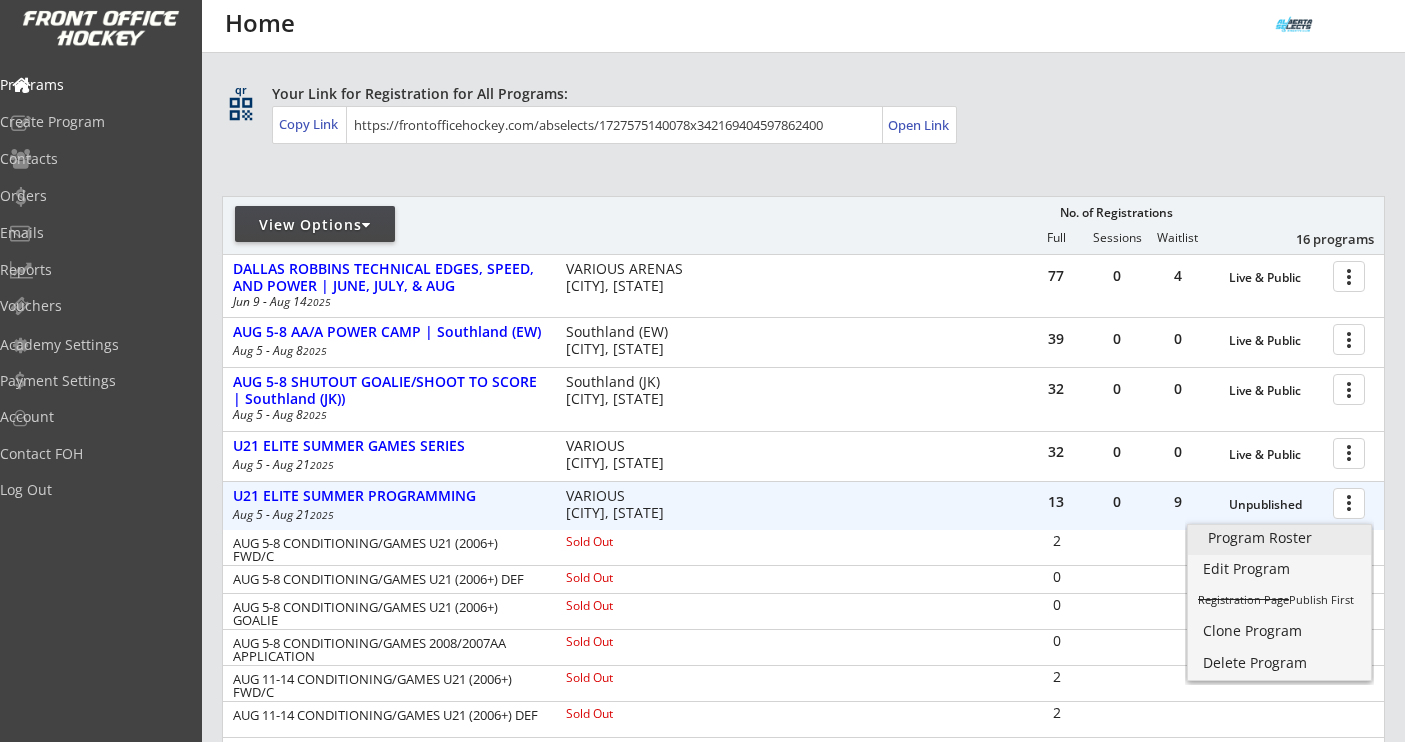 click on "Program Roster" at bounding box center (1279, 538) 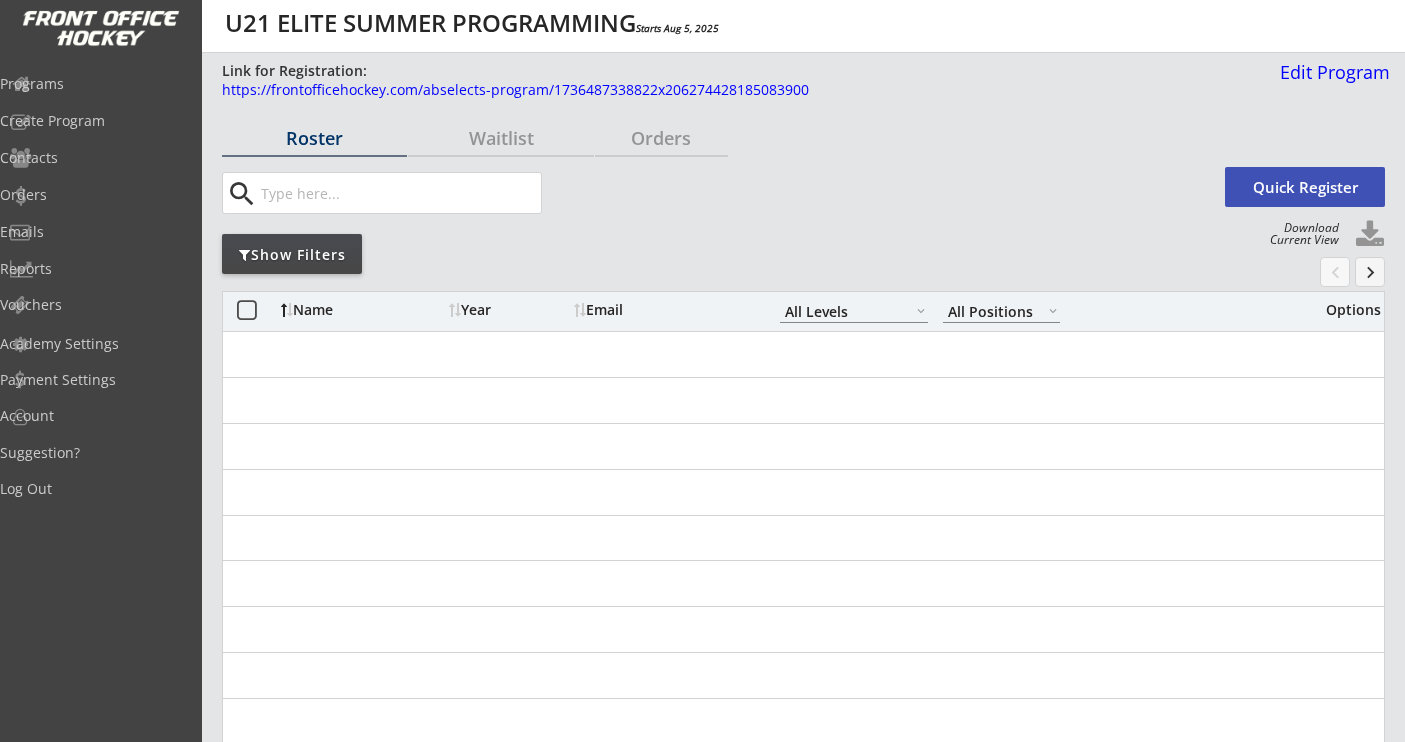 select on ""All Levels"" 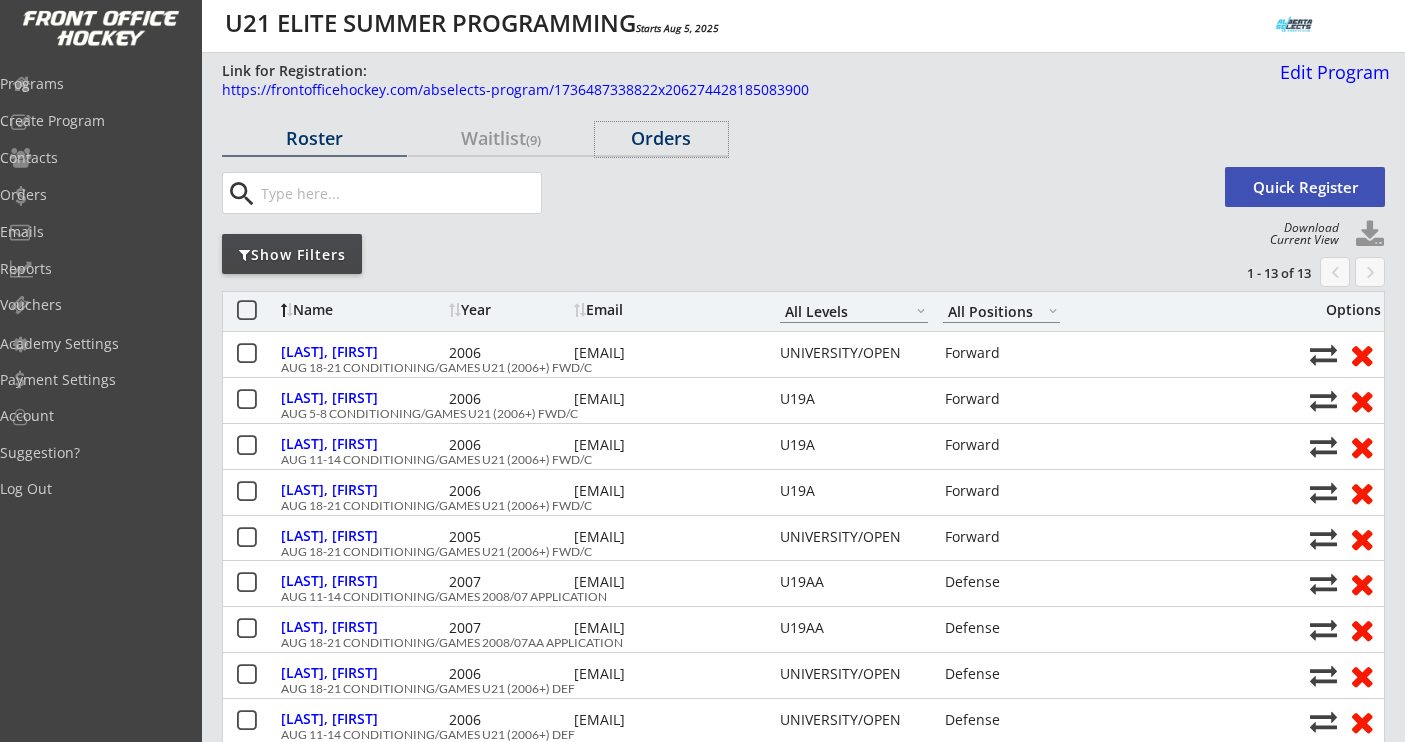 click on "Orders" at bounding box center [661, 138] 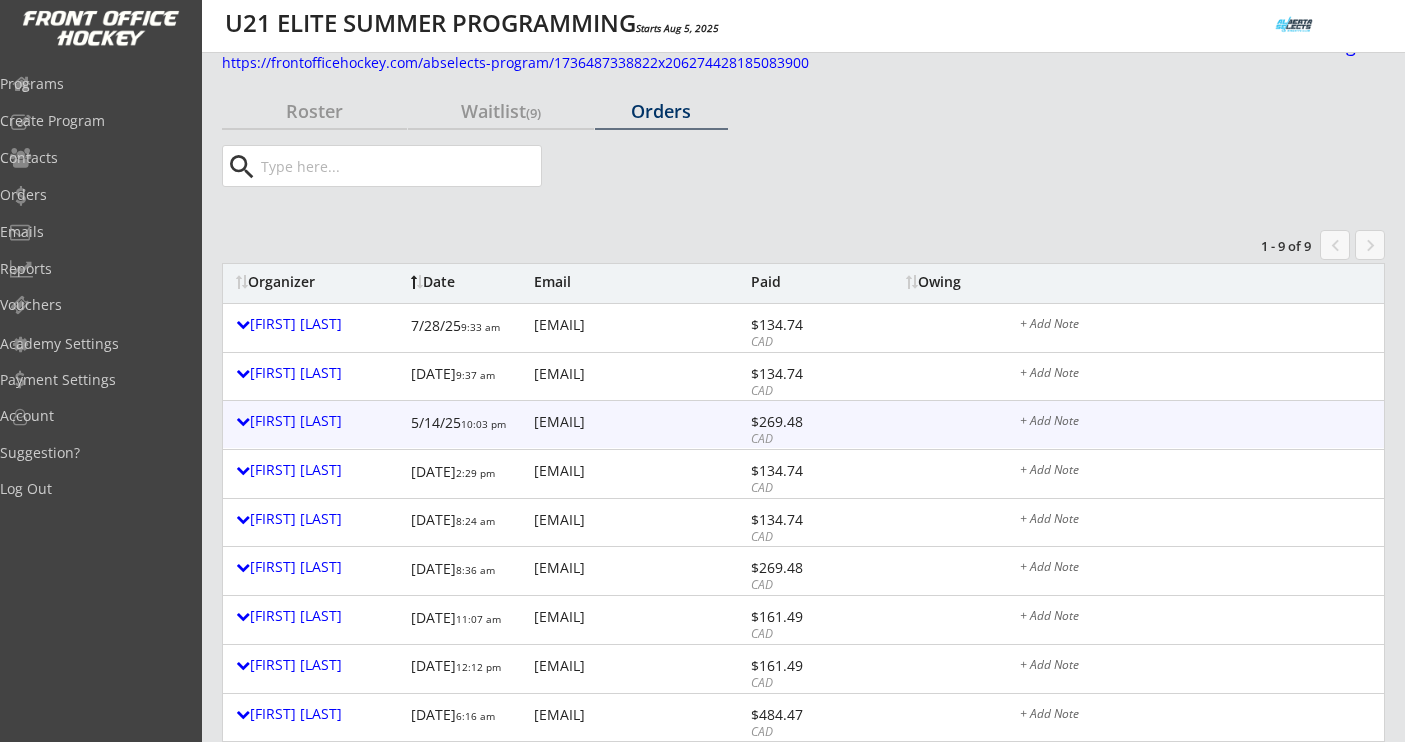 scroll, scrollTop: 28, scrollLeft: 0, axis: vertical 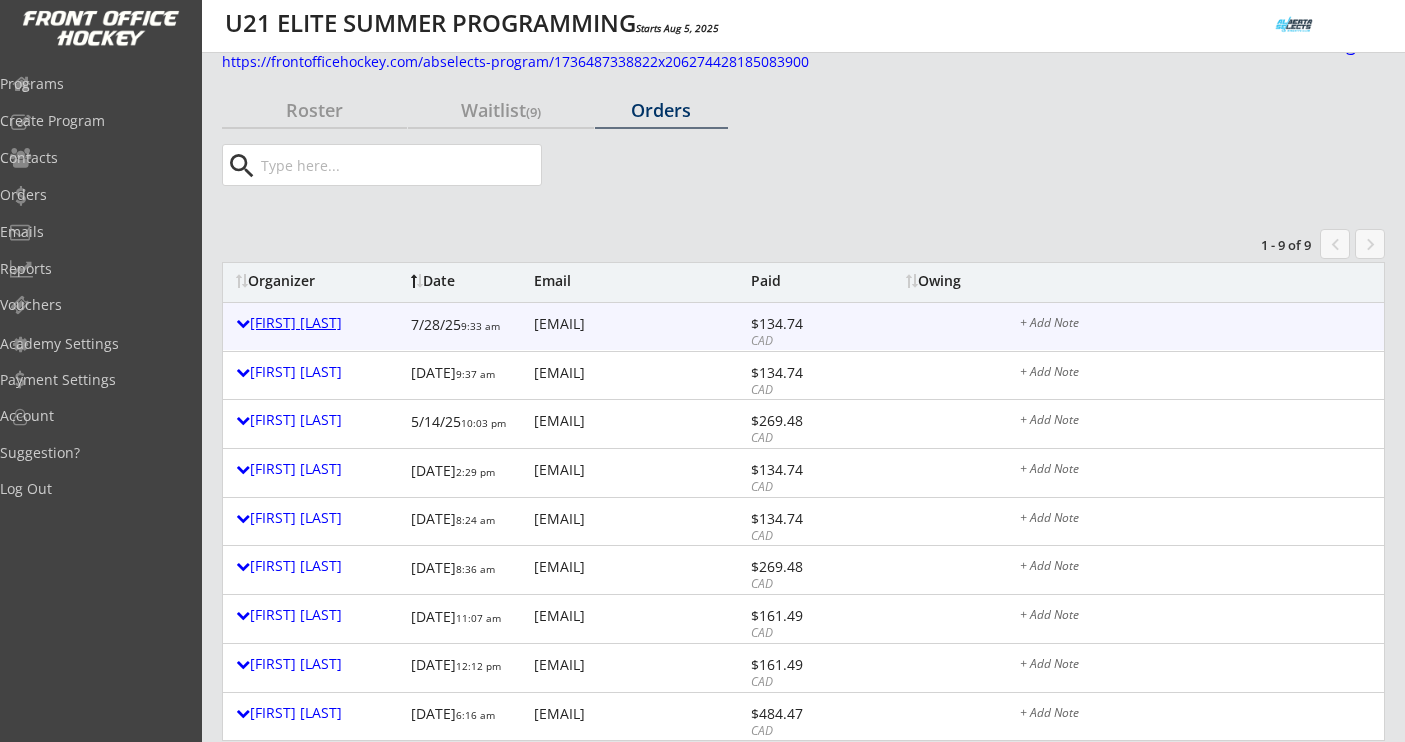 click on "[FIRST] [LAST]" at bounding box center (318, 323) 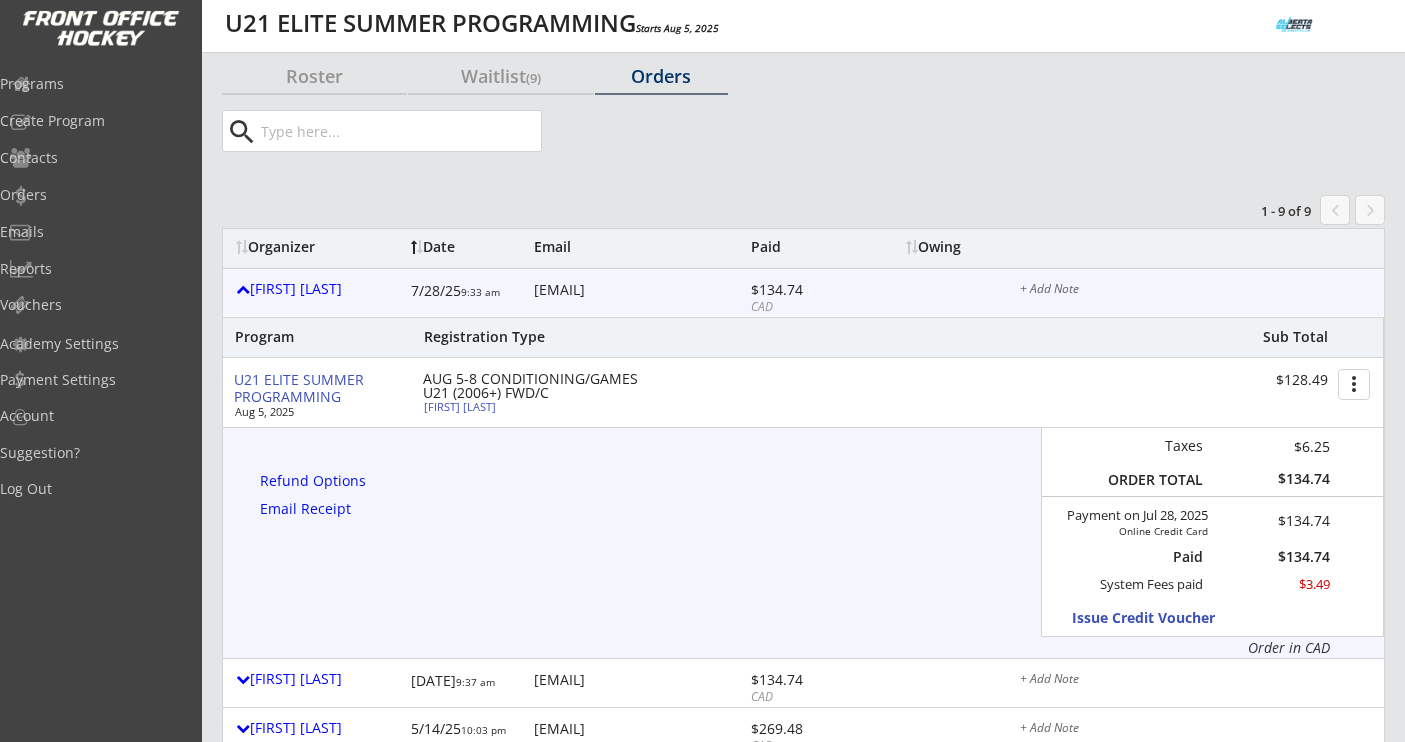 scroll, scrollTop: 0, scrollLeft: 0, axis: both 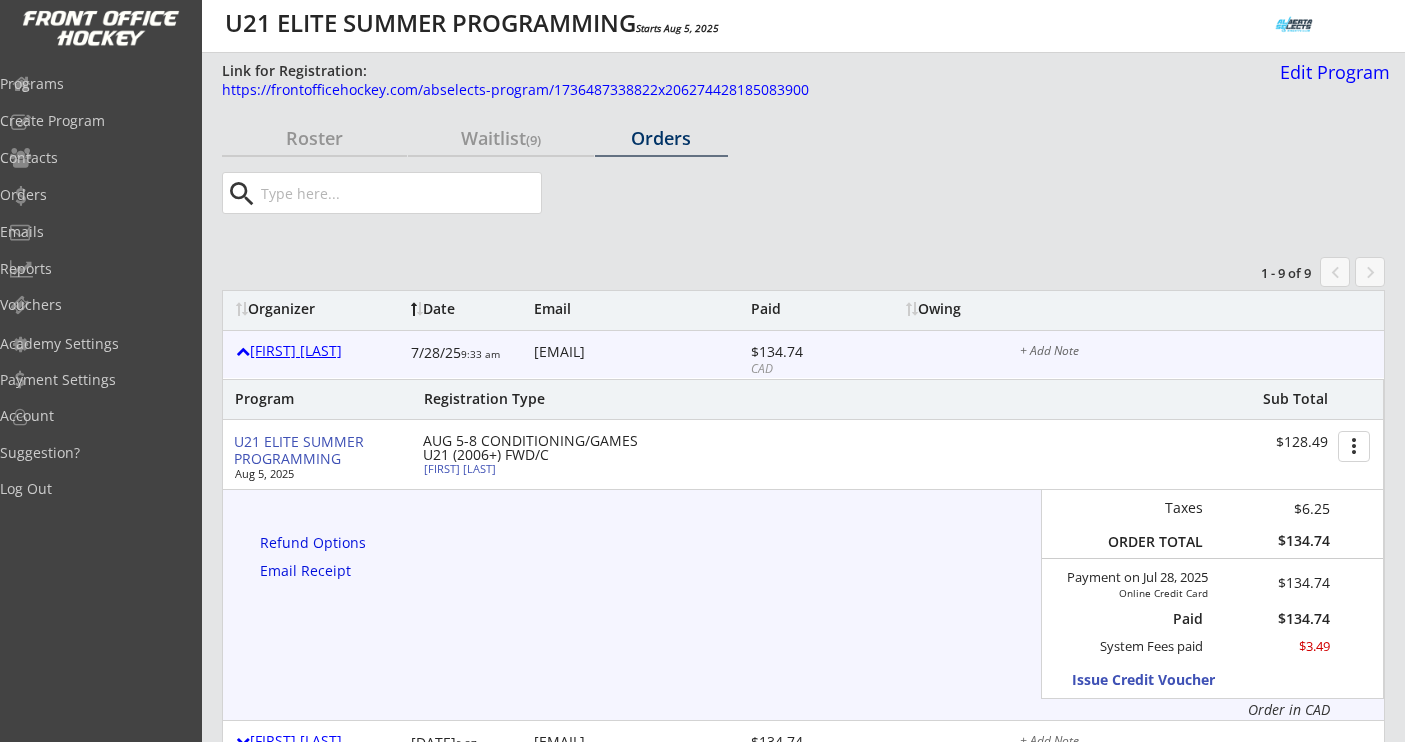 click on "[FIRST] [LAST]" at bounding box center [318, 351] 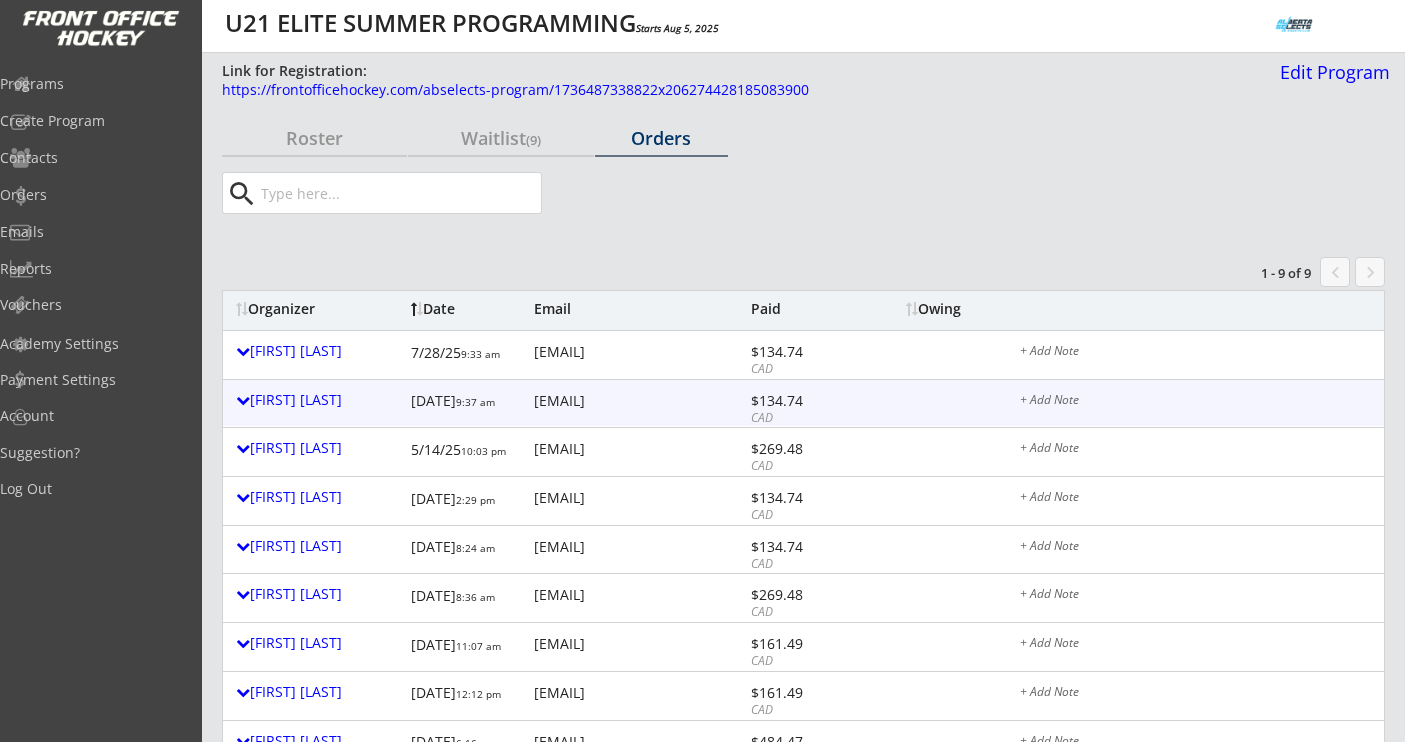 click on "[FIRST] [LAST] [DATE]
[TIME] [EMAIL] $134.74 CAD + Add Note" at bounding box center [803, 403] 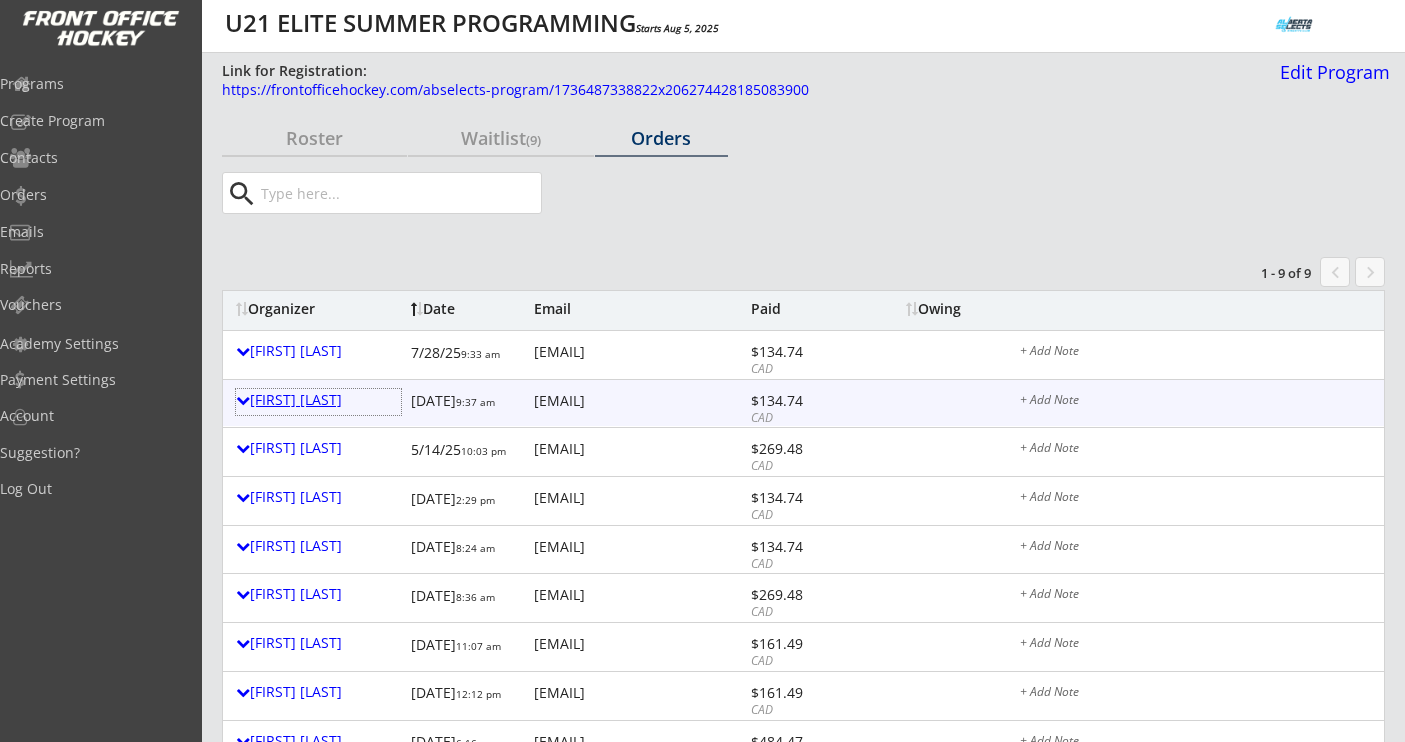 click on "[FIRST] [LAST]" at bounding box center (318, 400) 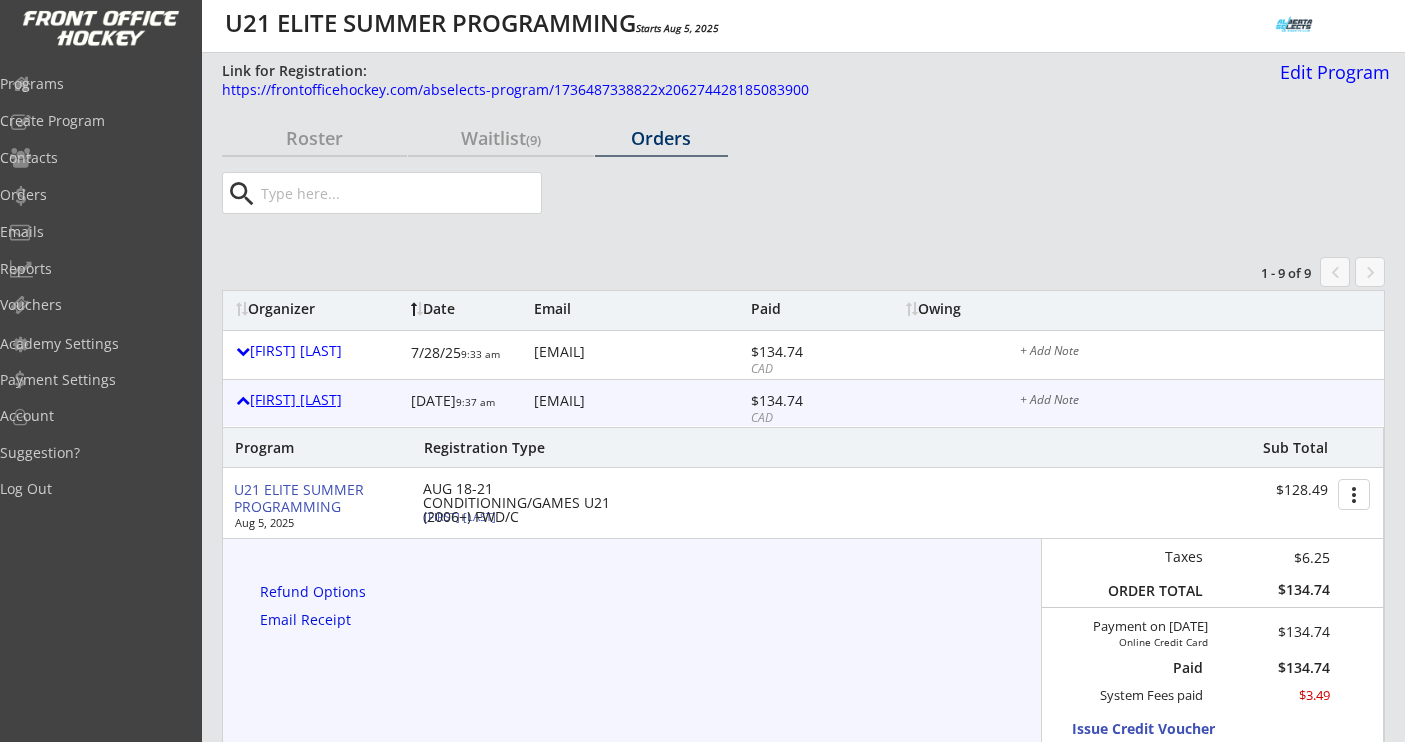 click on "[FIRST] [LAST]" at bounding box center (318, 400) 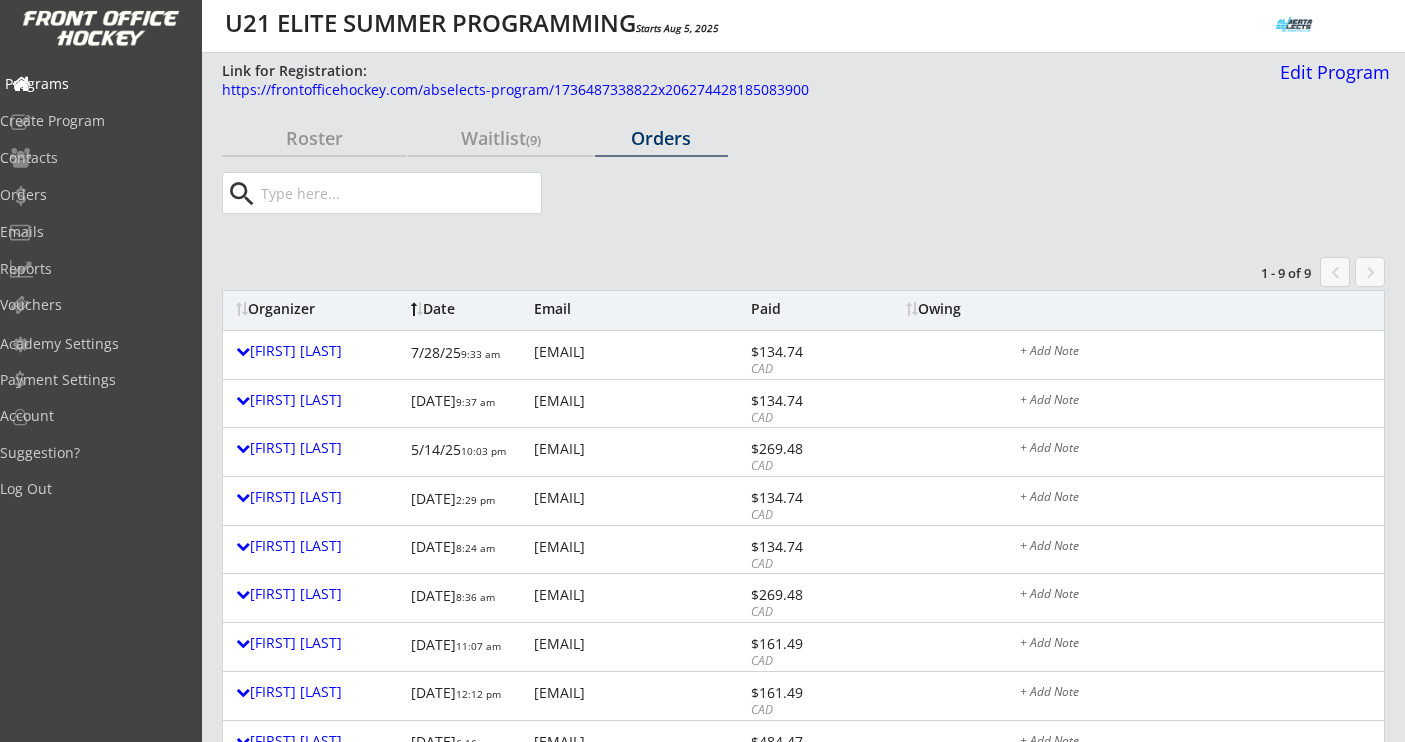 click on "Programs" at bounding box center [95, 84] 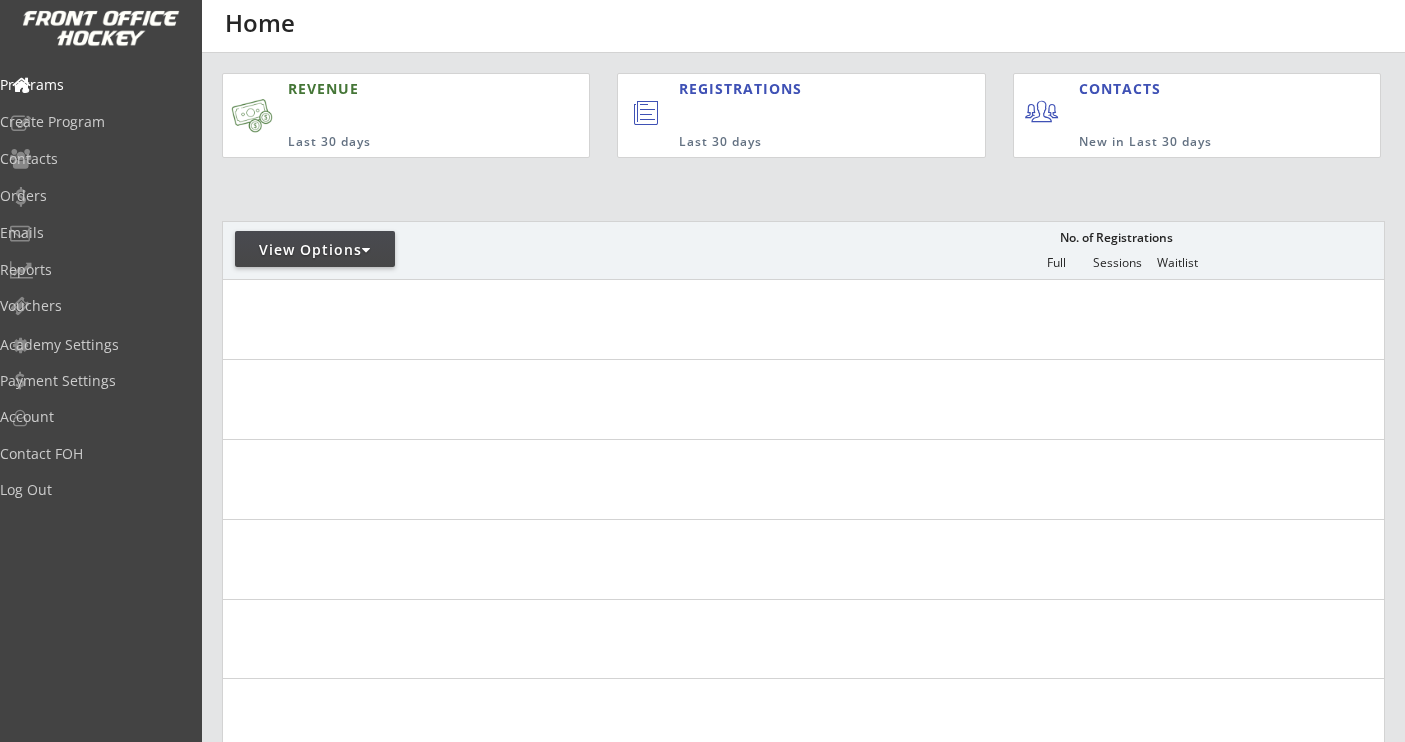 scroll, scrollTop: 0, scrollLeft: 0, axis: both 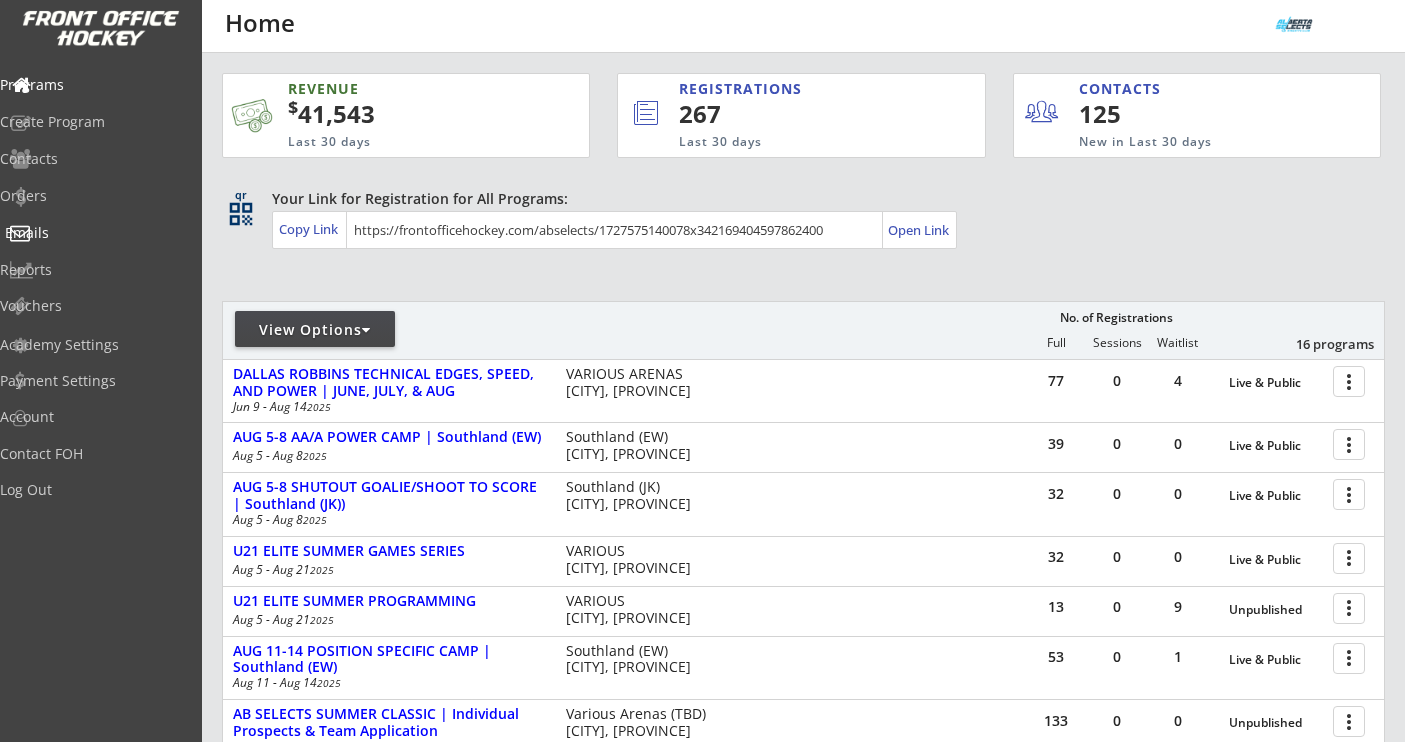click on "Emails" at bounding box center [95, 233] 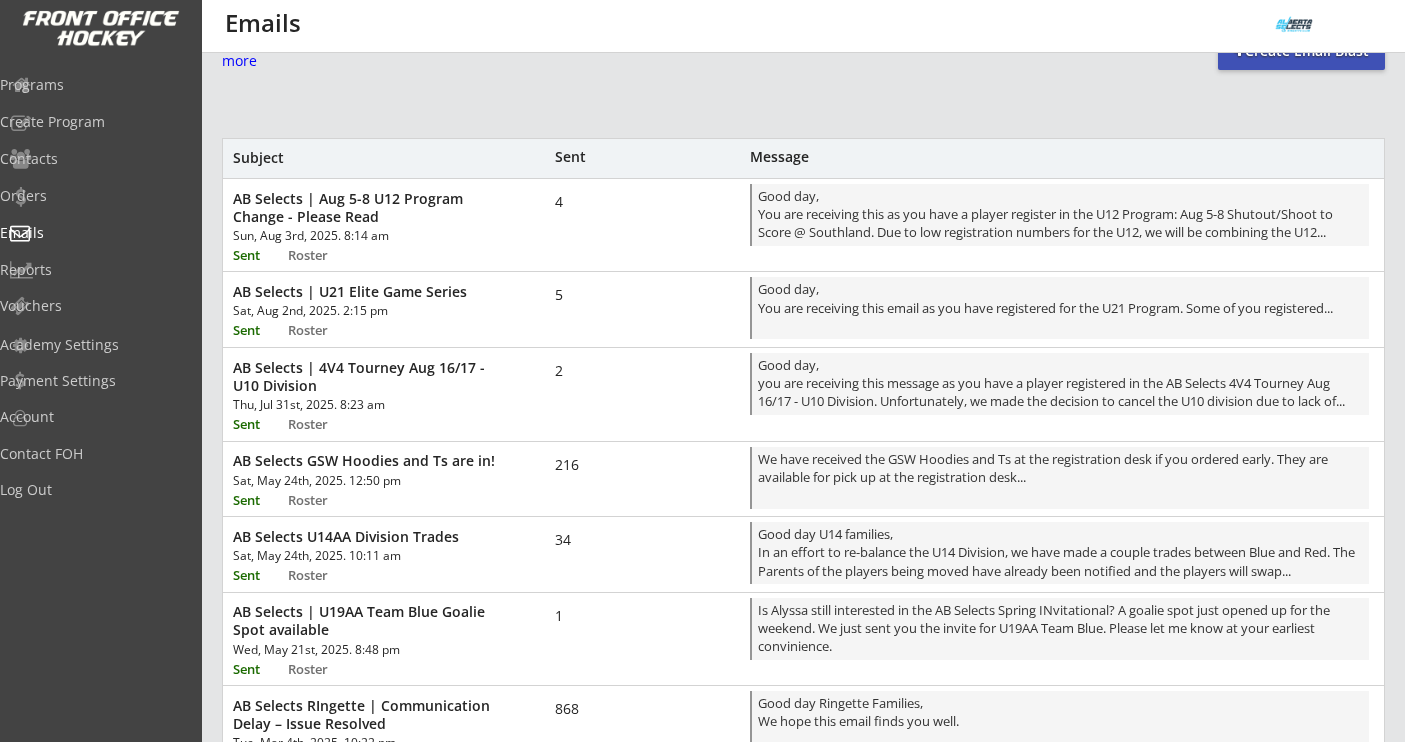 scroll, scrollTop: 0, scrollLeft: 0, axis: both 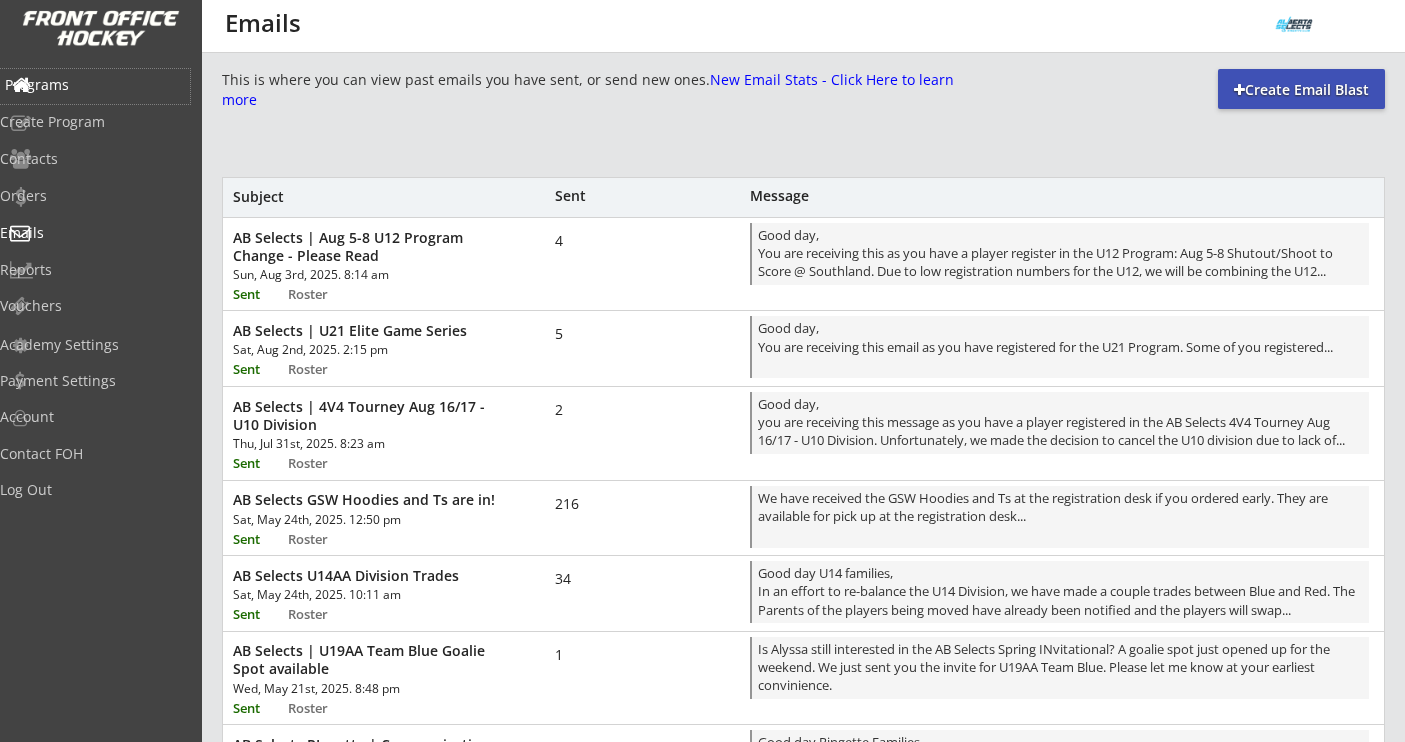 click on "Programs" at bounding box center [95, 85] 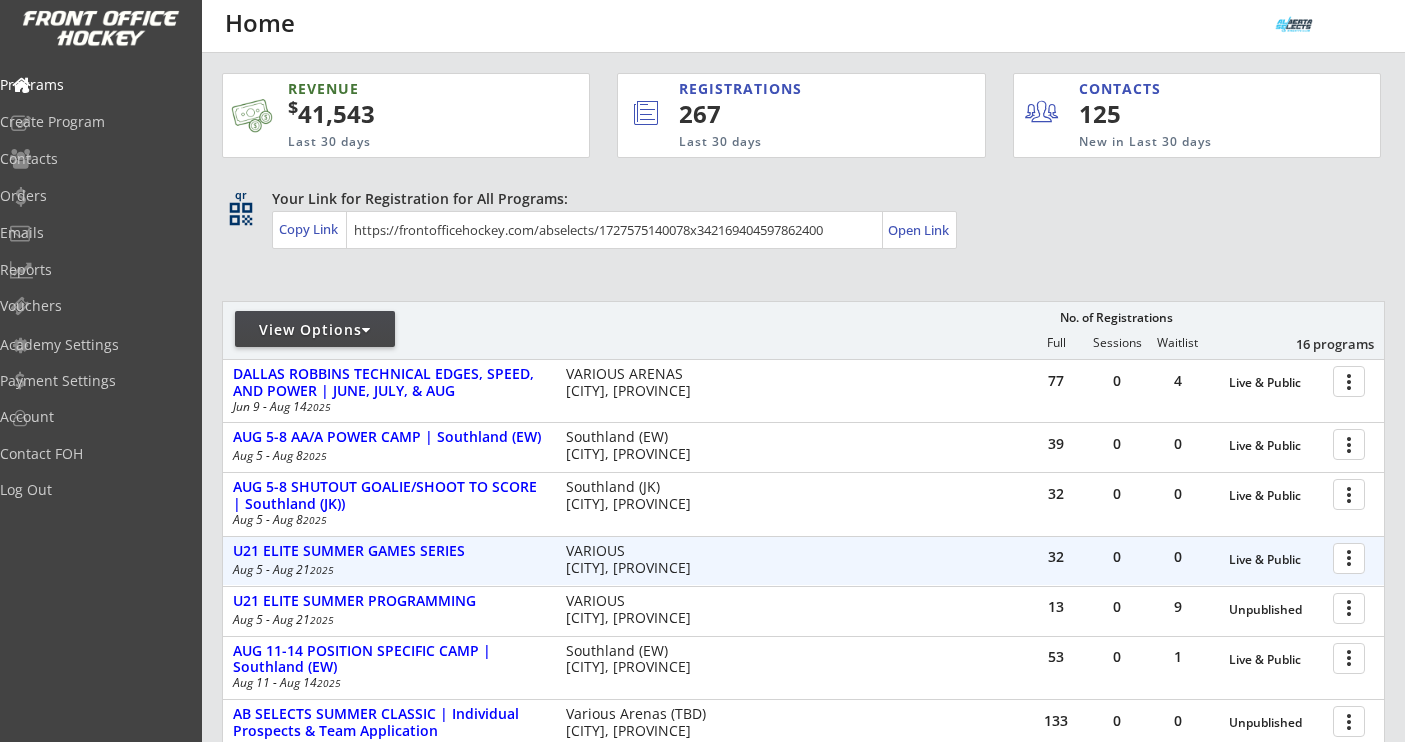 click at bounding box center [1352, 557] 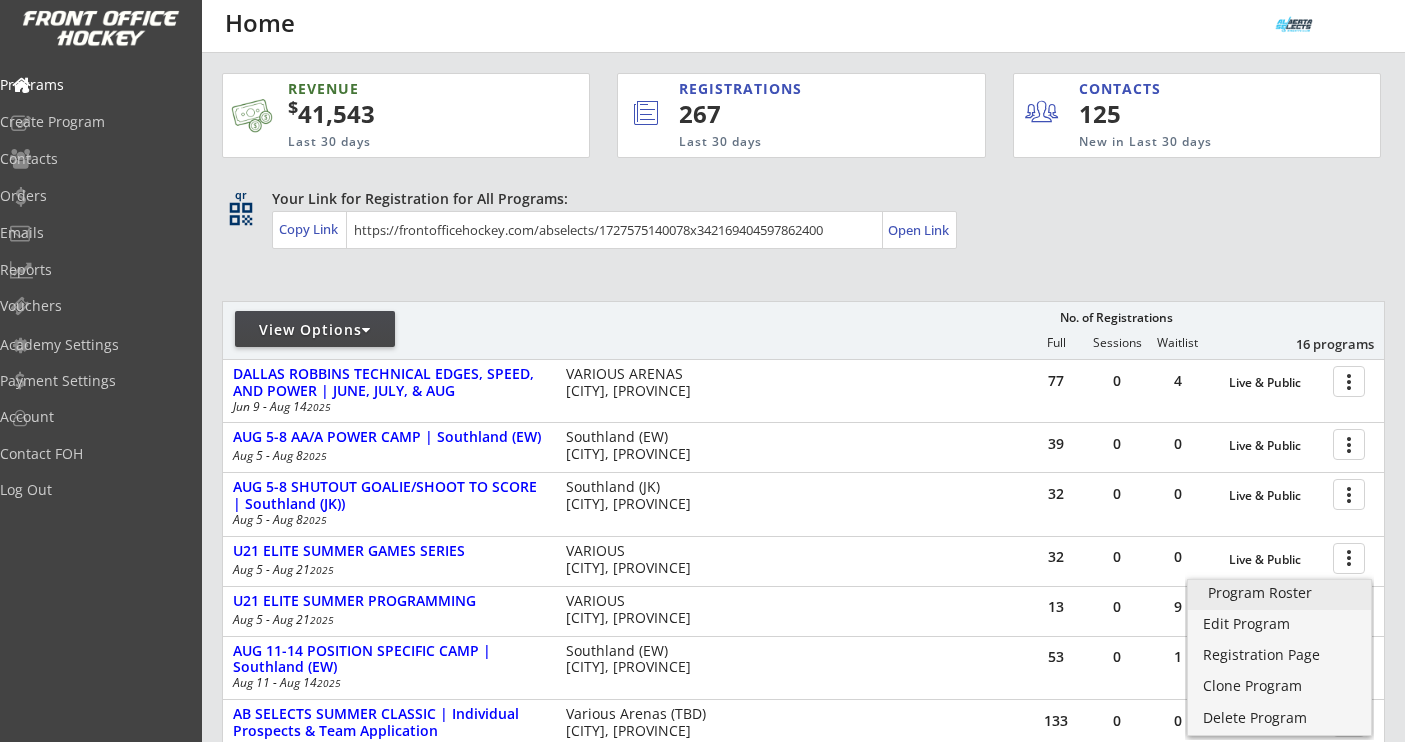 click on "Program Roster" at bounding box center (1279, 593) 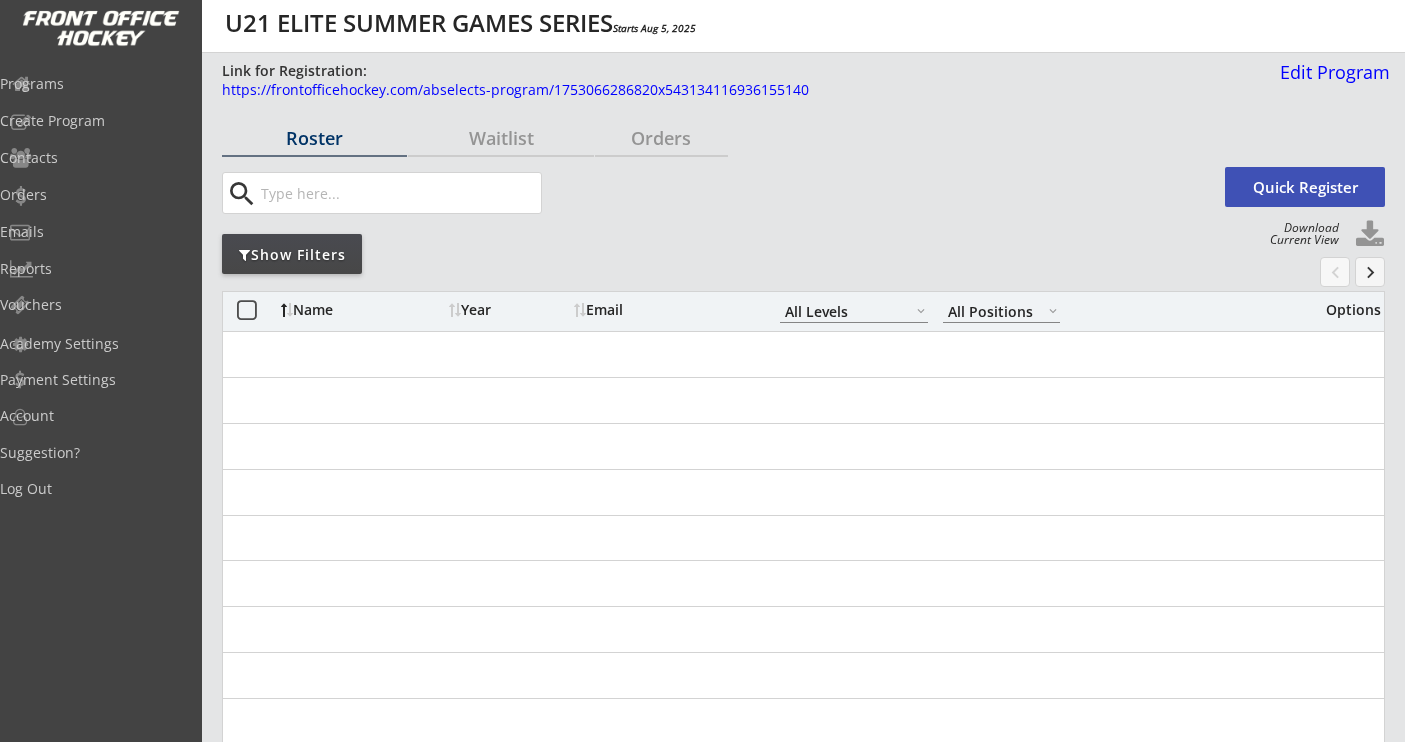 select on ""All Levels"" 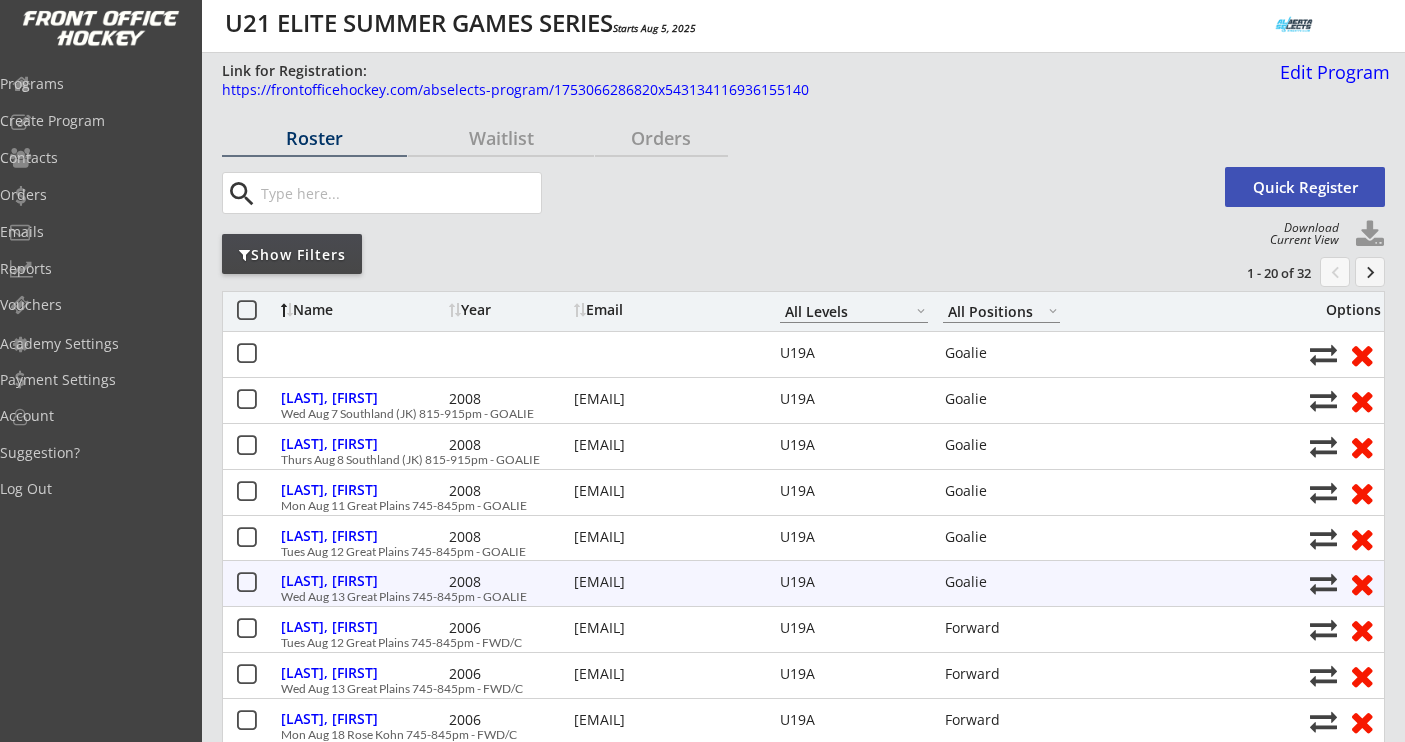 scroll, scrollTop: 0, scrollLeft: 0, axis: both 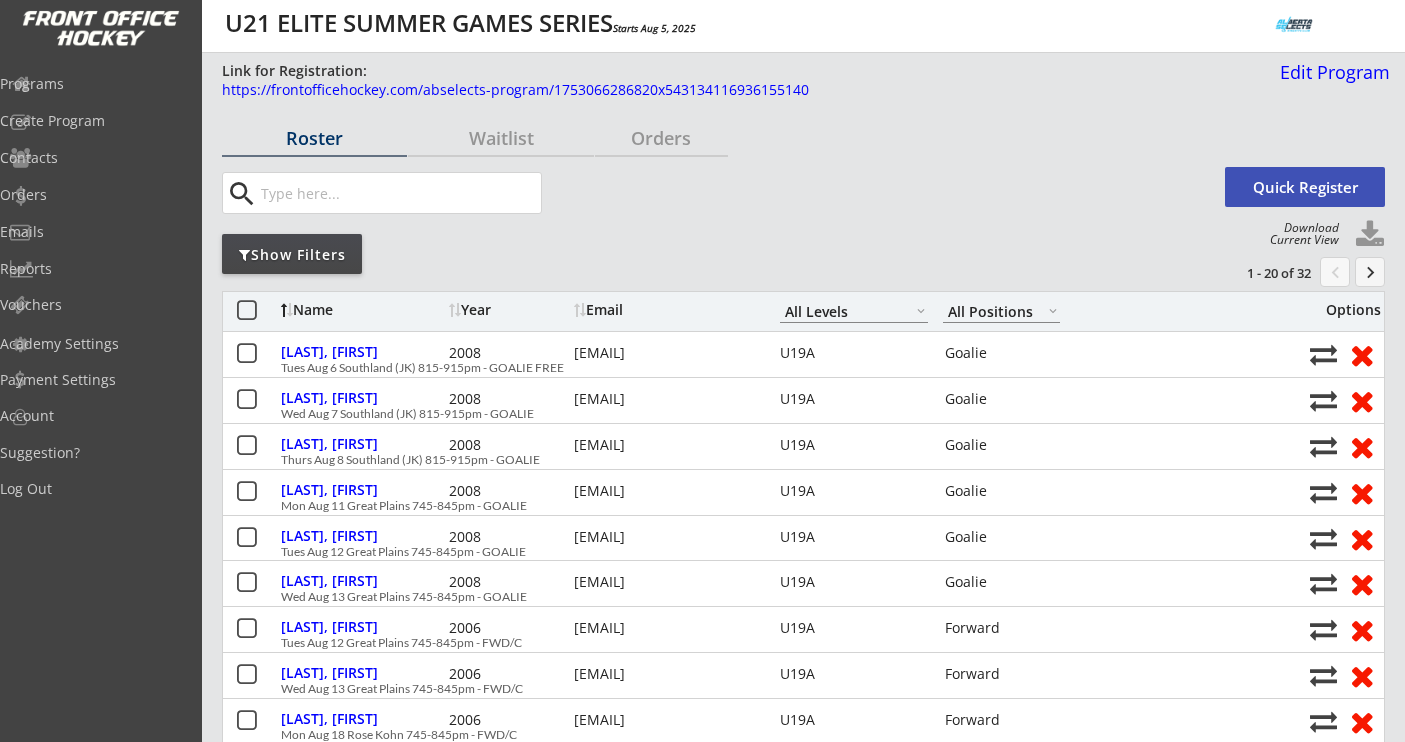 click on "Show Filters" at bounding box center [292, 255] 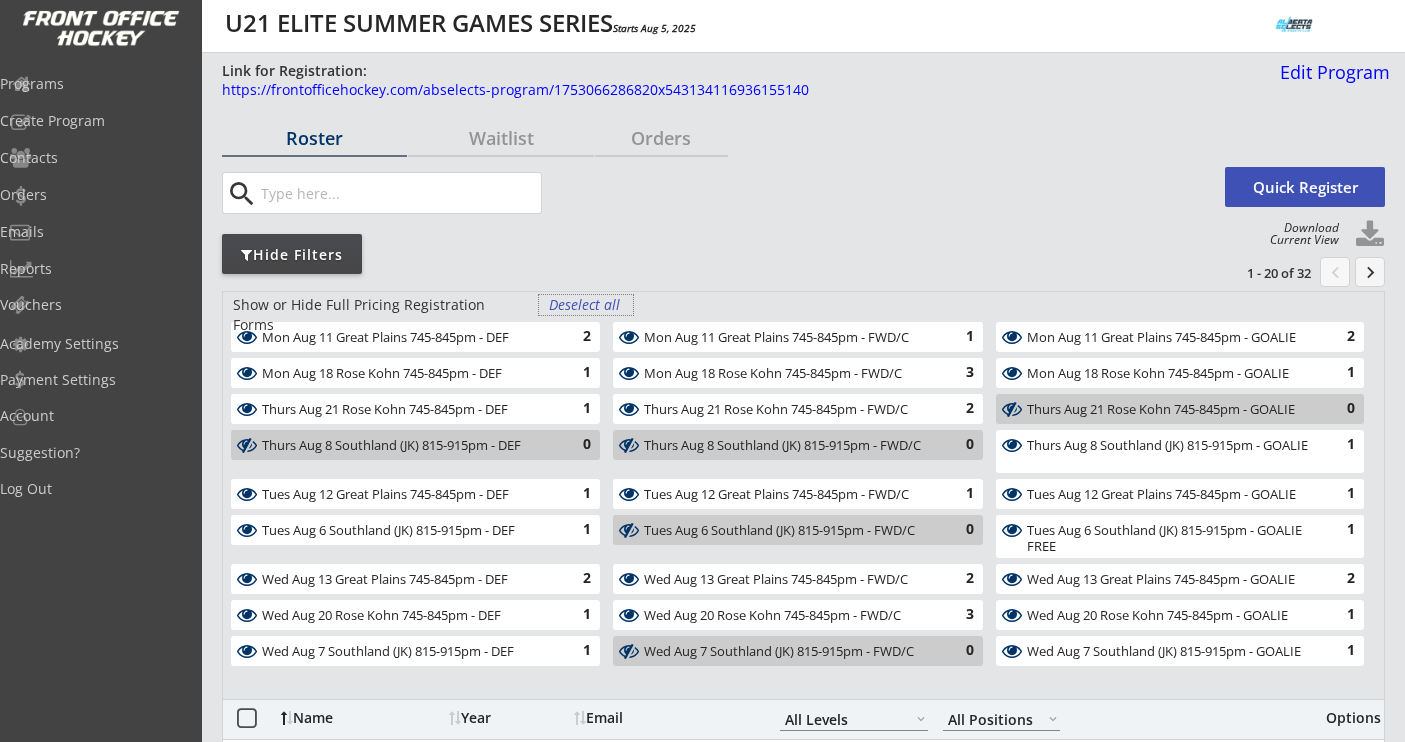 click on "Deselect all" at bounding box center (586, 305) 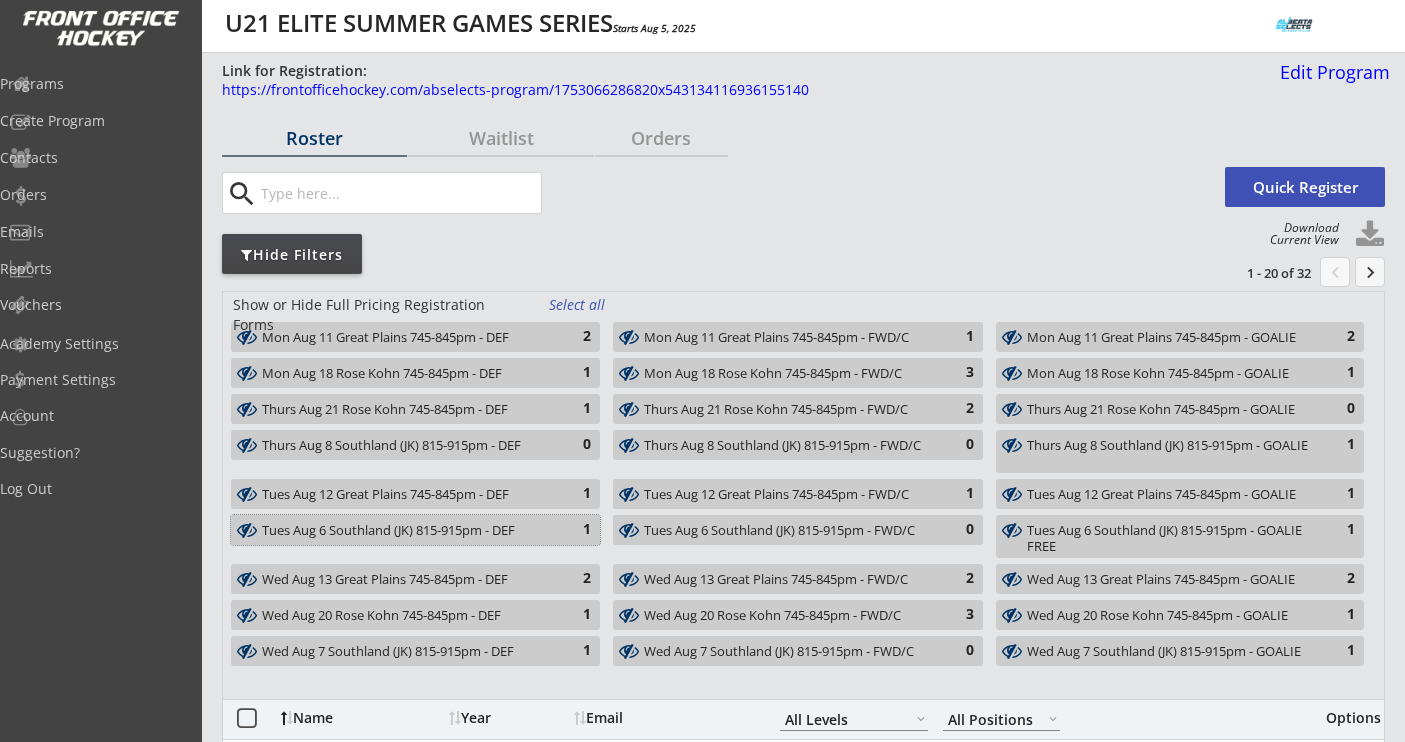 click on "Tues Aug 6 Southland (JK) 815-915pm - DEF" at bounding box center (404, 531) 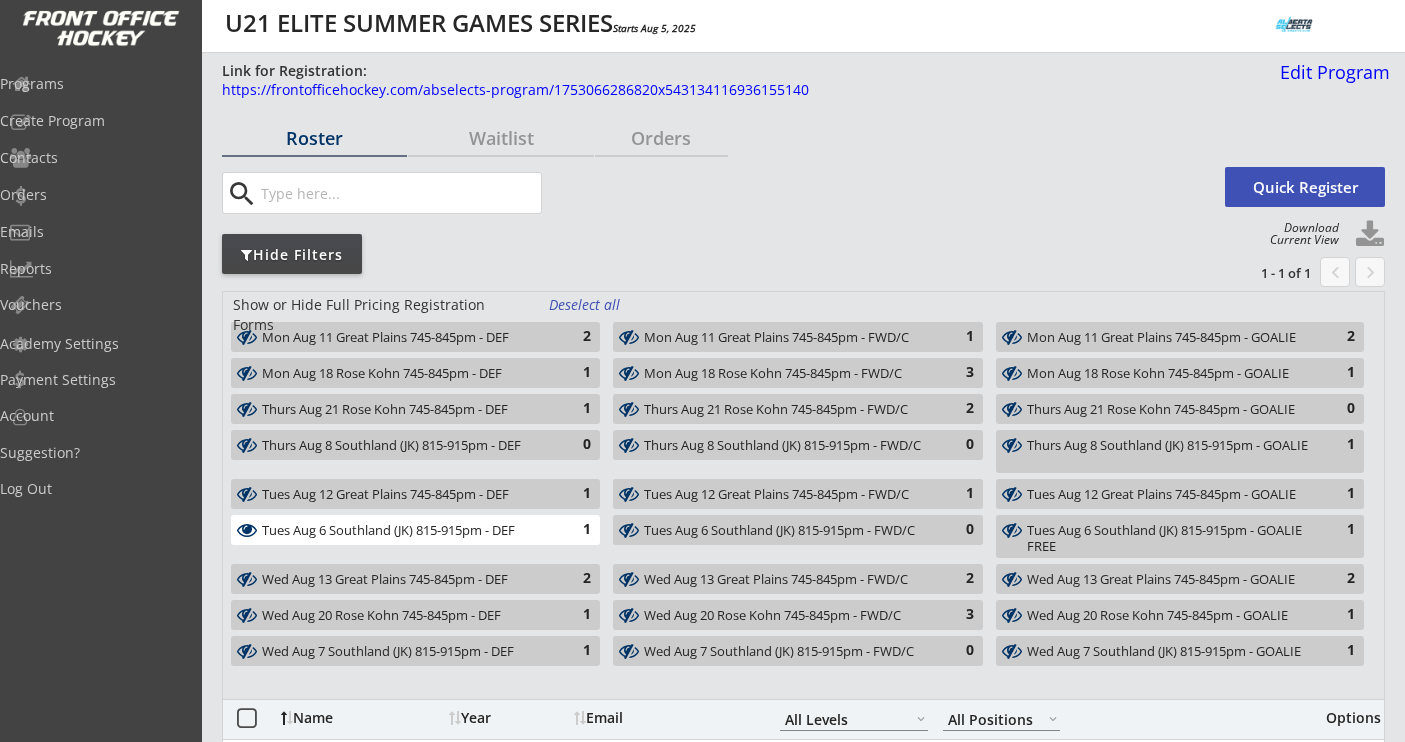 click on "Wed Aug 7 Southland (JK) 815-915pm - DEF" at bounding box center (404, 652) 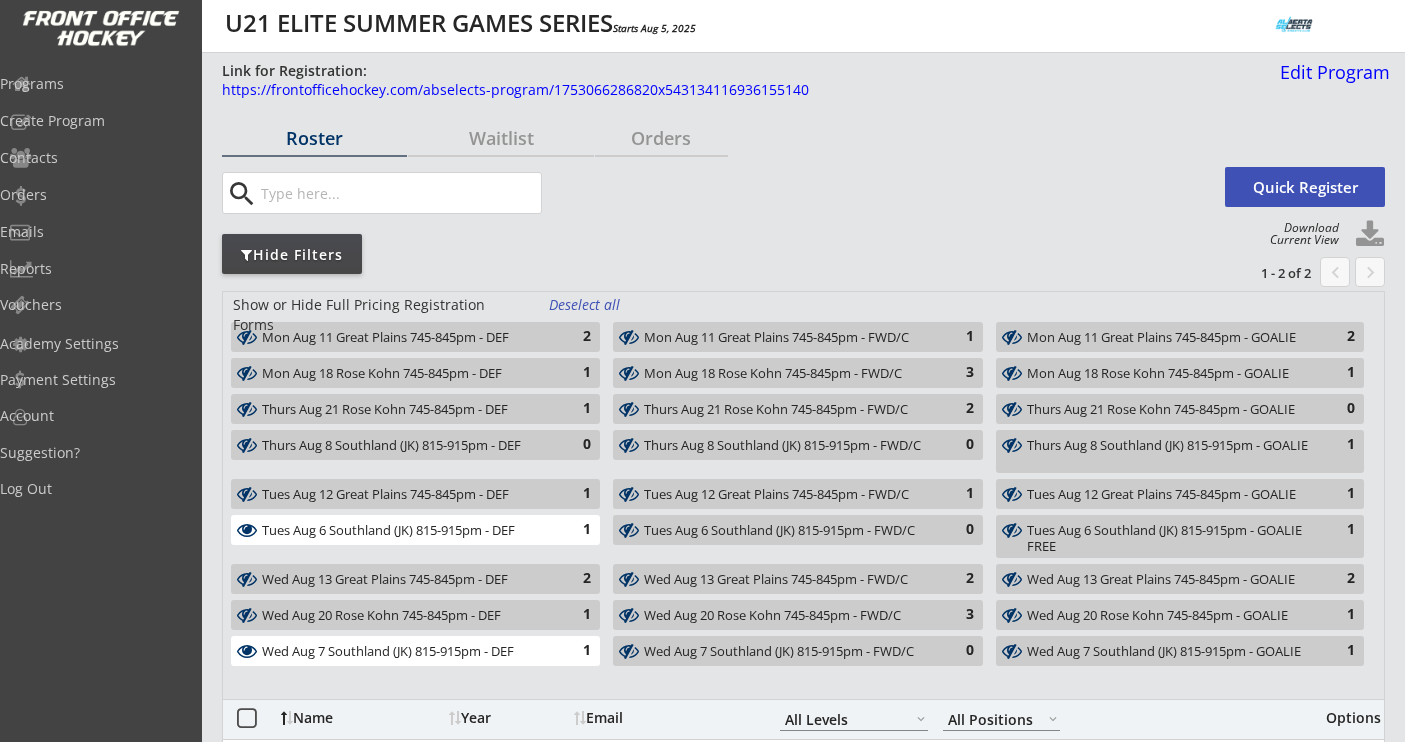 click on "Thurs Aug 8 Southland (JK) 815-915pm - FWD/C" at bounding box center [786, 446] 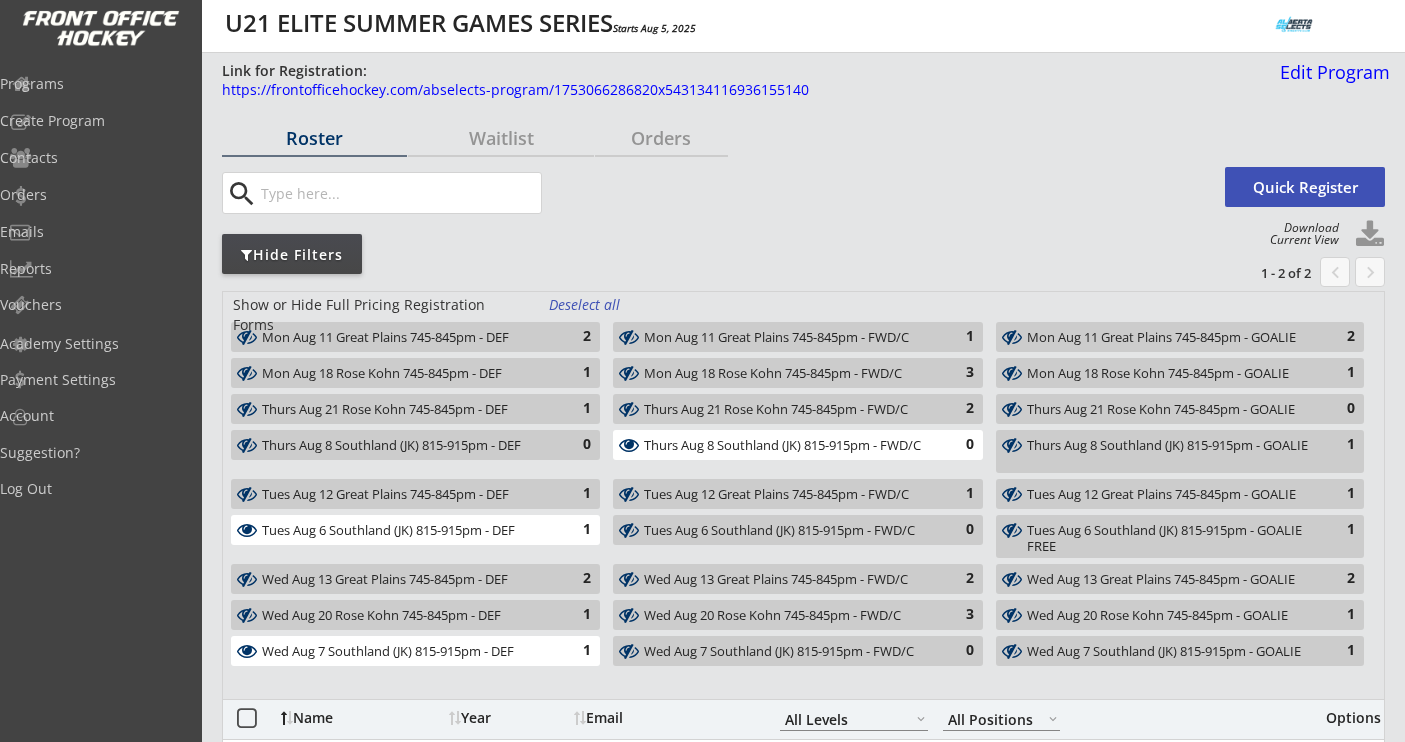 click on "Tues Aug 6 Southland (JK) 815-915pm - FWD/C" at bounding box center [786, 531] 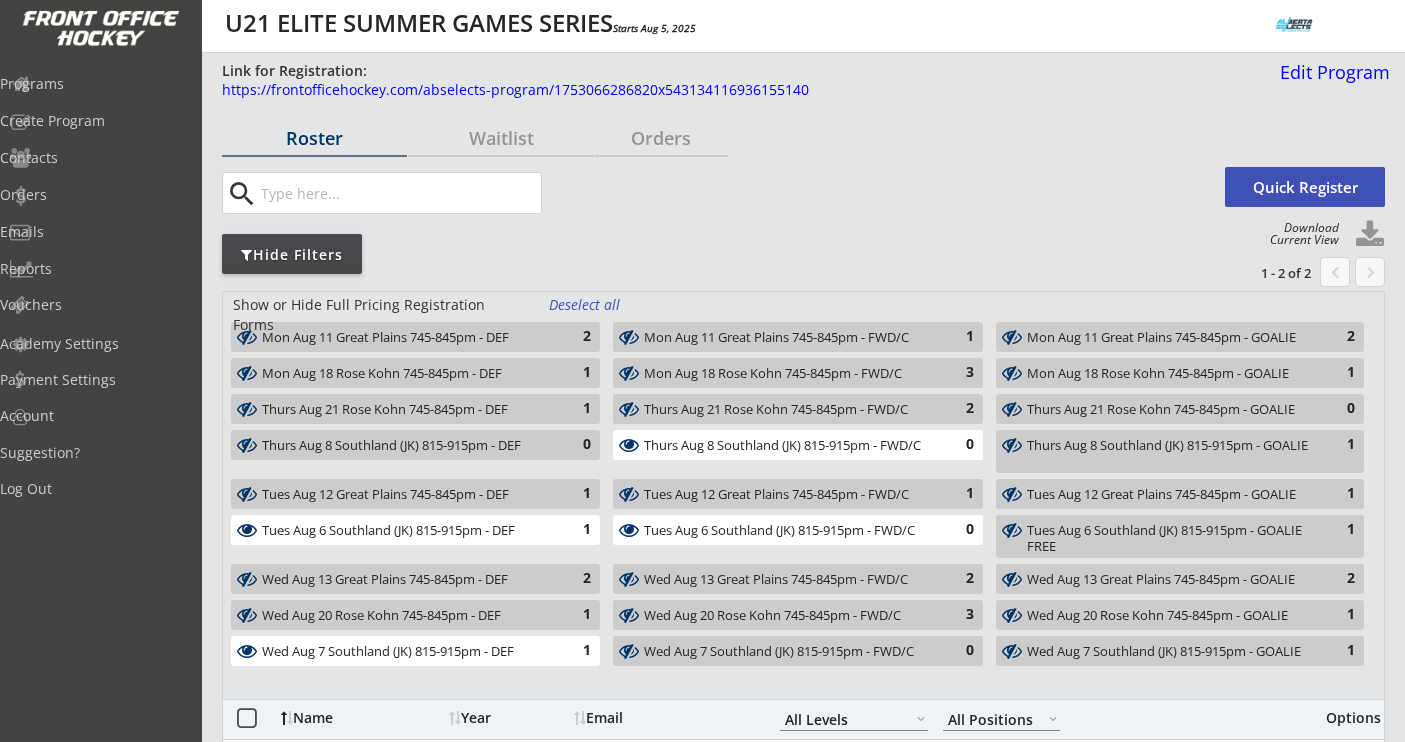 click on "Wed Aug 7 Southland (JK) 815-915pm - FWD/C" at bounding box center [786, 652] 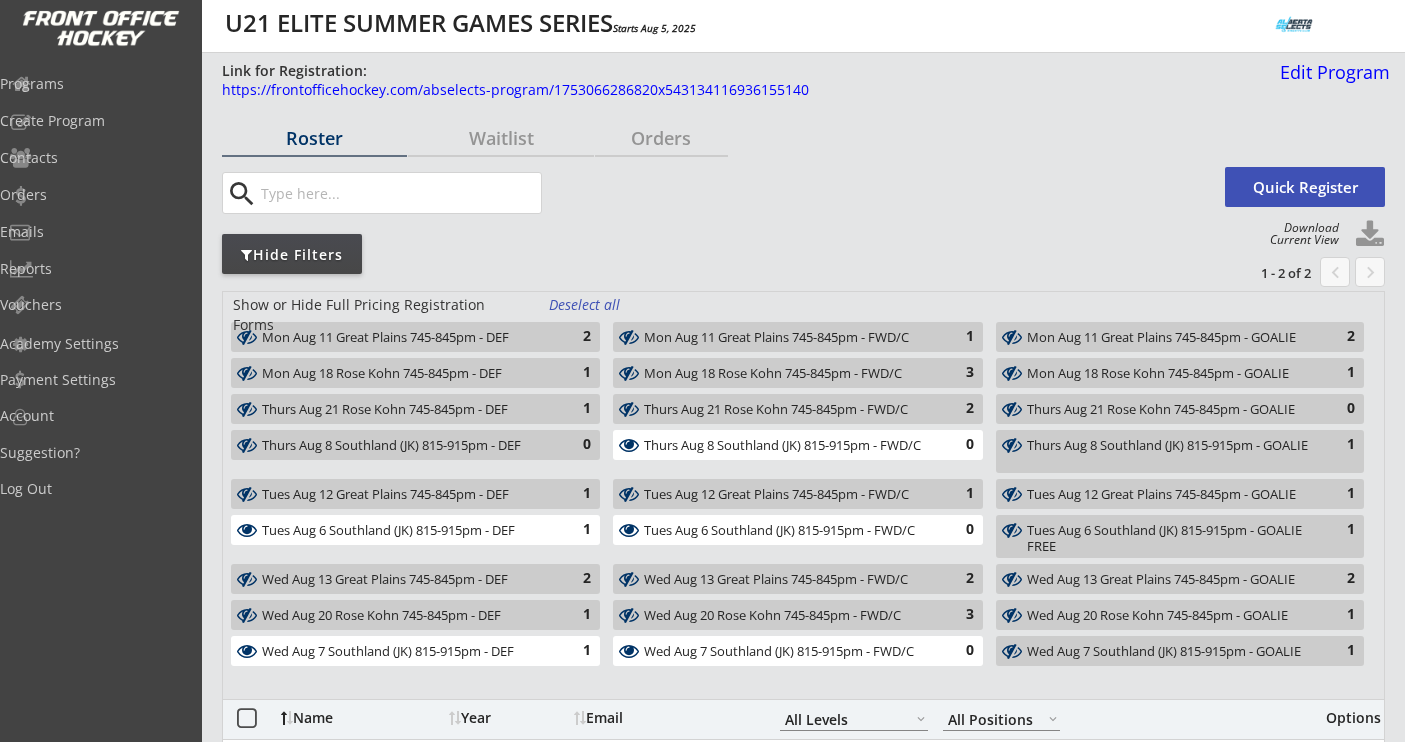 click on "Thurs Aug 8 Southland (JK) 815-915pm - GOALIE" at bounding box center (1168, 446) 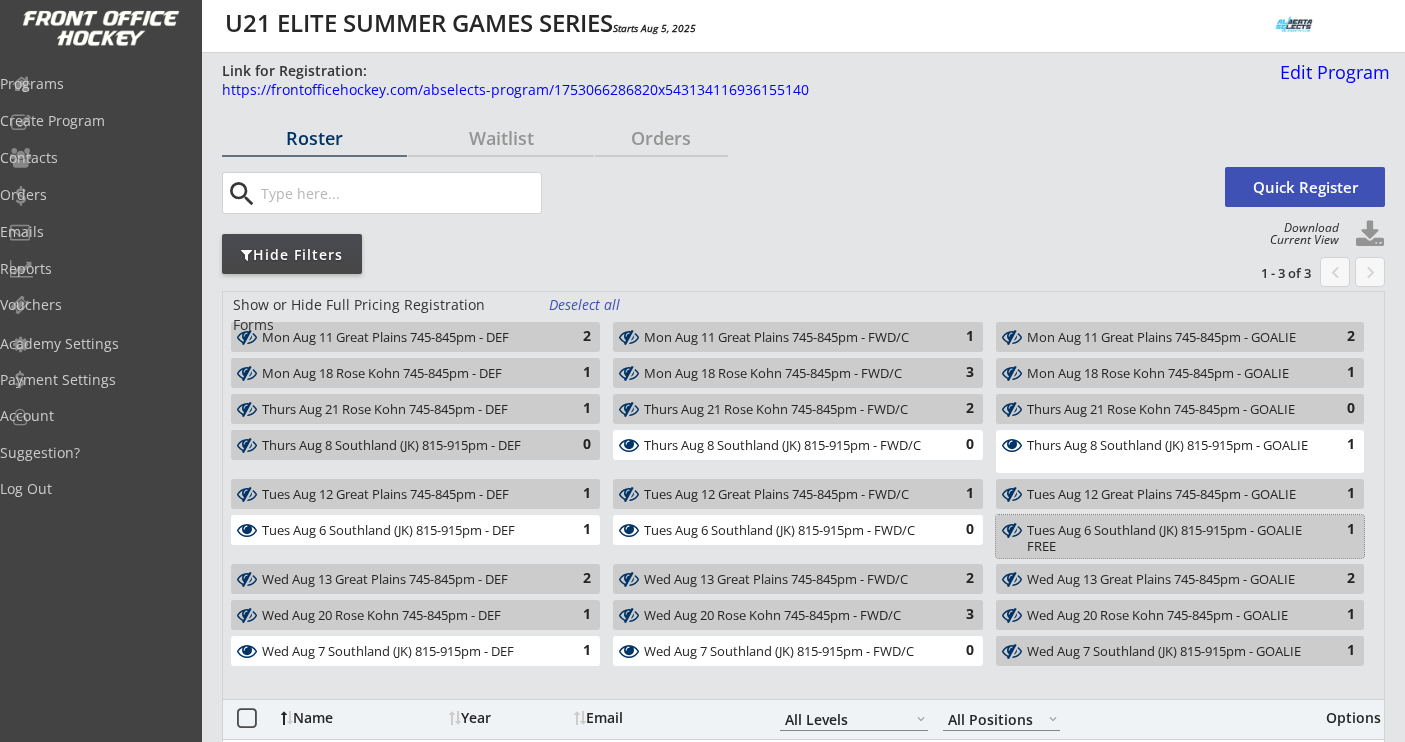 click on "Tues Aug 6 Southland (JK) 815-915pm - GOALIE FREE" at bounding box center (1168, 538) 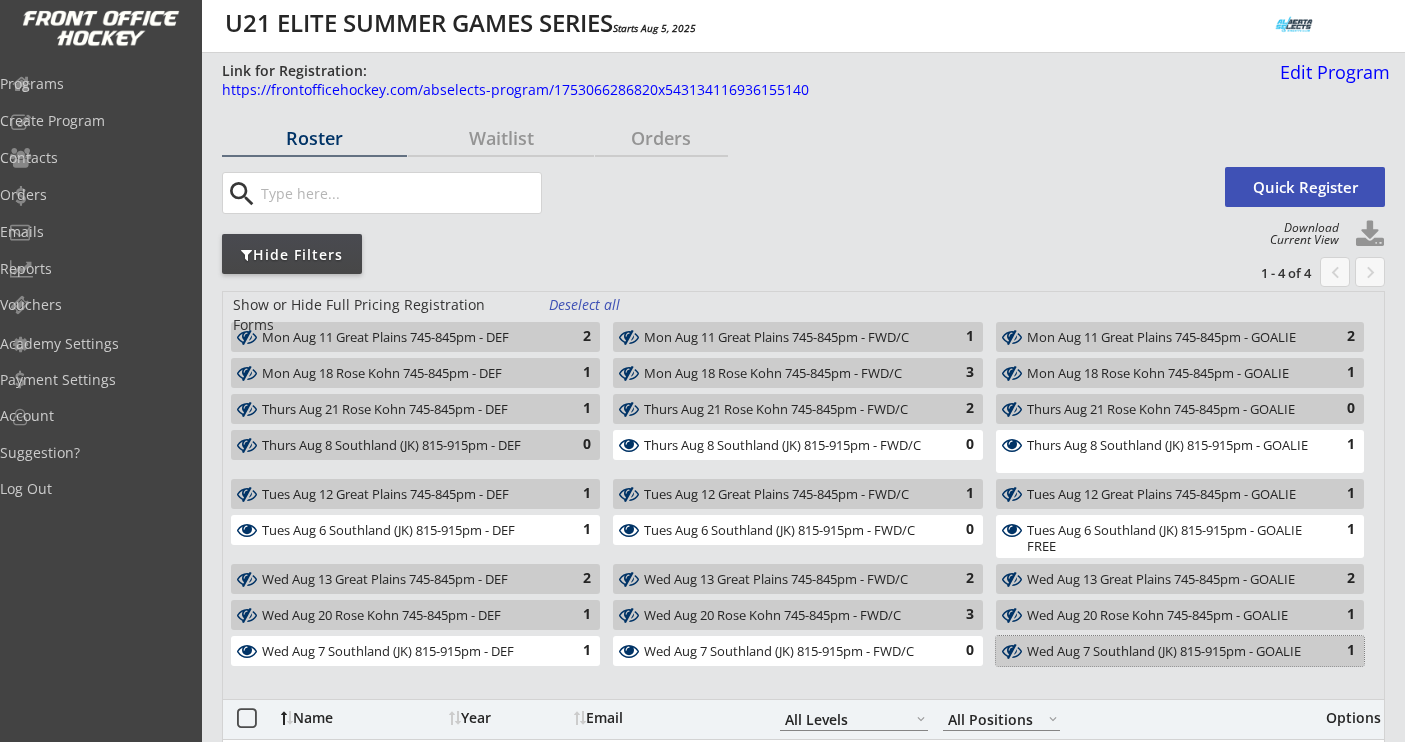 click on "Wed Aug 7 Southland (JK) 815-915pm - GOALIE" at bounding box center [1168, 652] 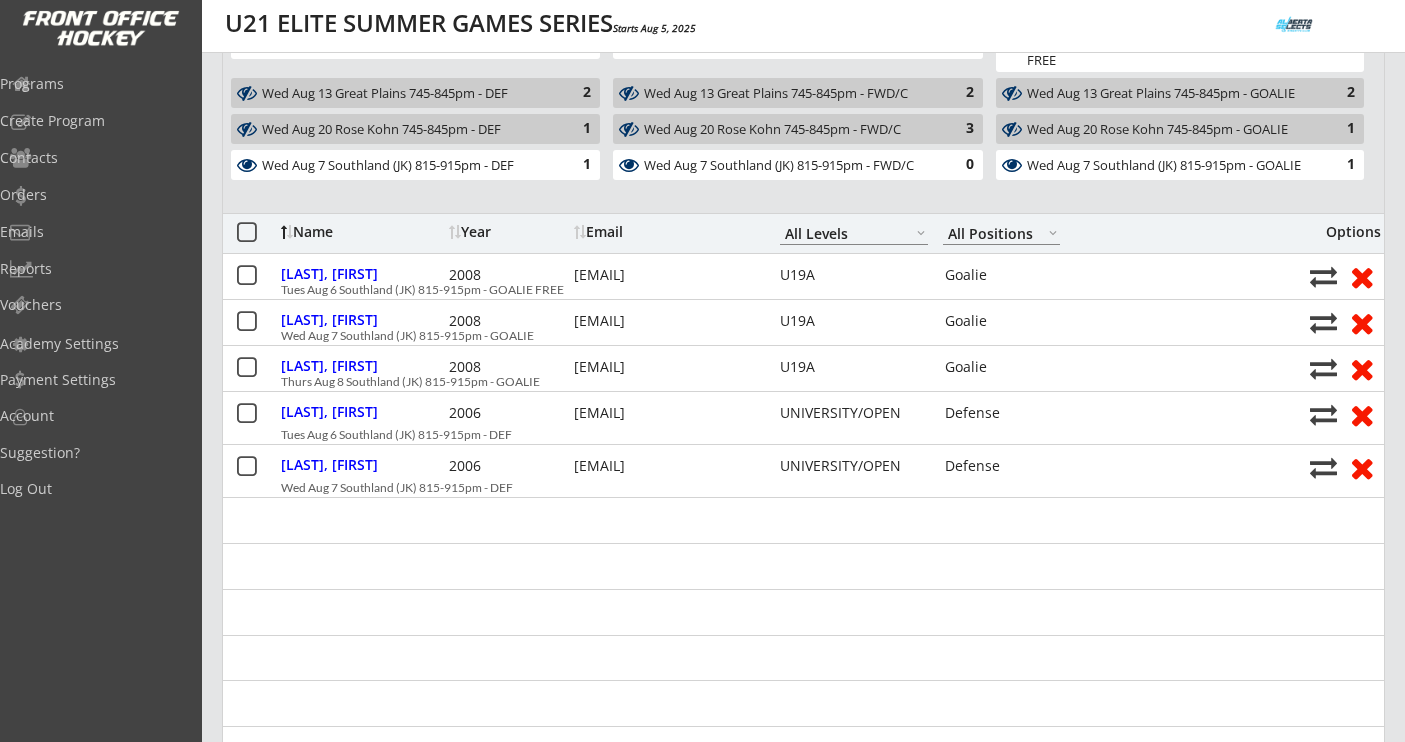 scroll, scrollTop: 484, scrollLeft: 0, axis: vertical 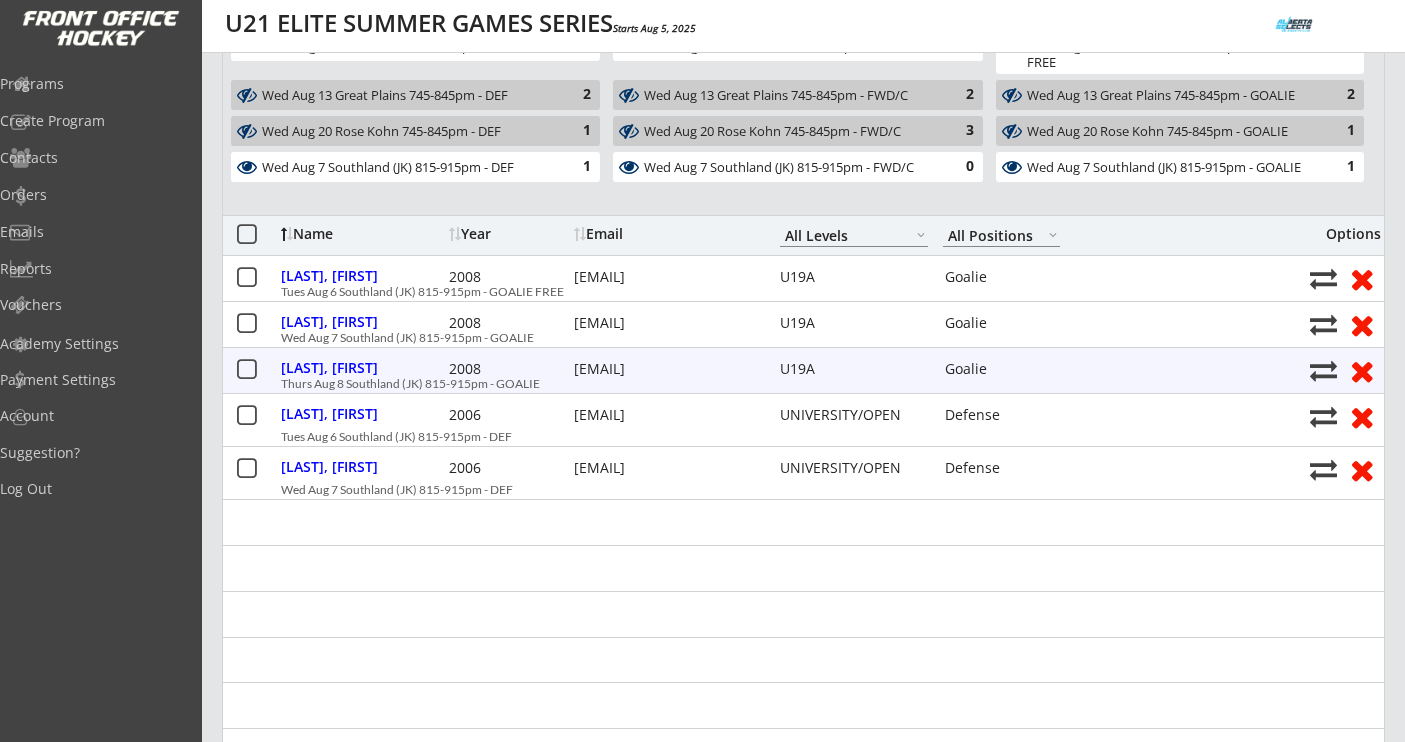 click on "amy_bradley@shaw.ca" at bounding box center [664, 369] 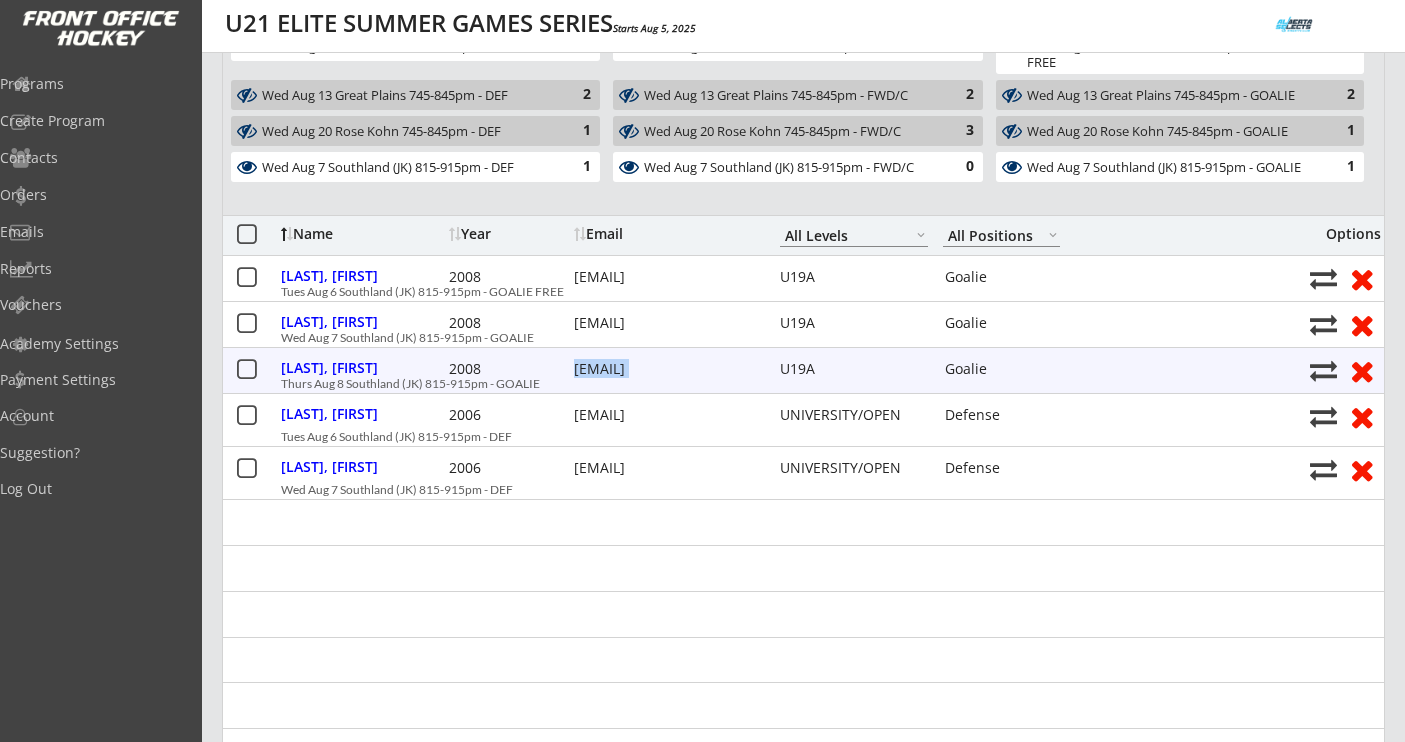 click on "amy_bradley@shaw.ca" at bounding box center (664, 369) 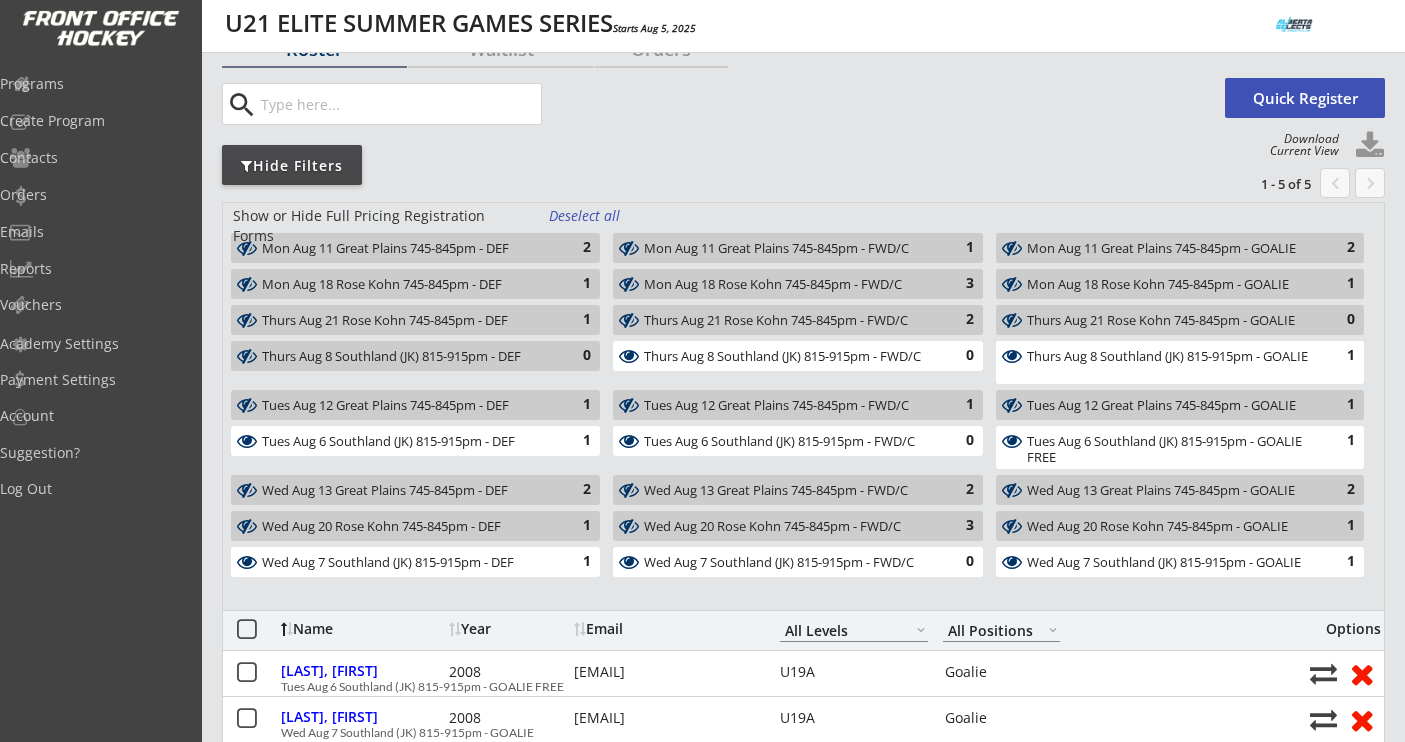 scroll, scrollTop: 0, scrollLeft: 0, axis: both 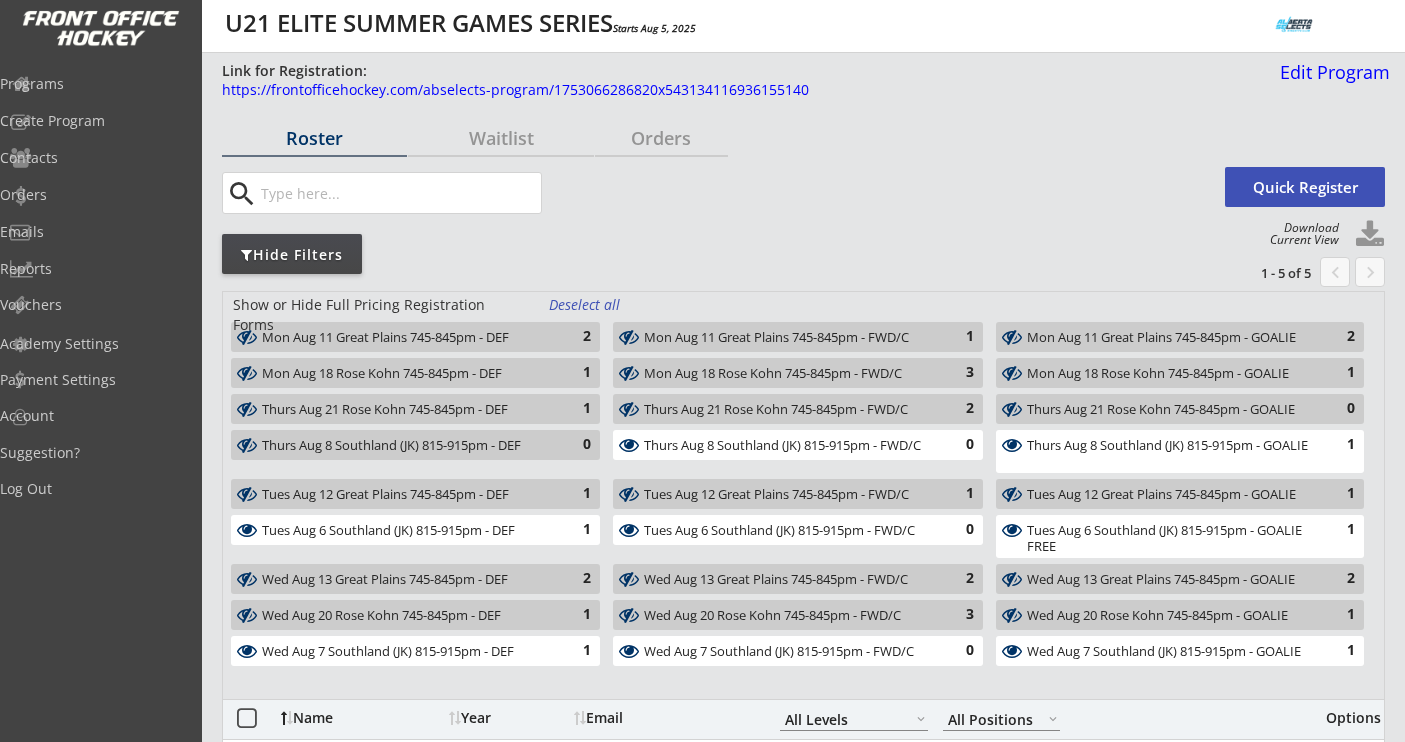 click on "Orders" at bounding box center (661, 138) 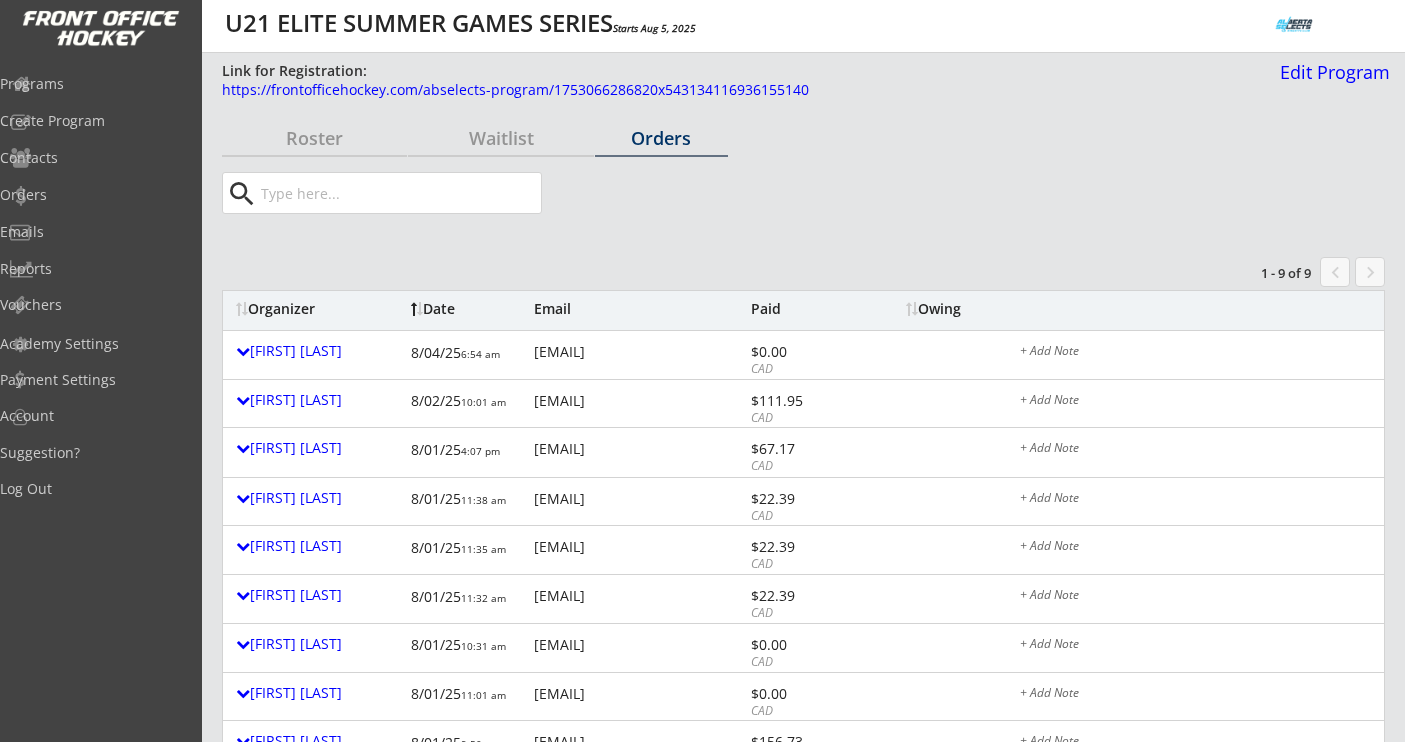 click at bounding box center (399, 193) 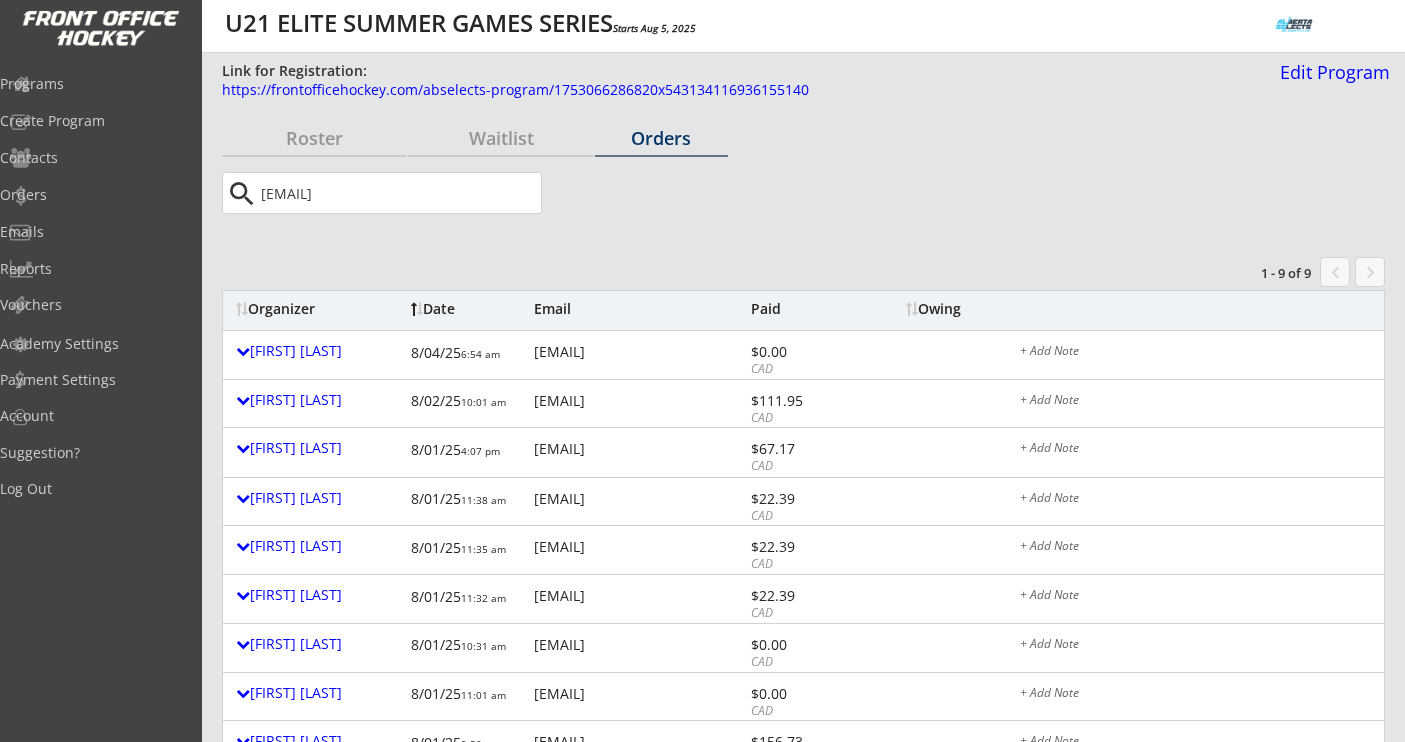 type on "amy_bradley@shaw.ca" 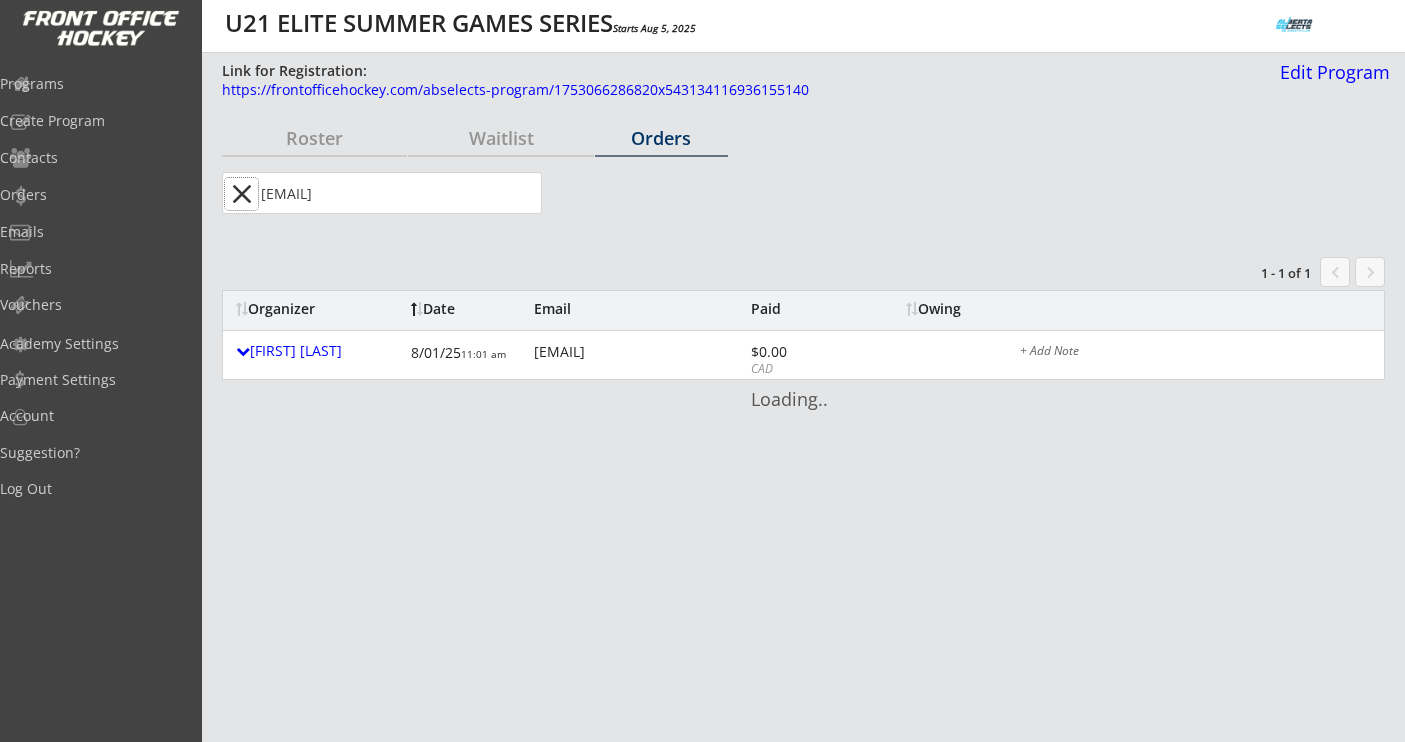 click on "close" at bounding box center [241, 194] 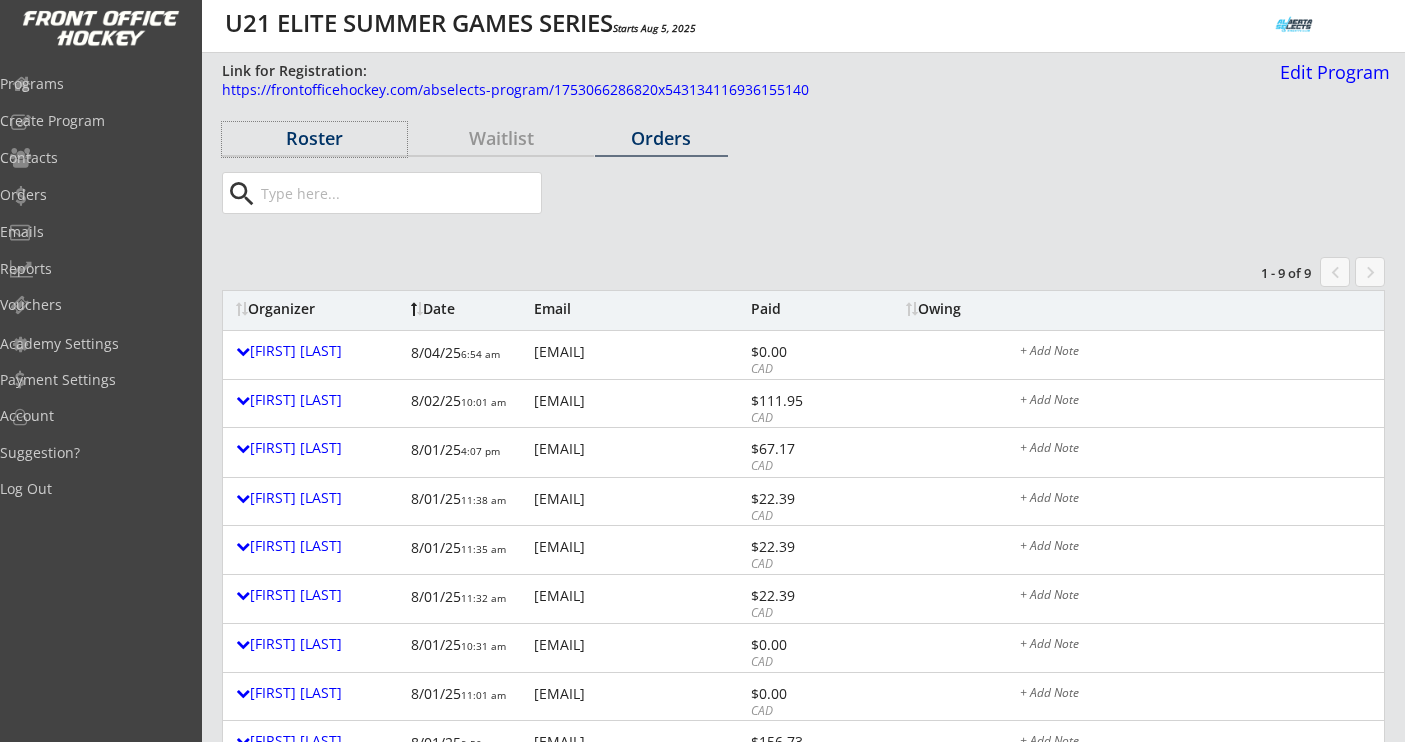 click on "Roster" at bounding box center [314, 138] 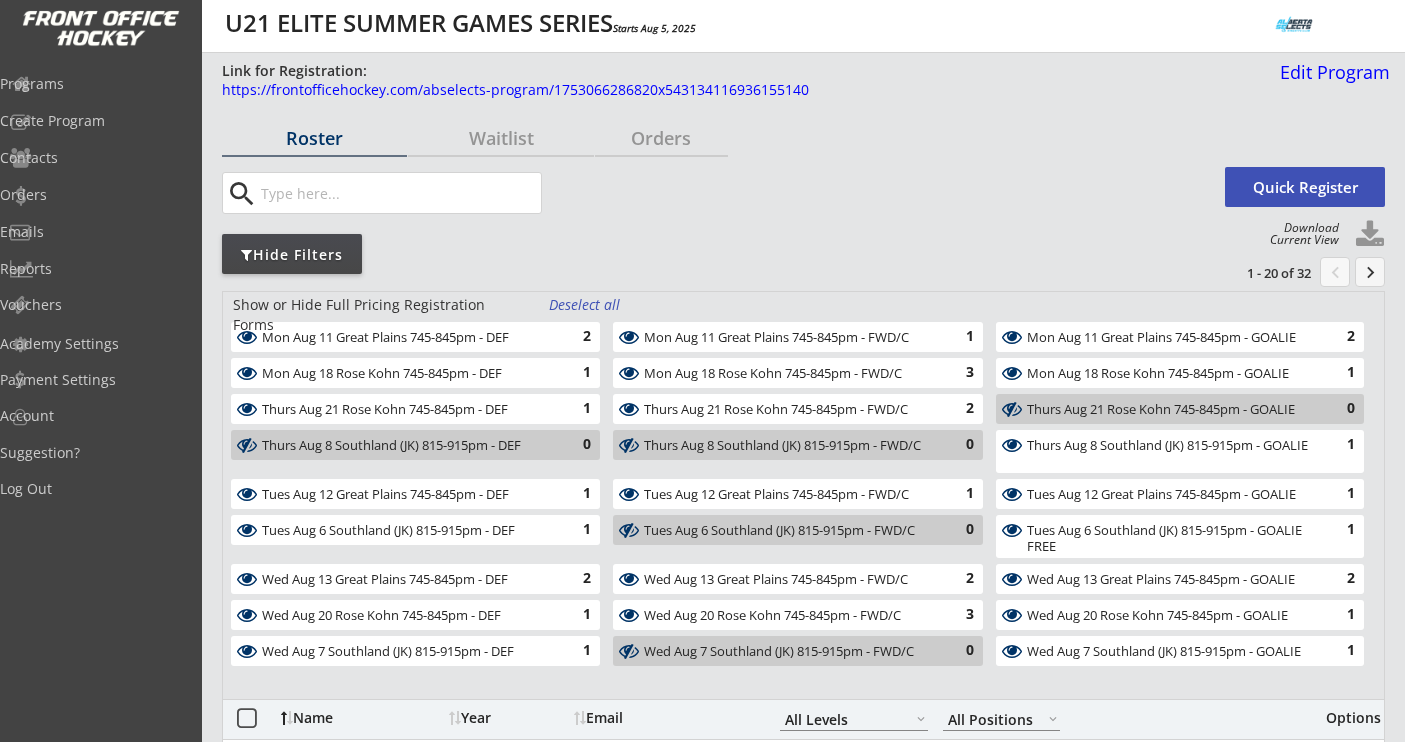 click on "Roster Waitlist Orders search Quick Register Download
Current View   Hide Filters 1 - 20 of 32 chevron_left keyboard_arrow_right Show or Hide Full Pricing Registration Forms Deselect all Mon Aug 11 Great Plains 745-845pm - DEF 2 Mon Aug 11 Great Plains 745-845pm - FWD/C 1 Mon Aug 11 Great Plains 745-845pm - GOALIE 2 Mon Aug 18 Rose Kohn 745-845pm - DEF 1 Mon Aug 18 Rose Kohn 745-845pm - FWD/C 3 Mon Aug 18 Rose Kohn 745-845pm - GOALIE 1 Thurs Aug 21 Rose Kohn 745-845pm - DEF 1 Thurs Aug 21 Rose Kohn 745-845pm - FWD/C 2 Thurs Aug 21 Rose Kohn 745-845pm - GOALIE 0 Thurs Aug 8 Southland (JK) 815-915pm - DEF 0 Thurs Aug 8 Southland (JK) 815-915pm - FWD/C 0 Thurs Aug 8 Southland (JK) 815-915pm - GOALIE 1 Tues Aug 12 Great Plains 745-845pm - DEF 1 Tues Aug 12 Great Plains 745-845pm - FWD/C 1 Tues Aug 12 Great Plains 745-845pm - GOALIE 1 Tues Aug 6 Southland (JK) 815-915pm - DEF 1 Tues Aug 6 Southland (JK) 815-915pm - FWD/C 0 Tues Aug 6 Southland (JK) 815-915pm - GOALIE FREE 1 Wed Aug 13 Great Plains 745-845pm - DEF" at bounding box center (803, 4351) 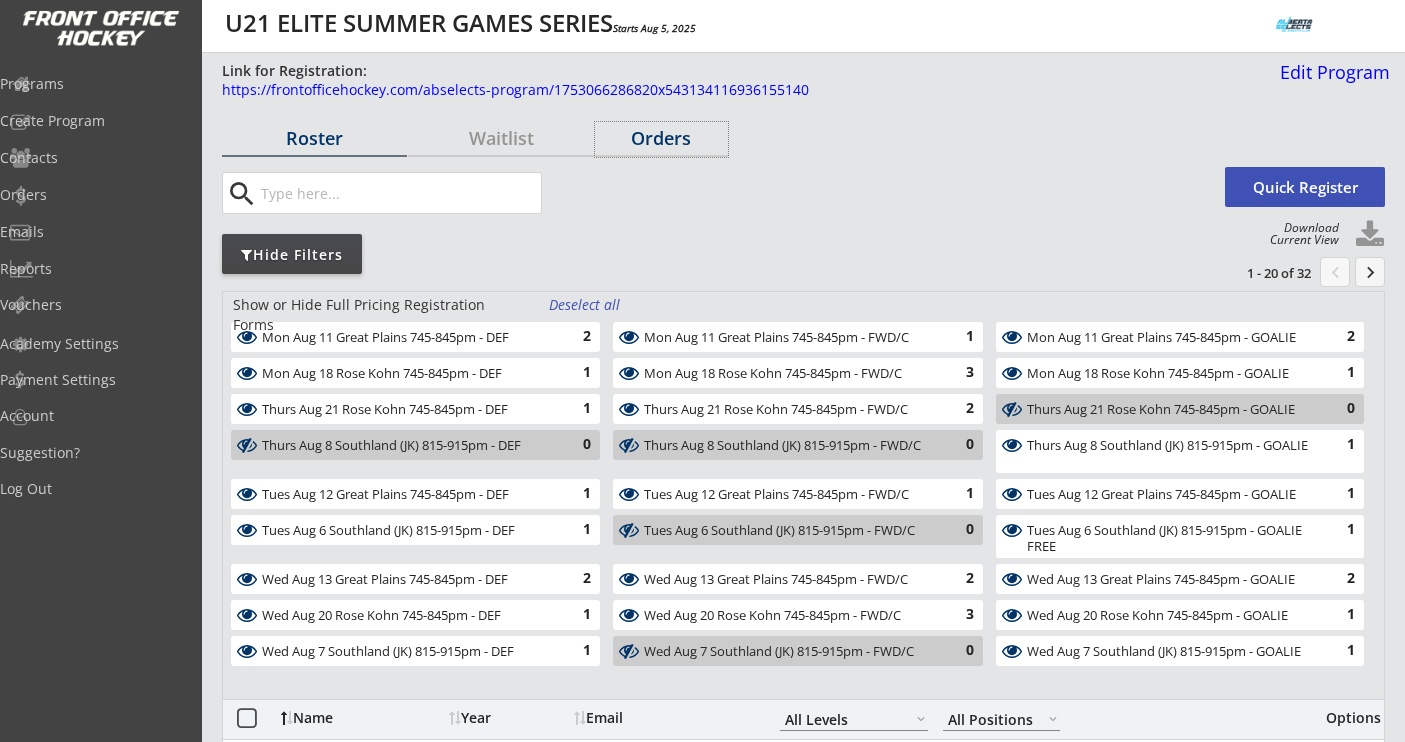 click on "Orders" at bounding box center (661, 139) 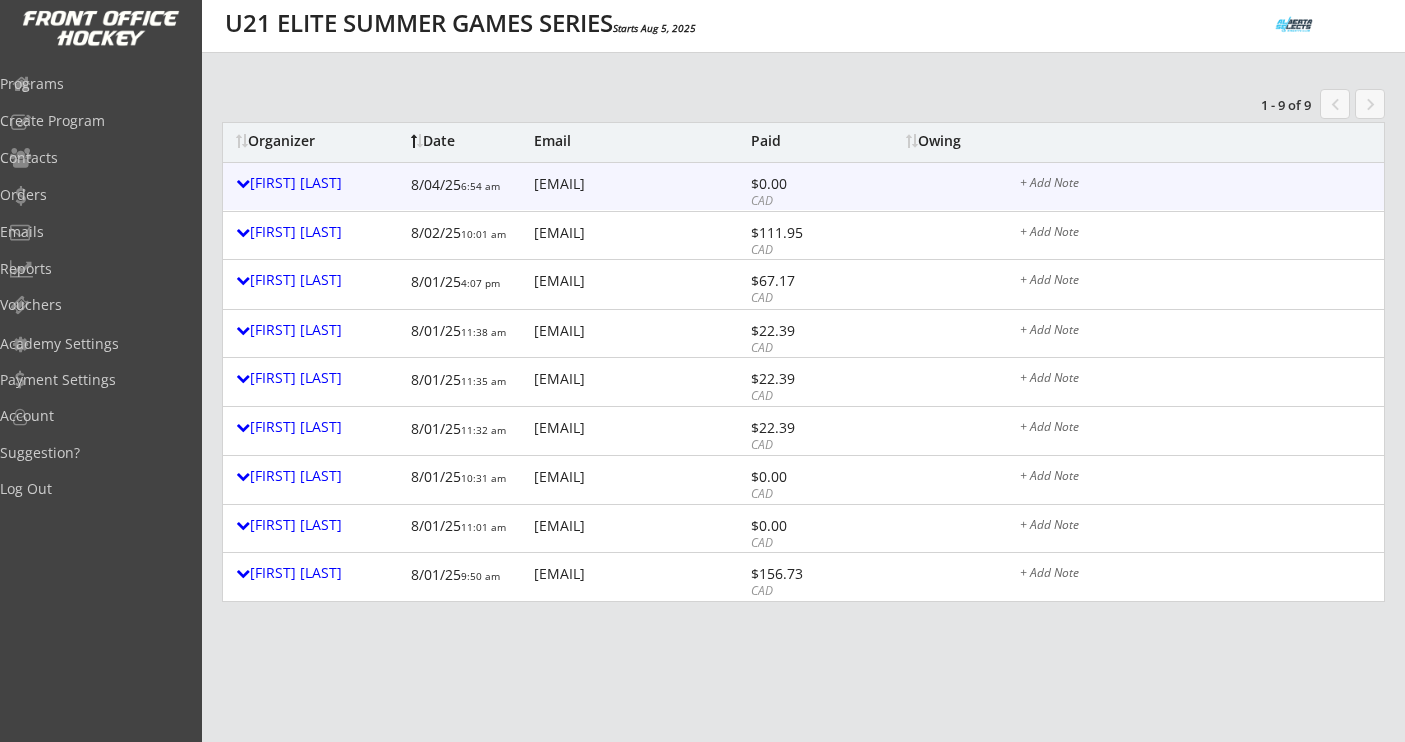 scroll, scrollTop: 185, scrollLeft: 0, axis: vertical 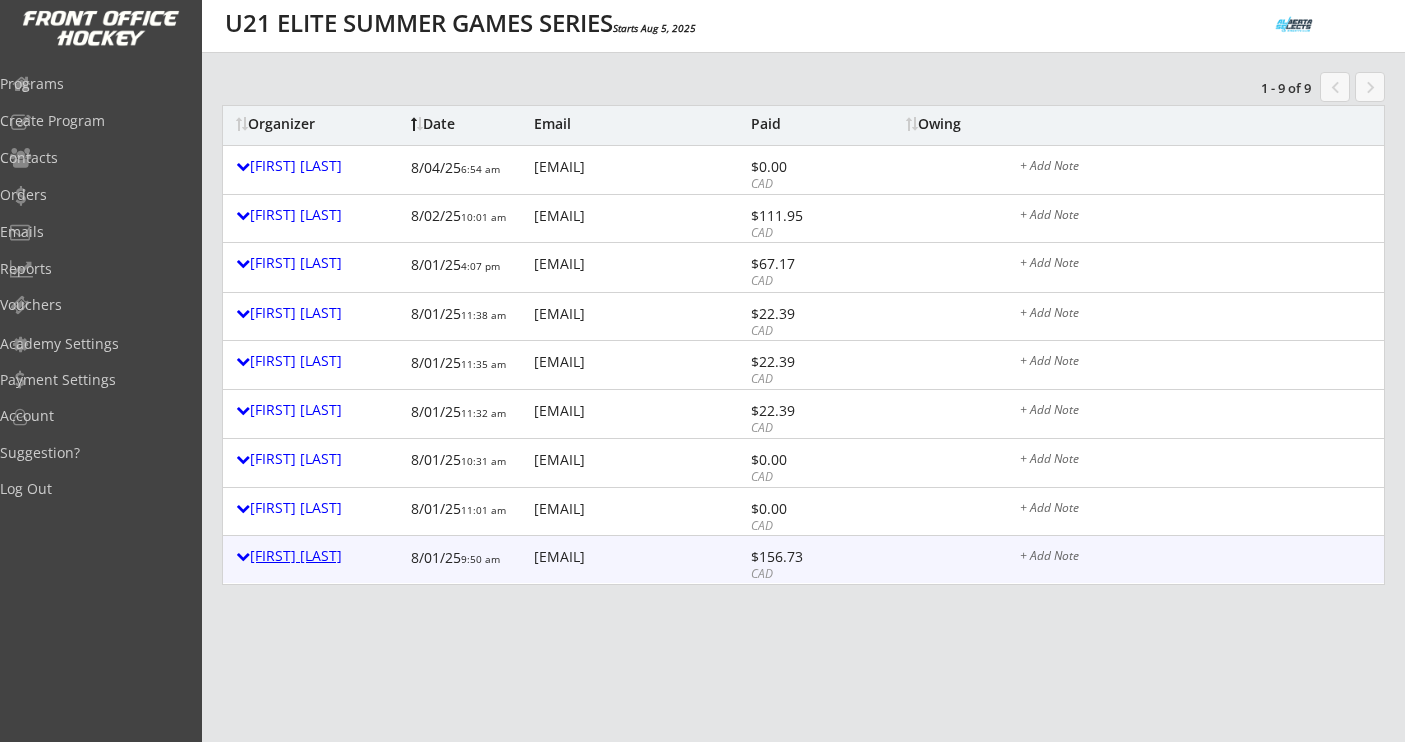 click on "Leah Marlborough" at bounding box center (318, 556) 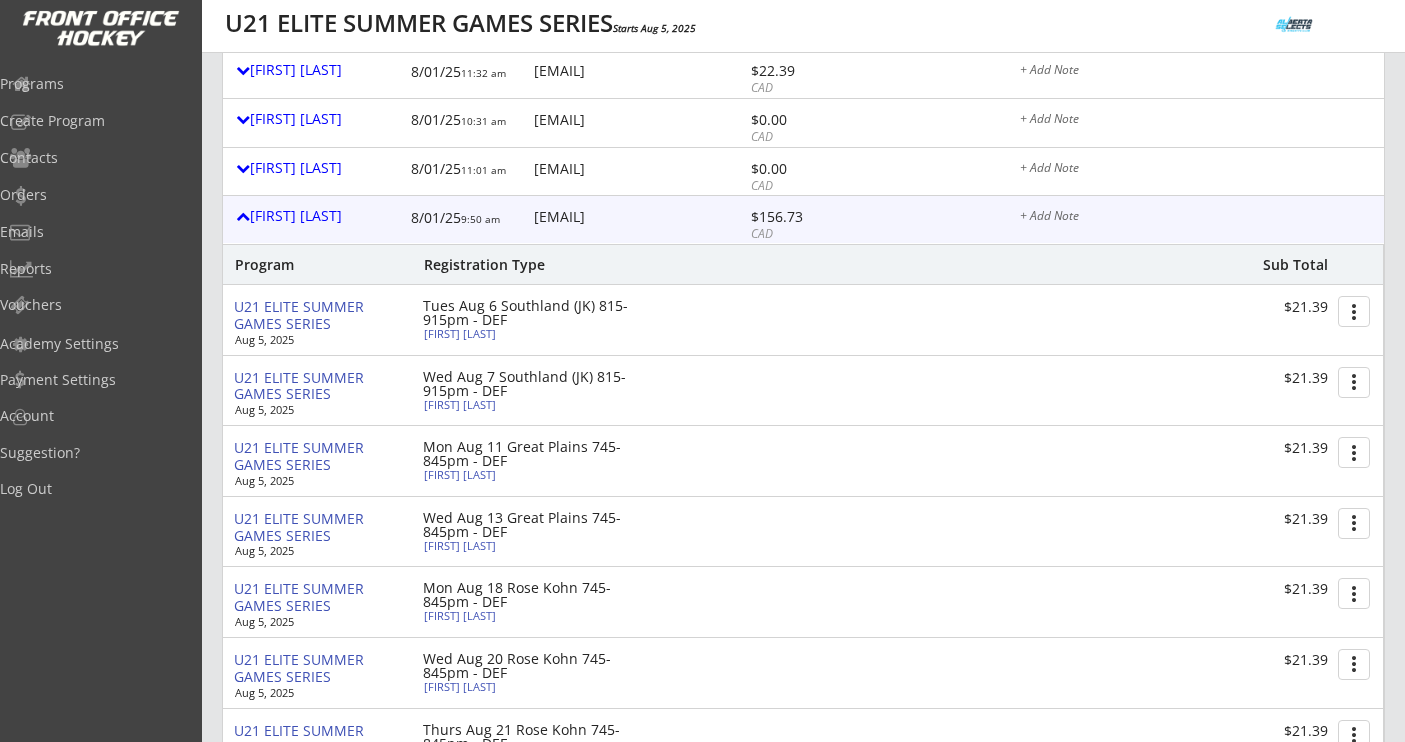 scroll, scrollTop: 527, scrollLeft: 0, axis: vertical 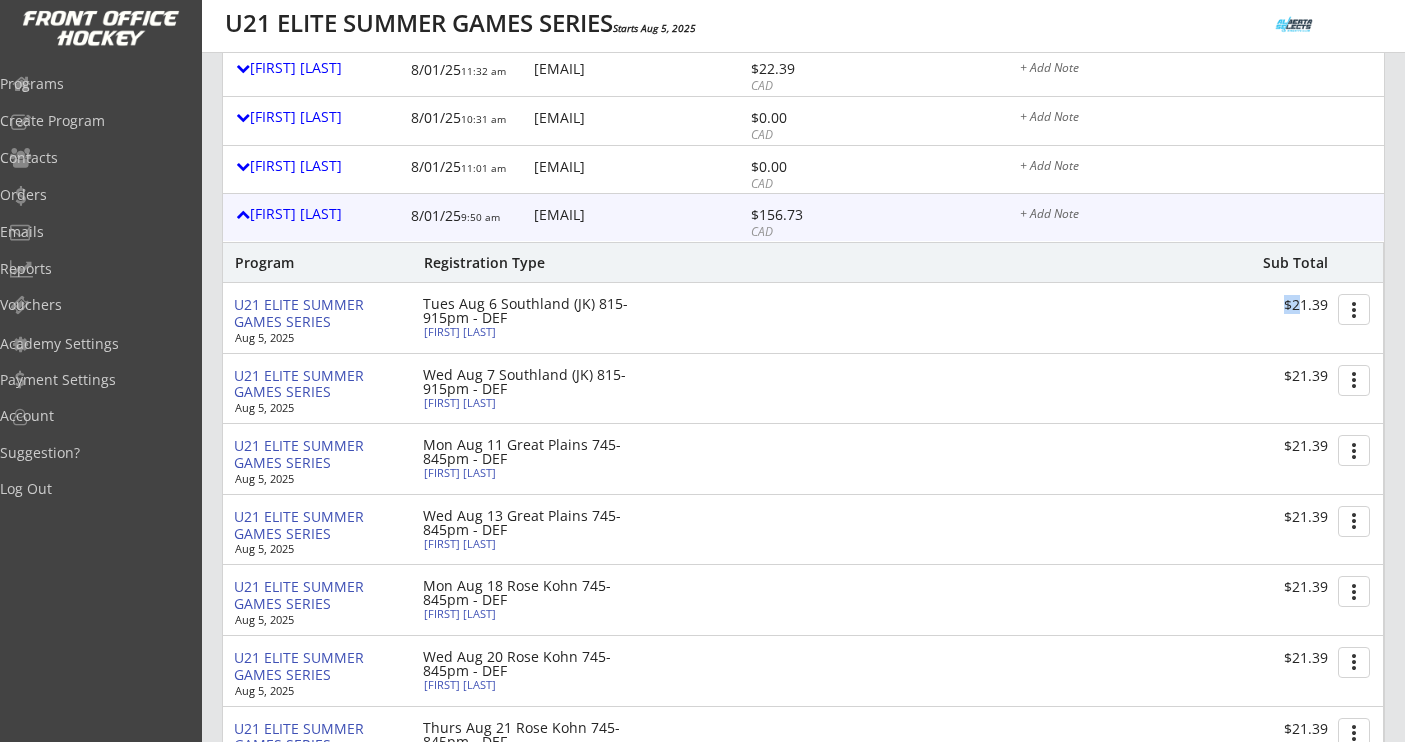 drag, startPoint x: 1329, startPoint y: 301, endPoint x: 1304, endPoint y: 302, distance: 25.019993 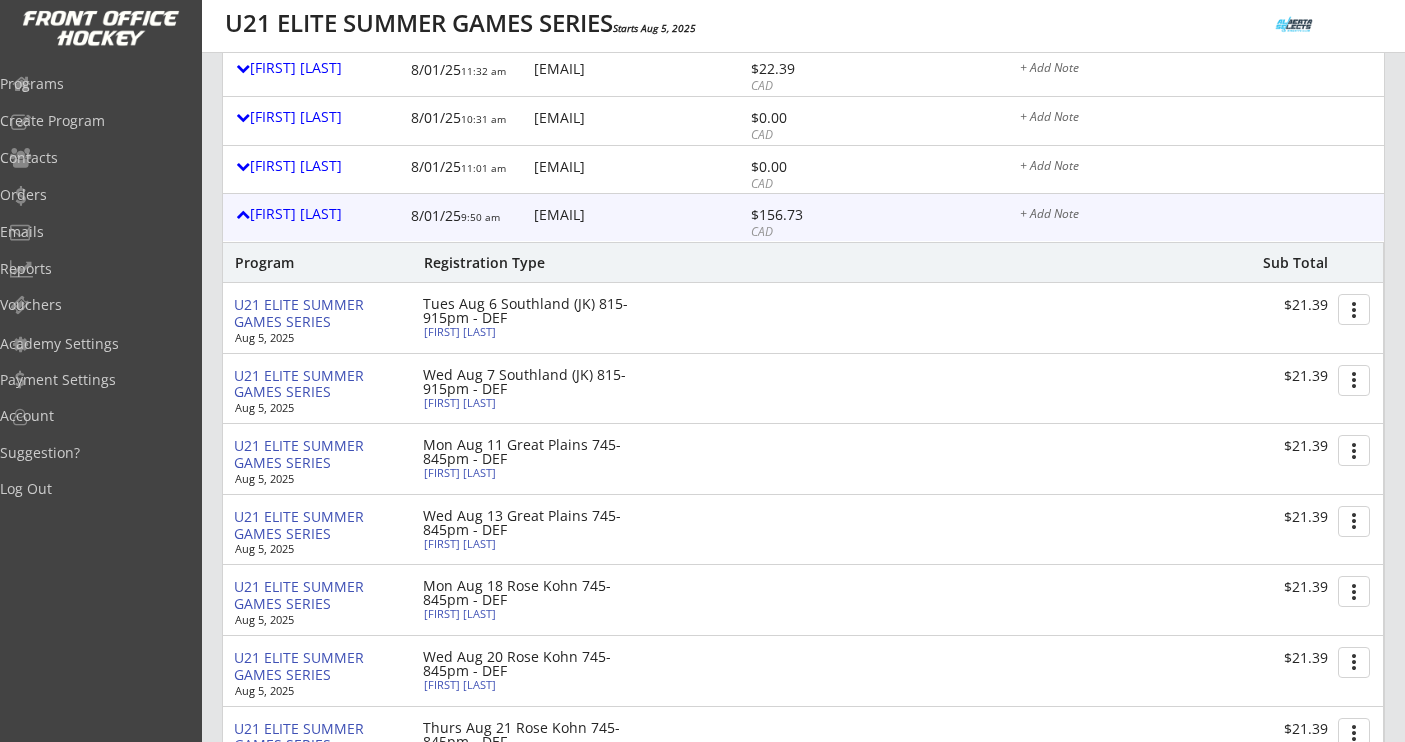 click on "$21.39" at bounding box center (1266, 305) 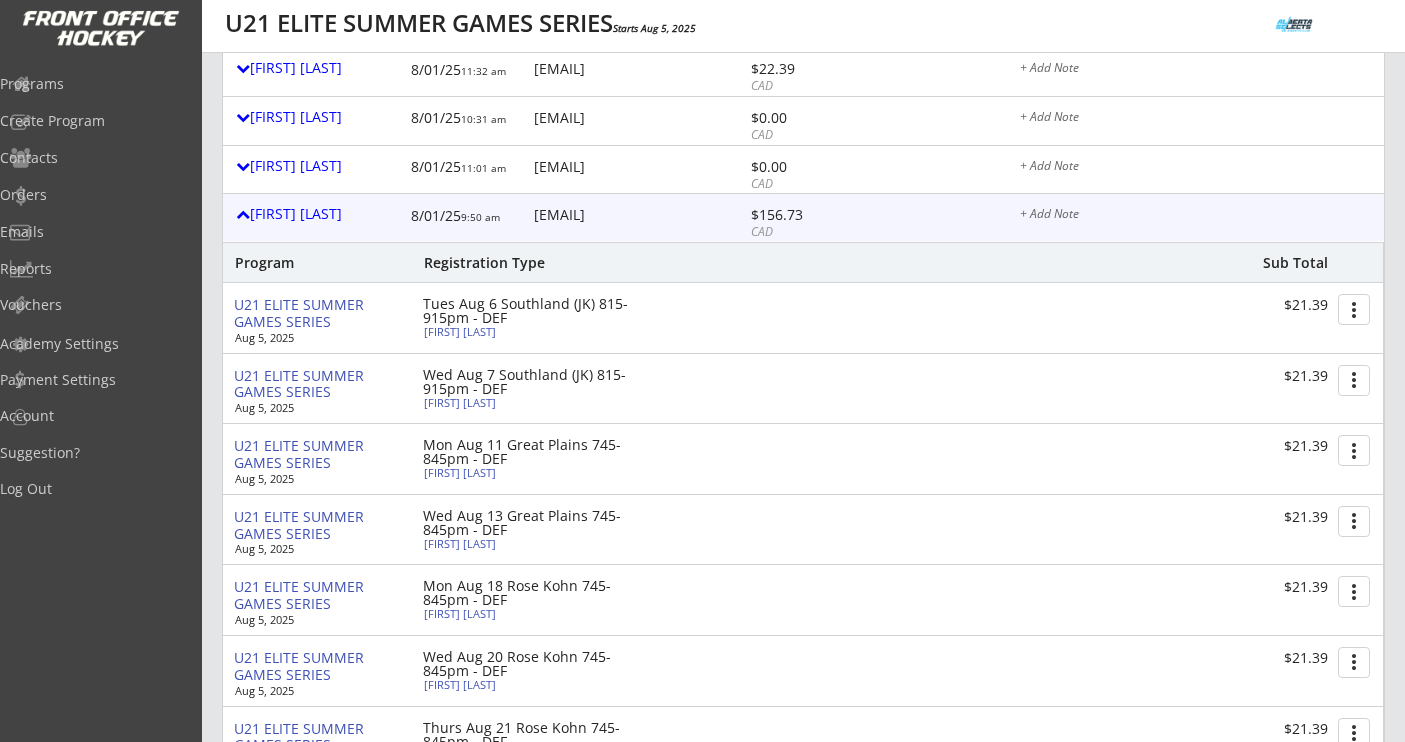 click on "more_vert" at bounding box center [1354, 309] 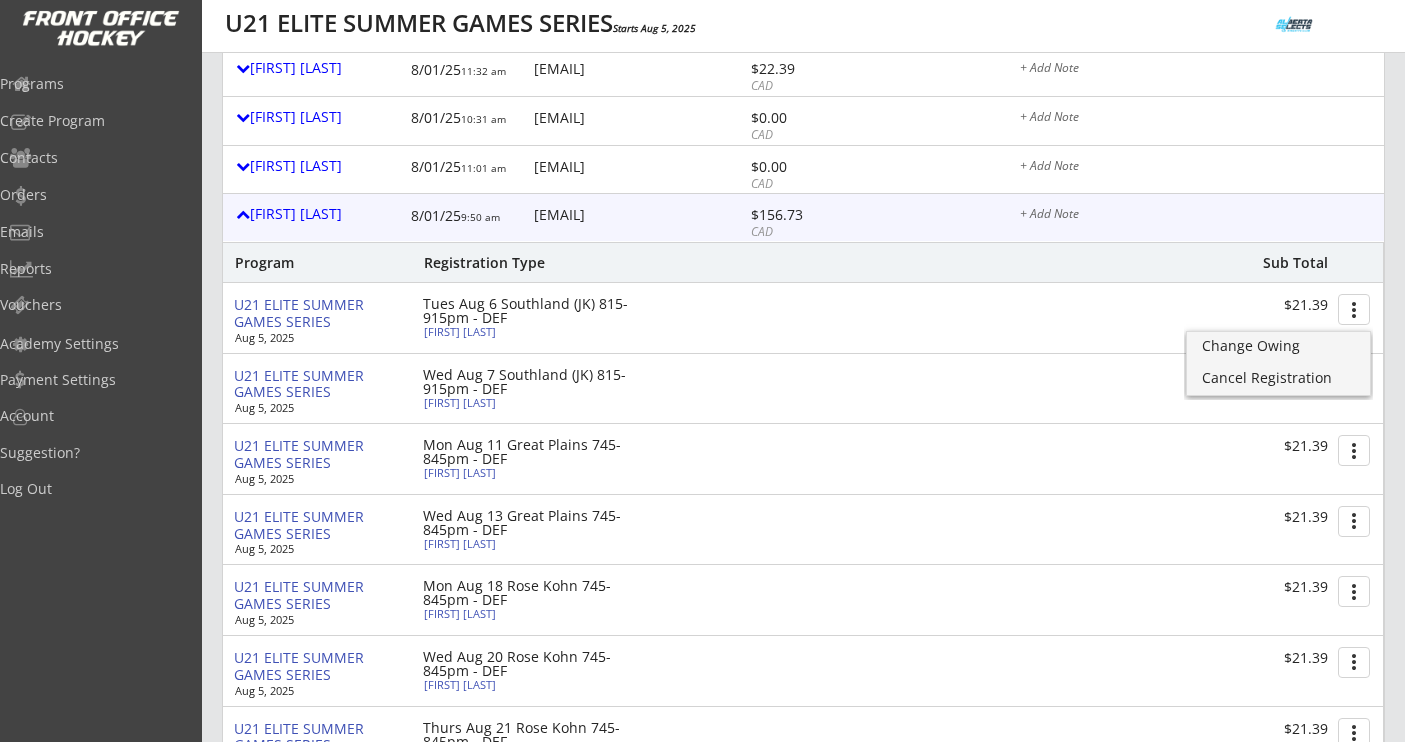 click on "more_vert" at bounding box center [1354, 309] 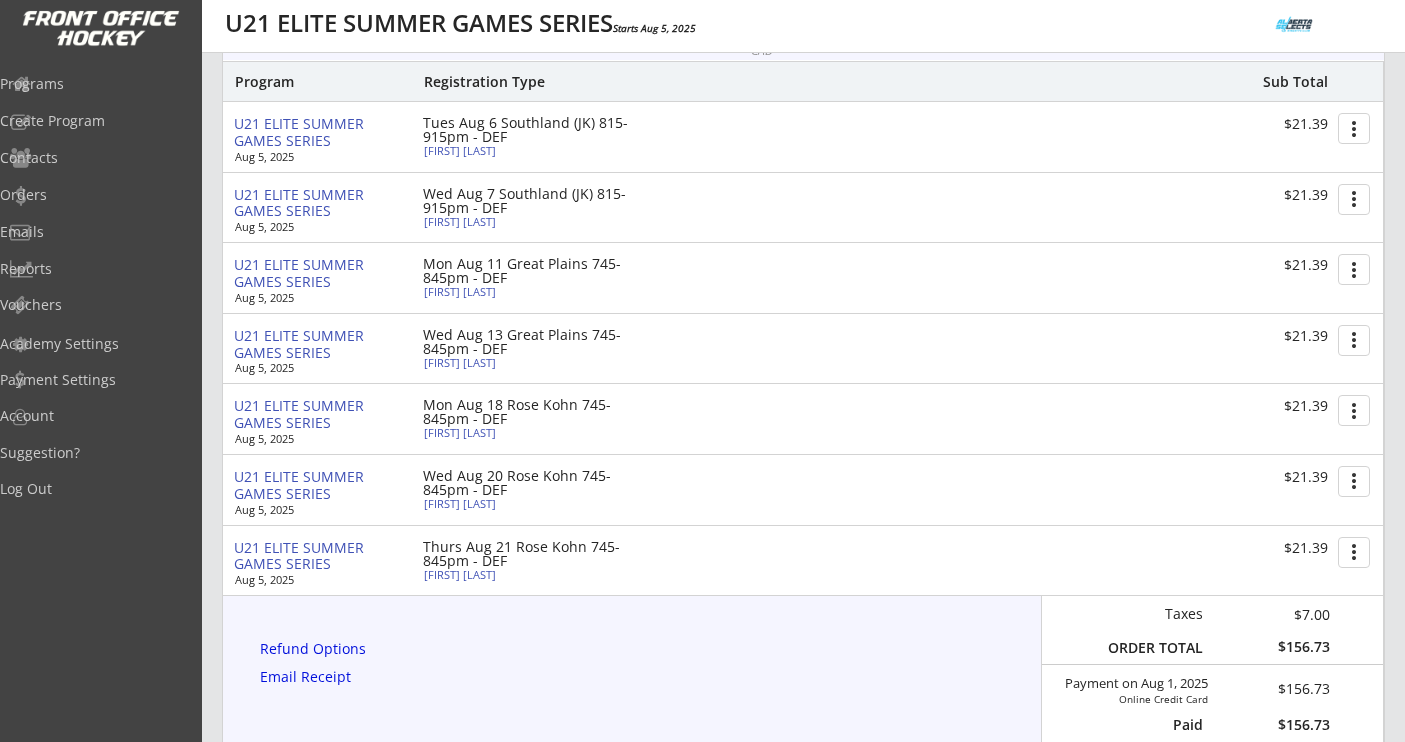scroll, scrollTop: 713, scrollLeft: 0, axis: vertical 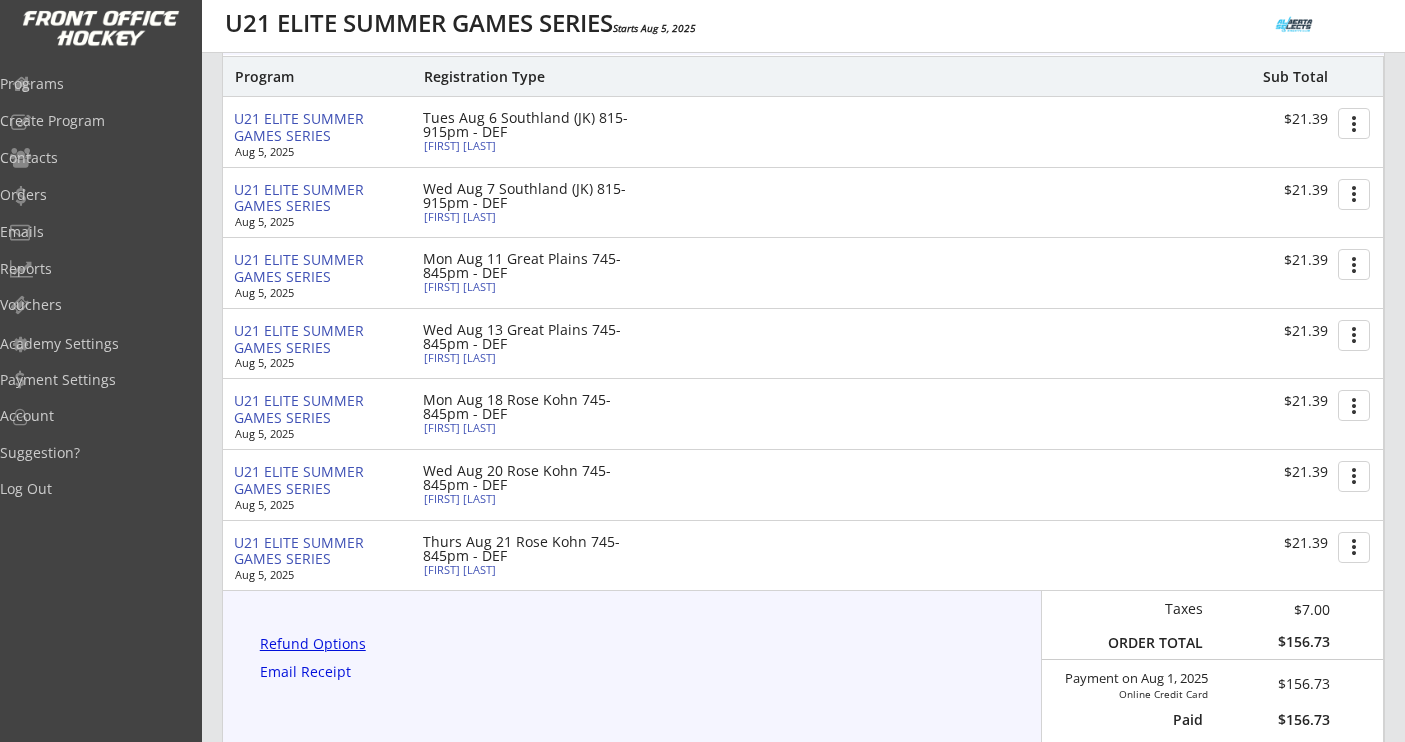 click on "Refund Options" at bounding box center [316, 644] 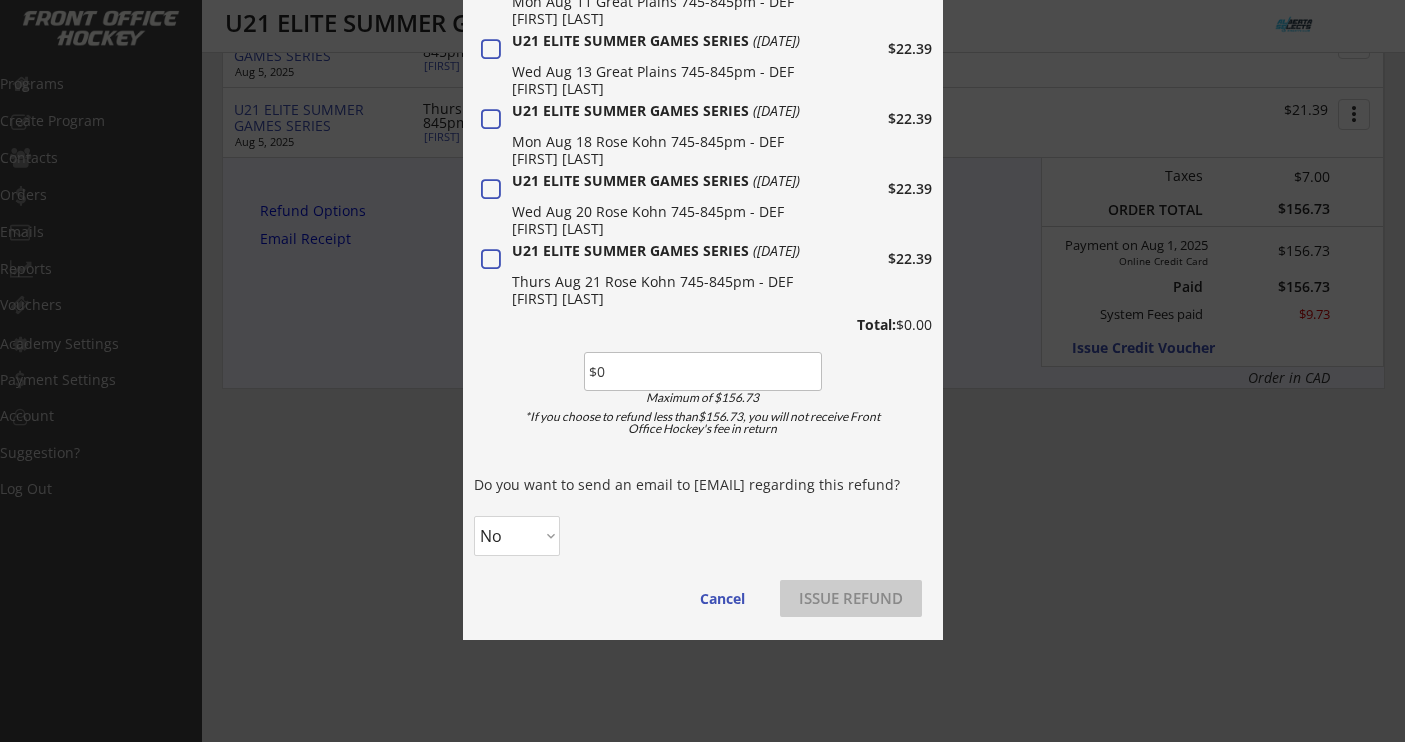 scroll, scrollTop: 1141, scrollLeft: 0, axis: vertical 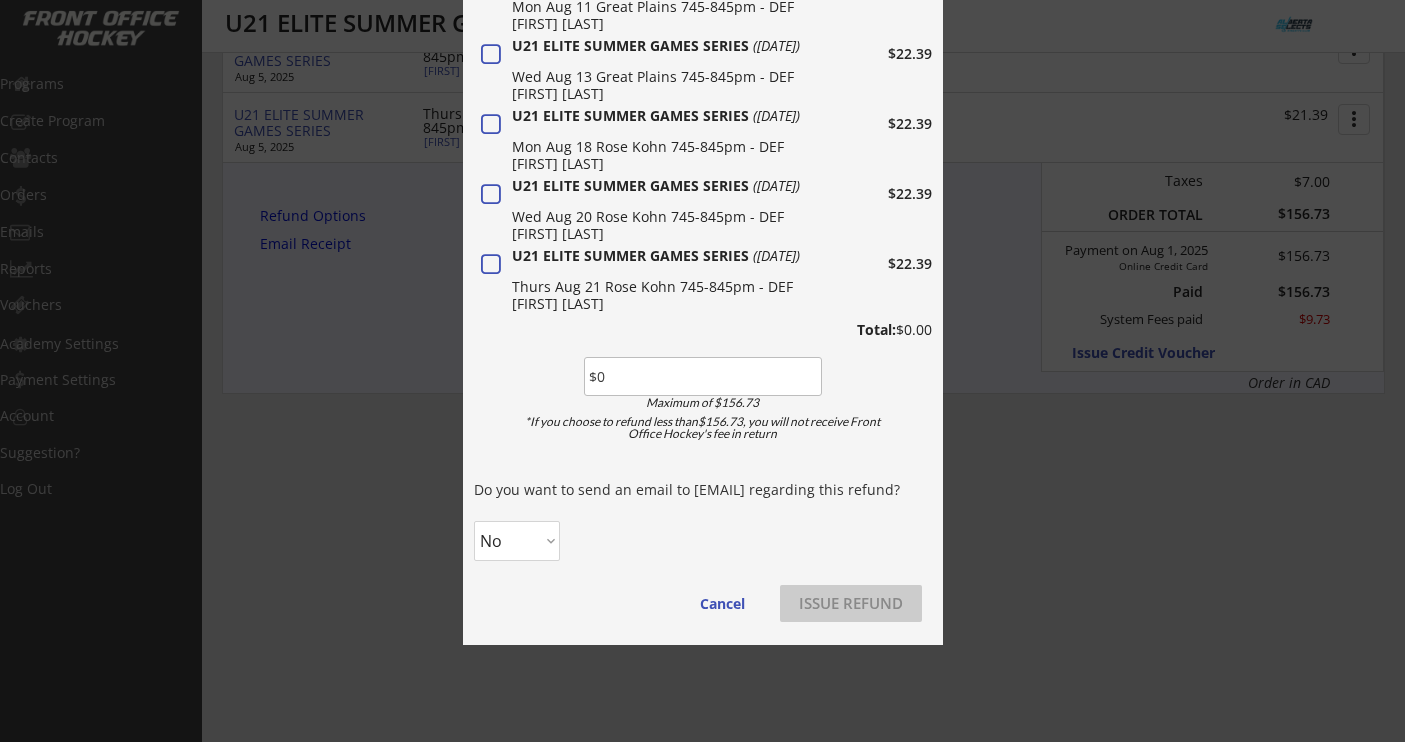 click at bounding box center [703, 376] 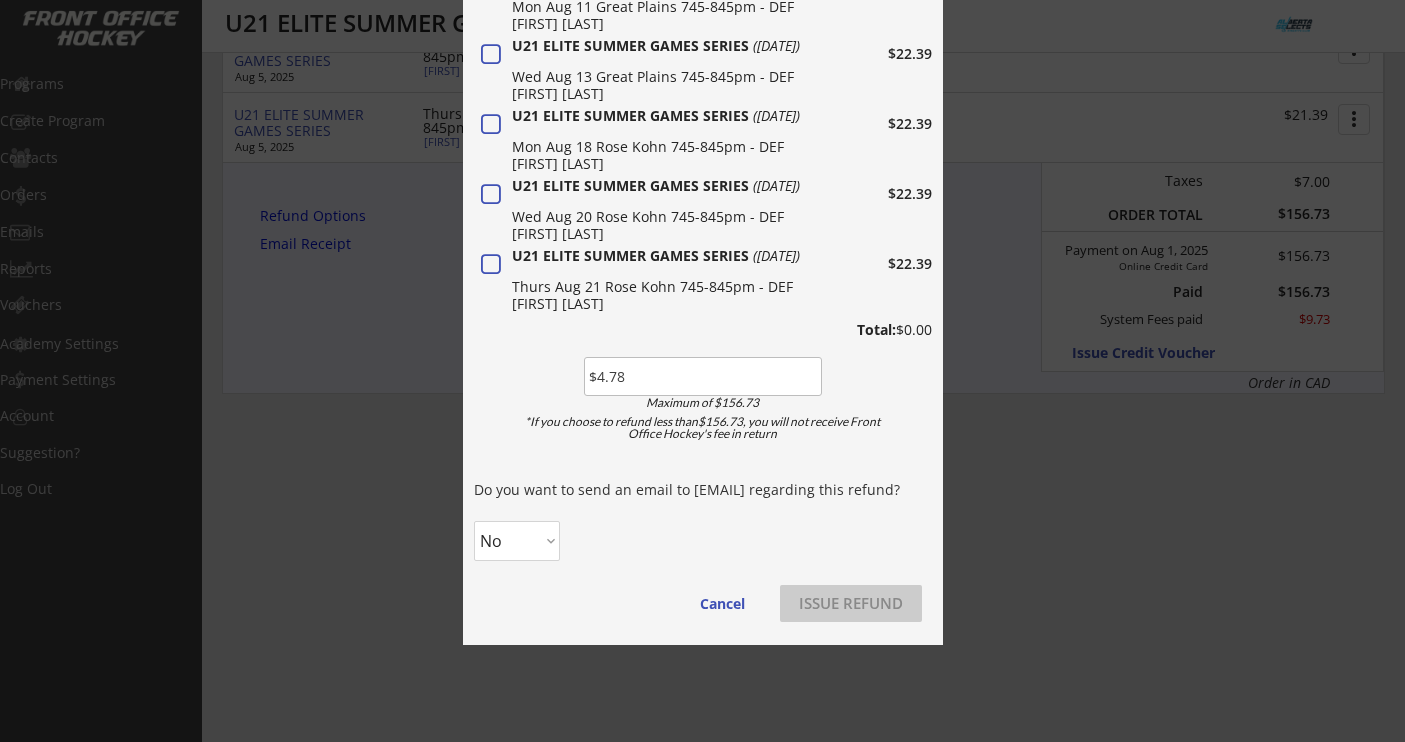 type on "$4.78" 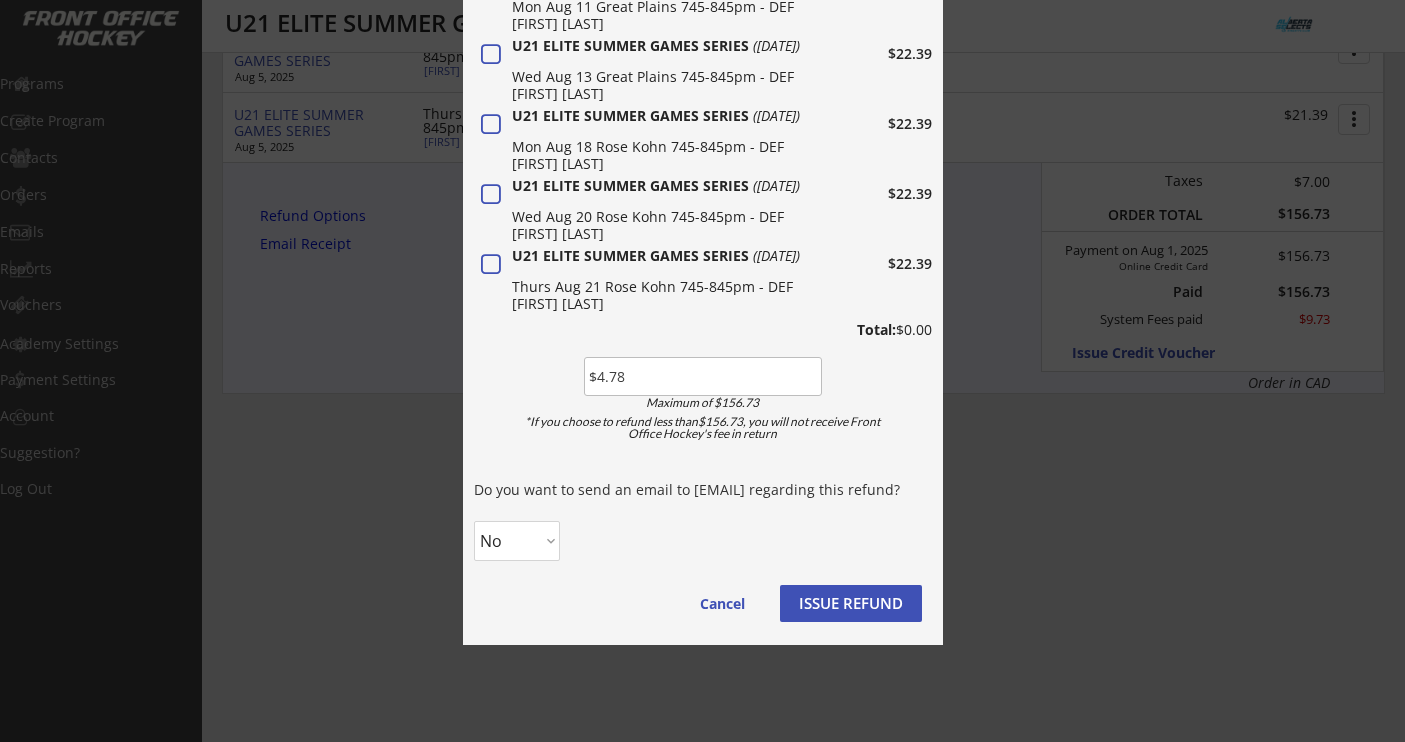 select on ""Yes"" 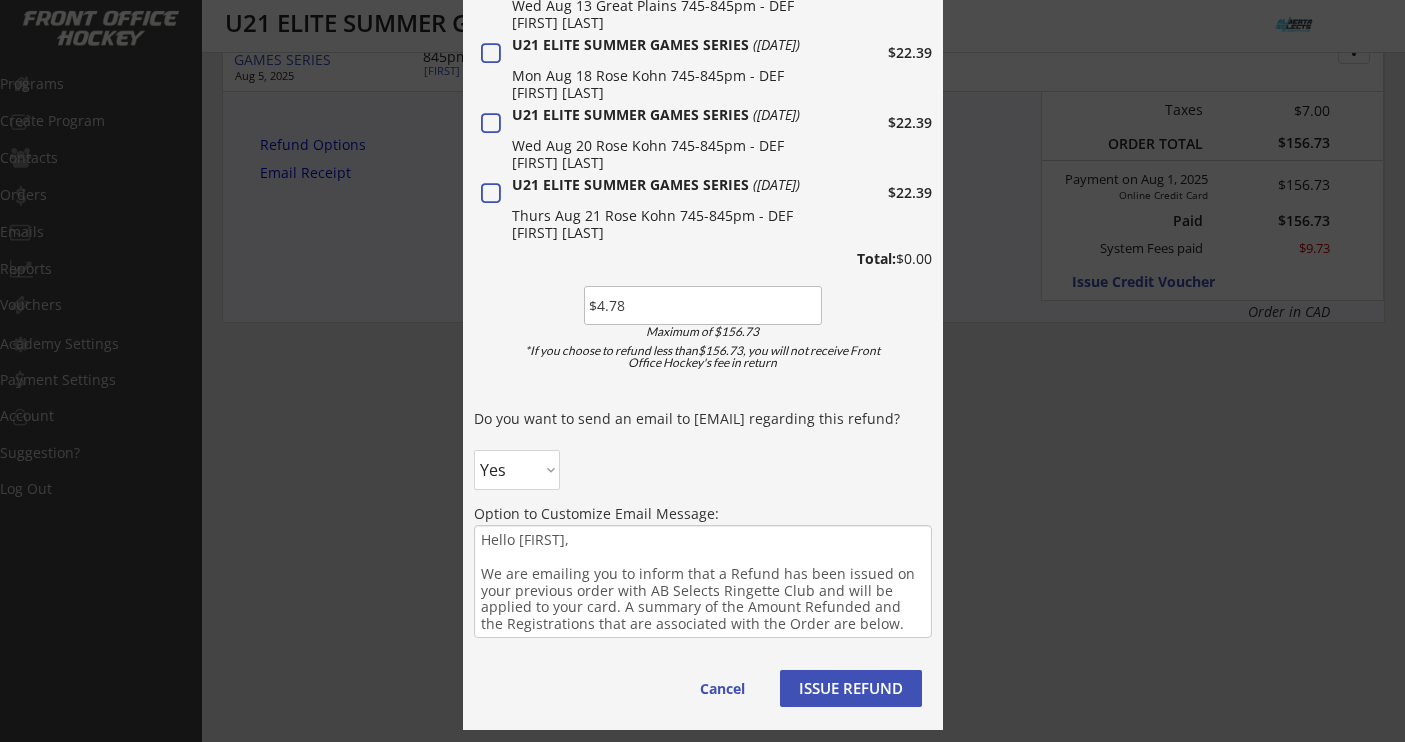 scroll, scrollTop: 1217, scrollLeft: 0, axis: vertical 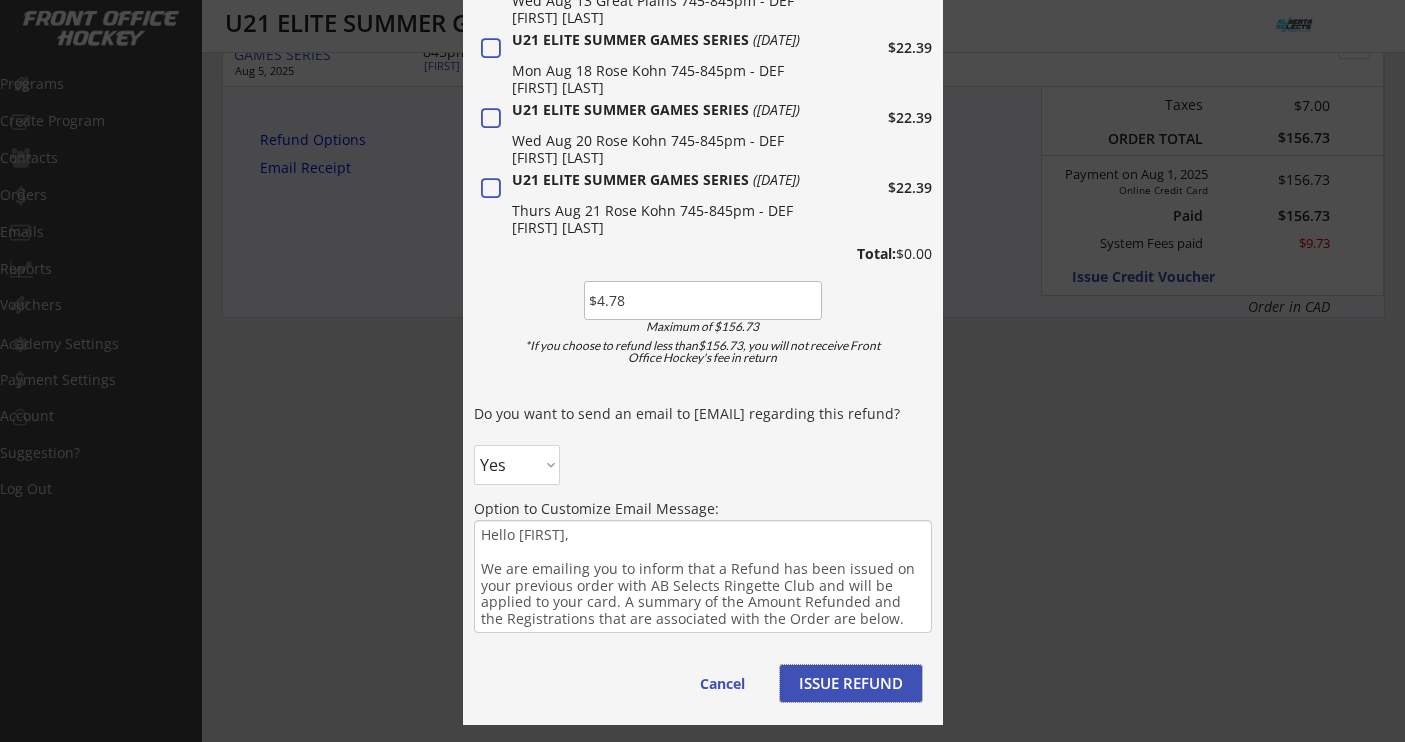 click on "ISSUE REFUND" at bounding box center (851, 683) 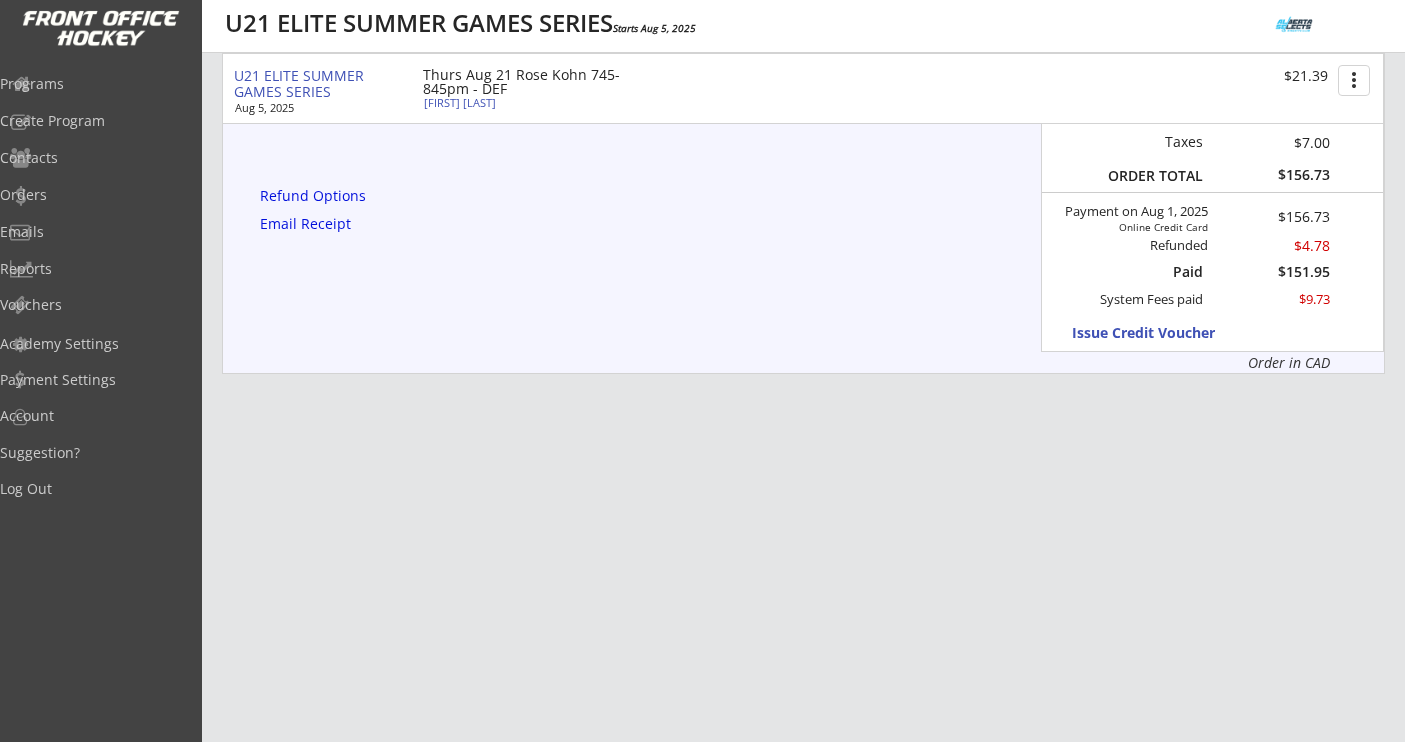 scroll, scrollTop: 1176, scrollLeft: 0, axis: vertical 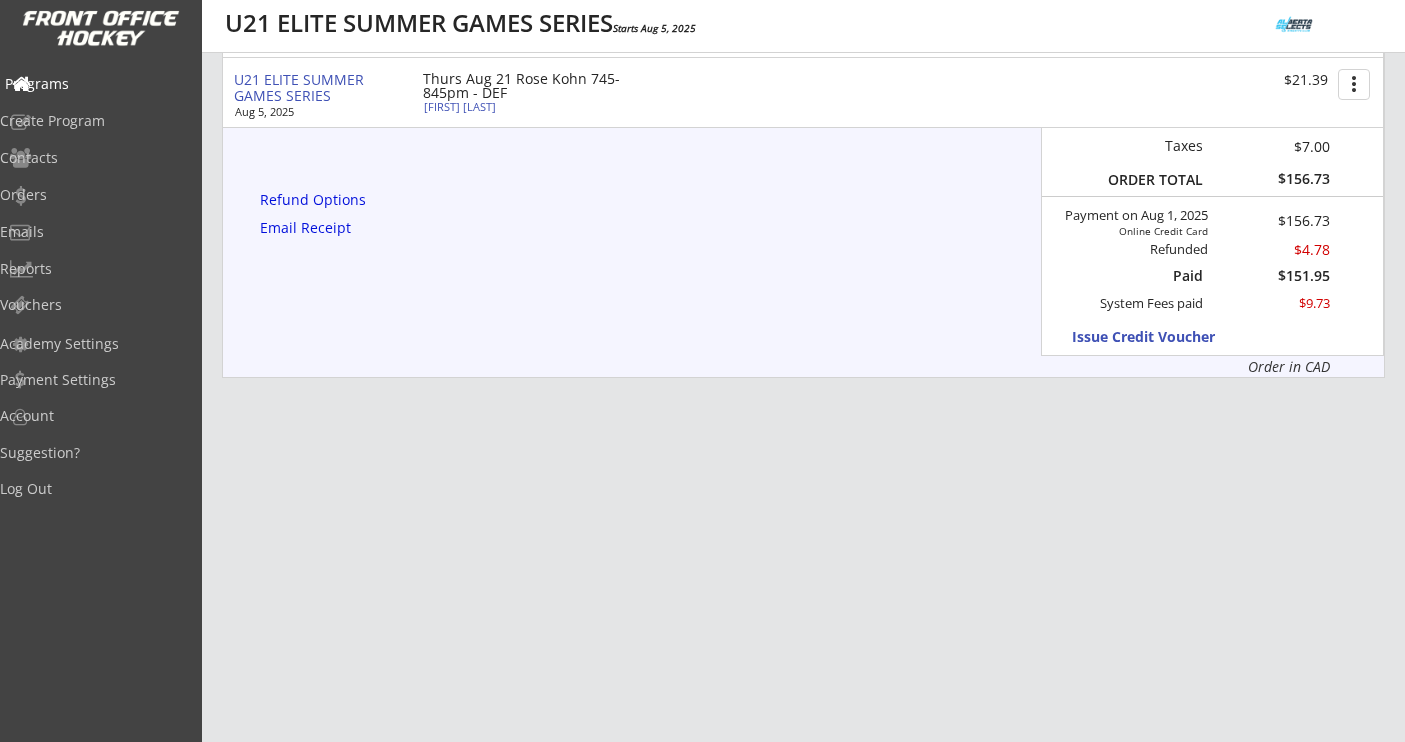click on "Programs" at bounding box center [95, 84] 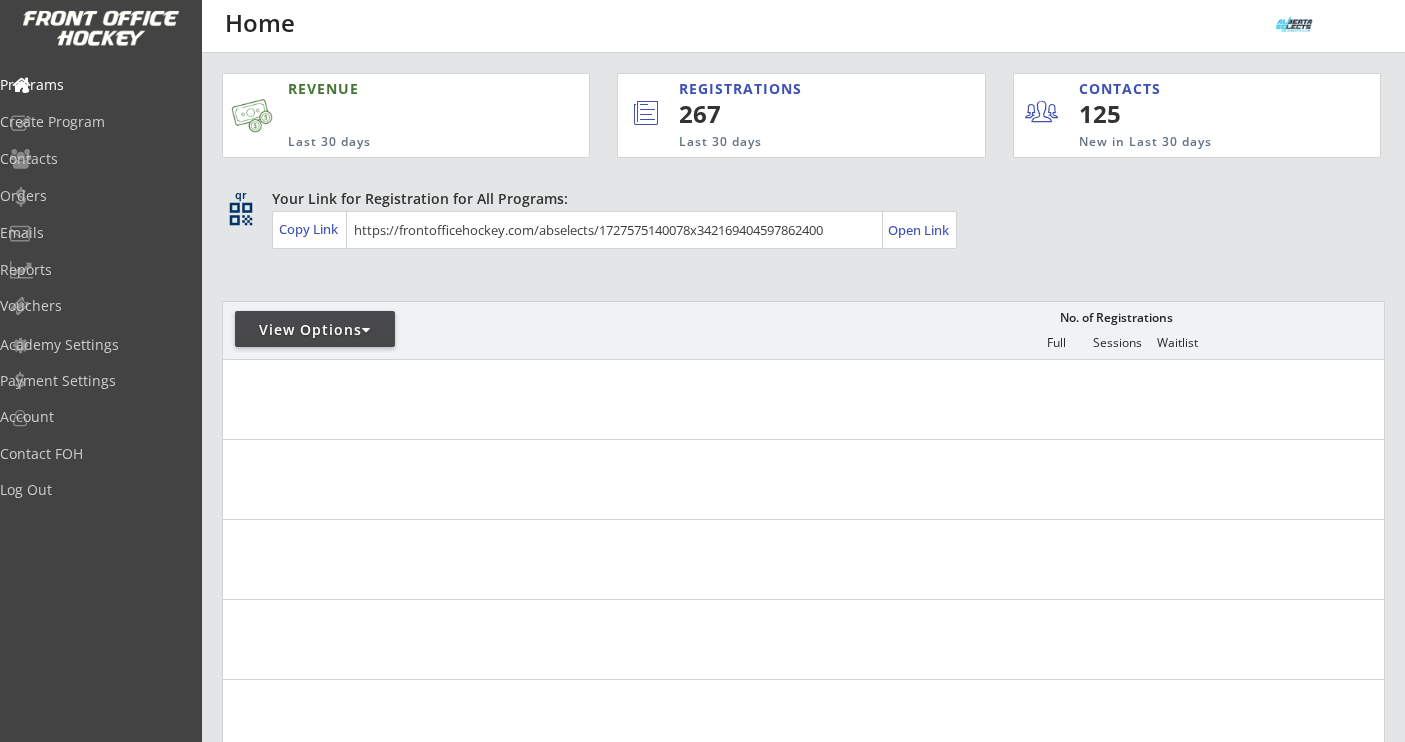 scroll, scrollTop: 0, scrollLeft: 0, axis: both 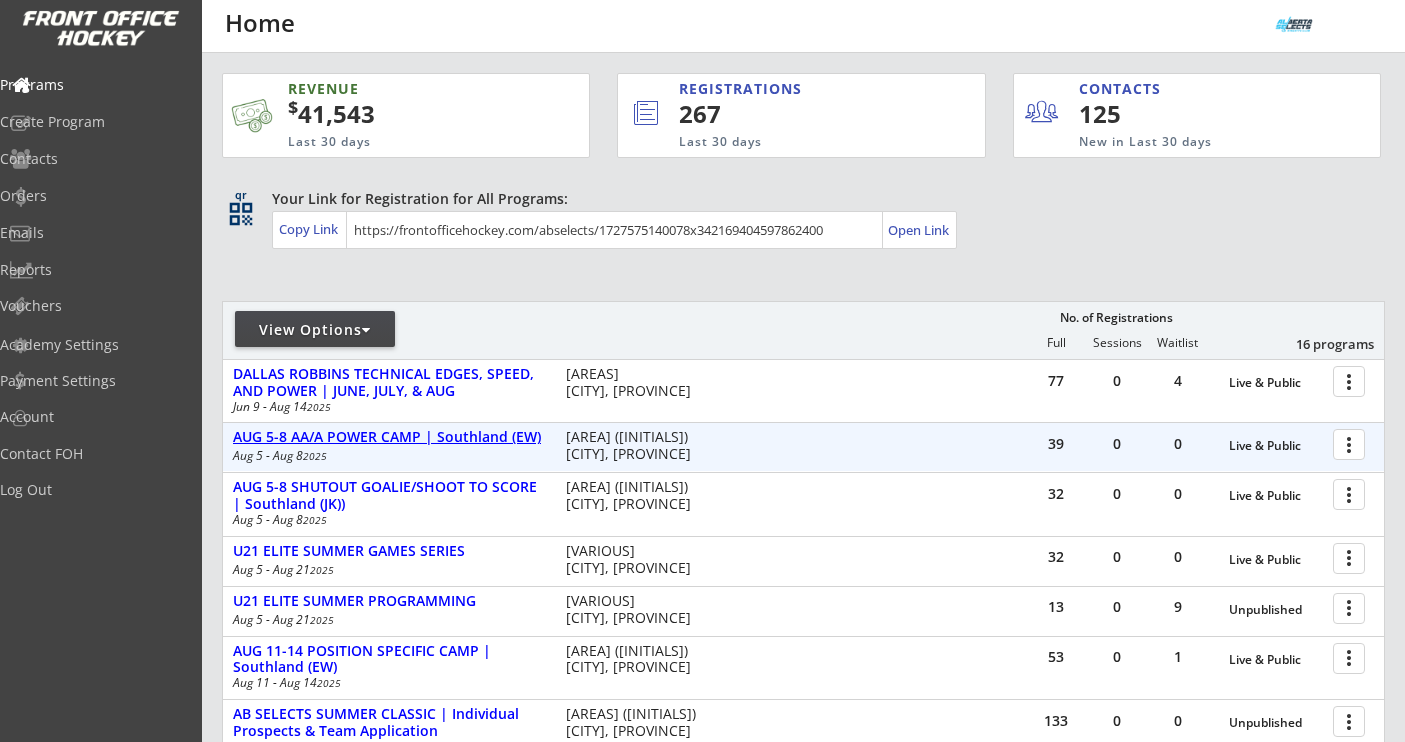 click on "AUG 5-8 AA/A POWER CAMP | Southland (EW)" at bounding box center [389, 437] 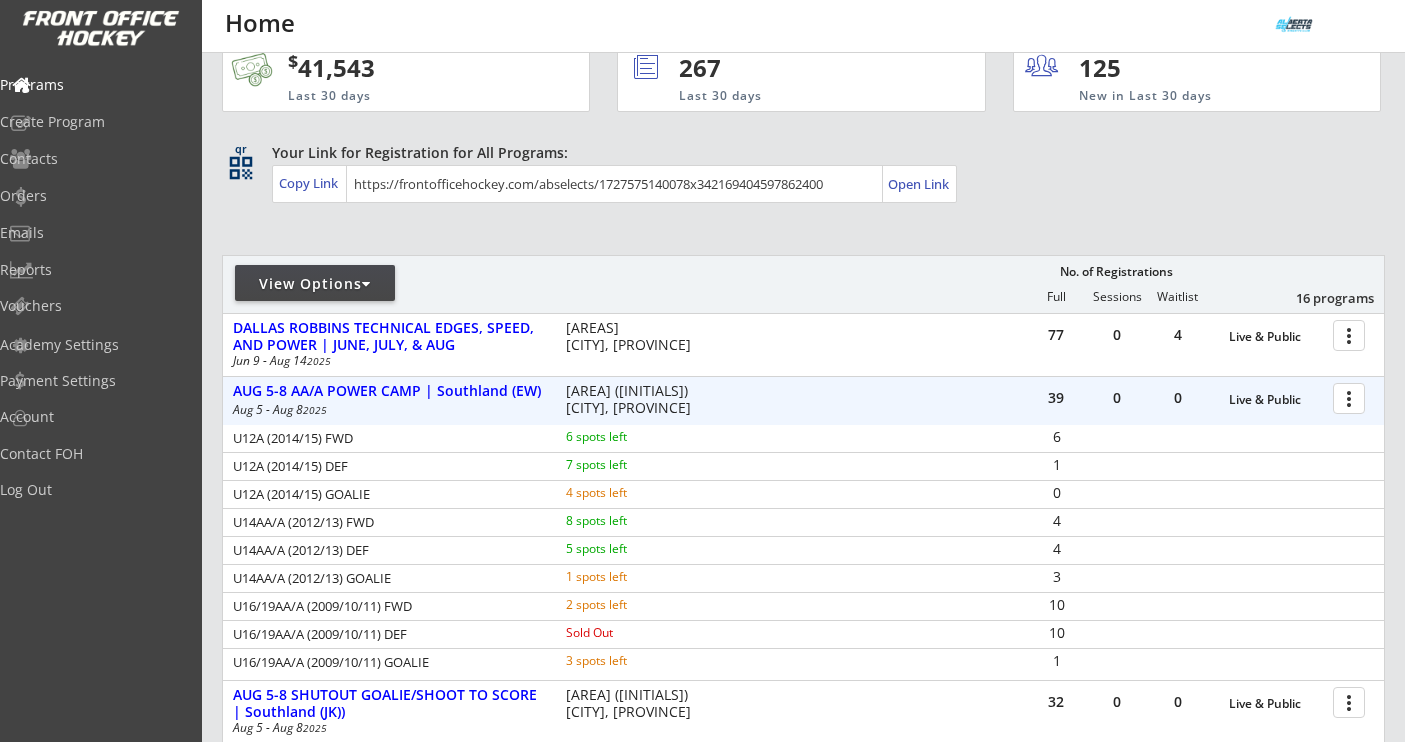 scroll, scrollTop: 54, scrollLeft: 0, axis: vertical 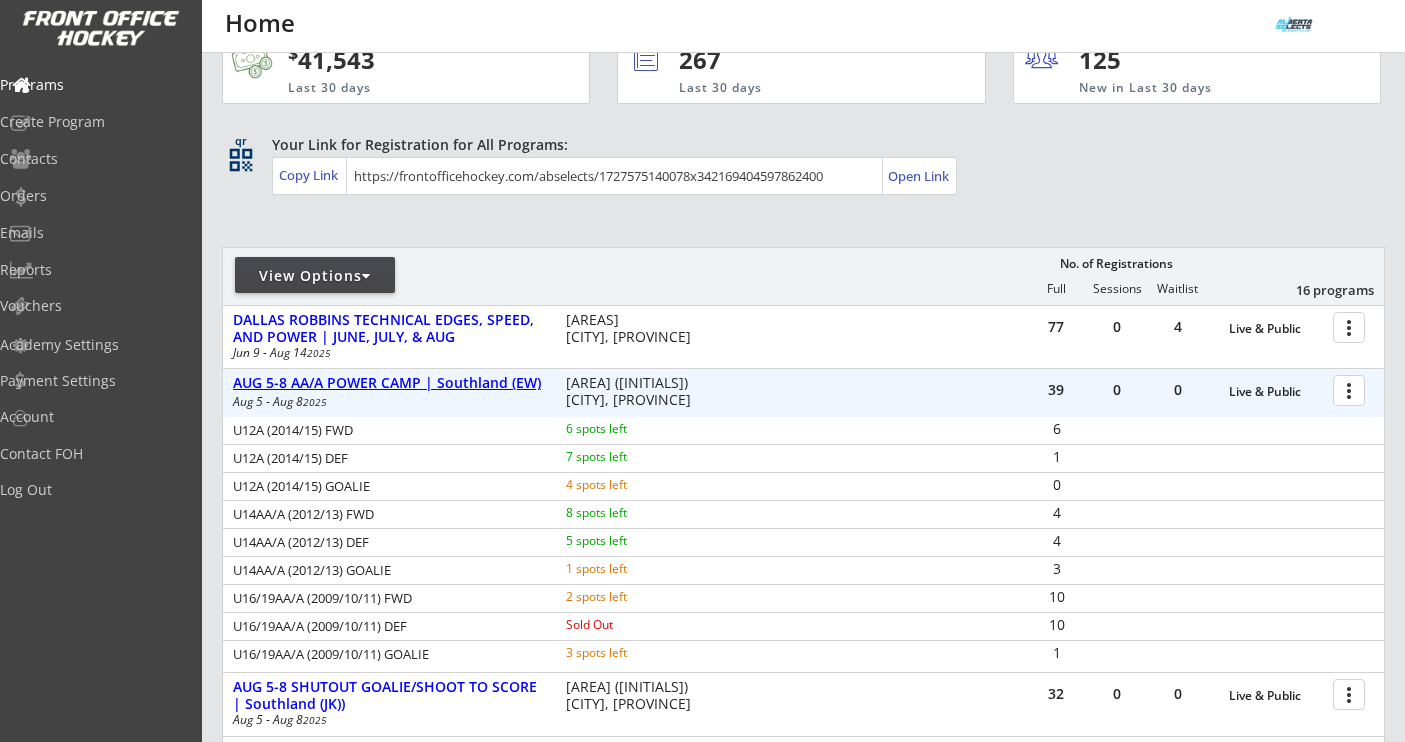click on "AUG 5-8 AA/A POWER CAMP | Southland (EW)" at bounding box center [389, 383] 